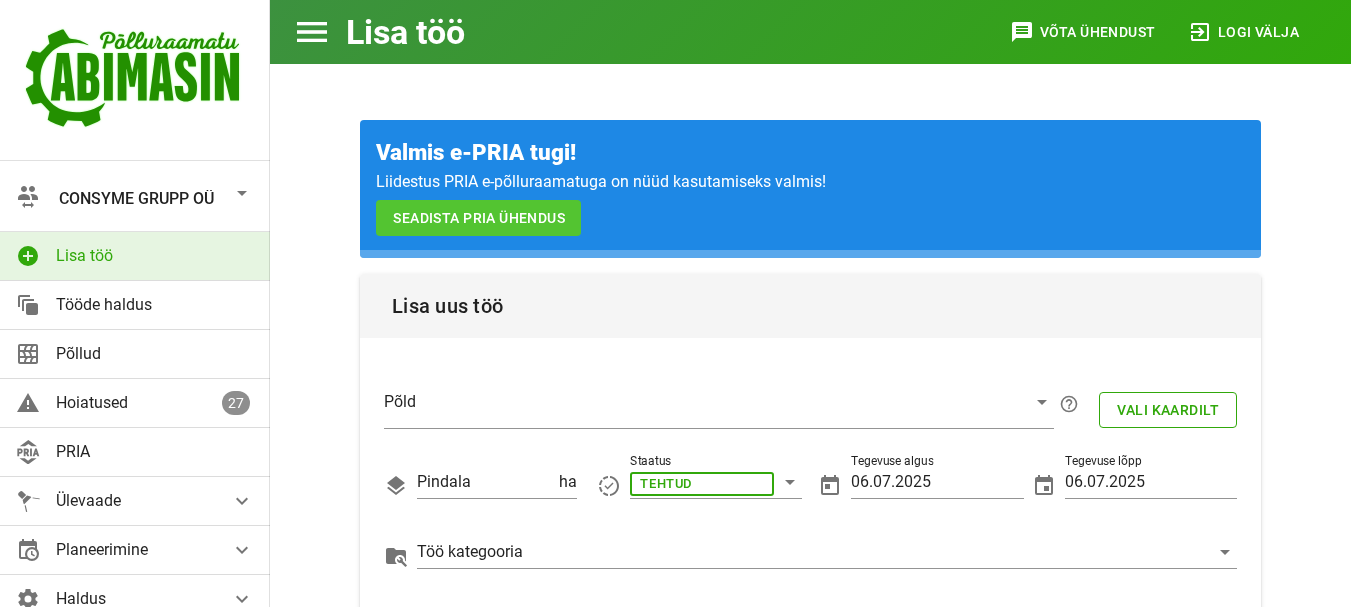 scroll, scrollTop: 475, scrollLeft: 0, axis: vertical 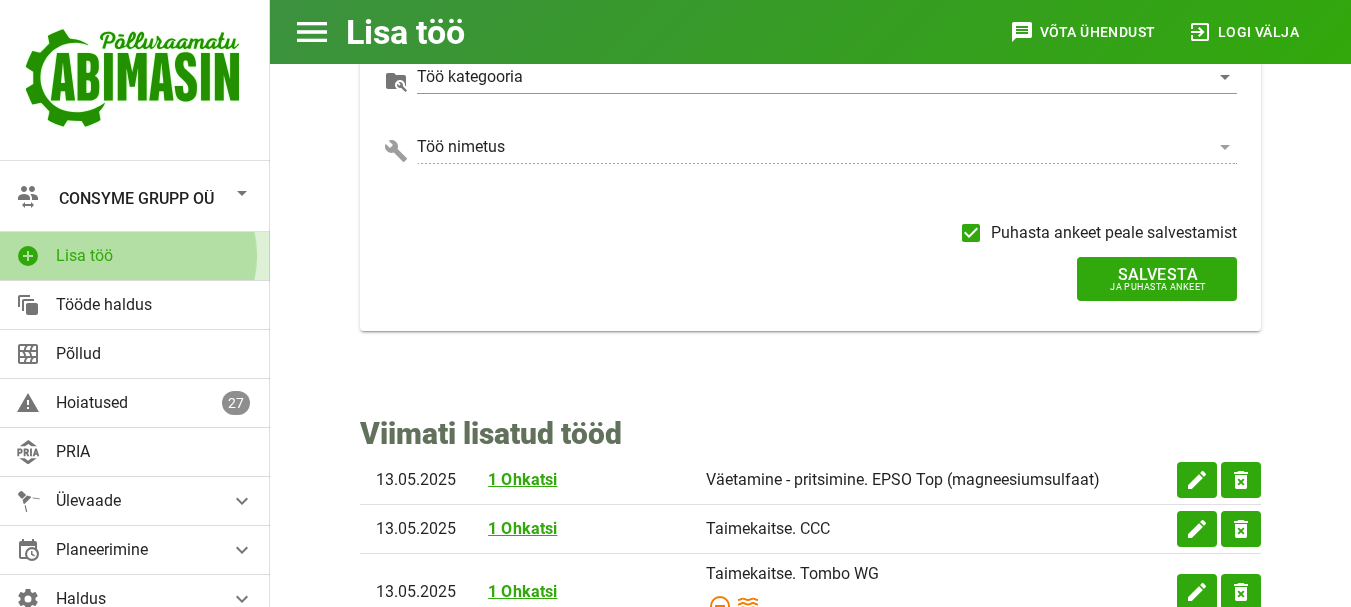click on "Lisa töö" at bounding box center [155, 255] 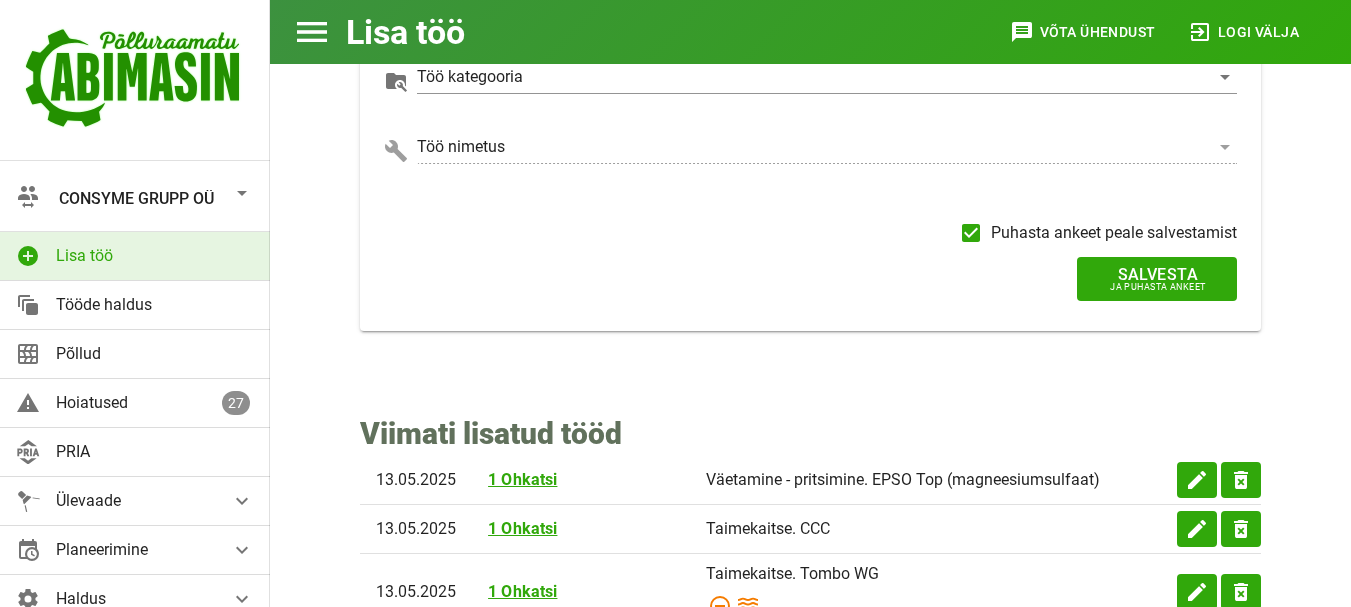 scroll, scrollTop: 0, scrollLeft: 0, axis: both 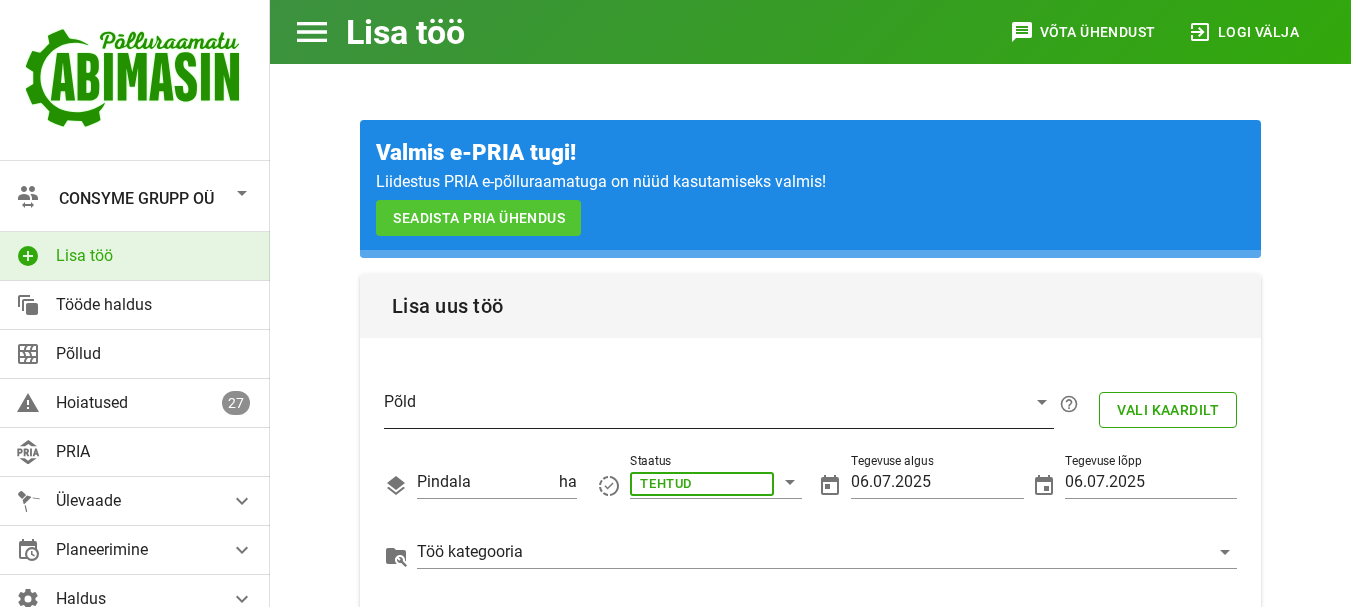 click at bounding box center (703, 407) 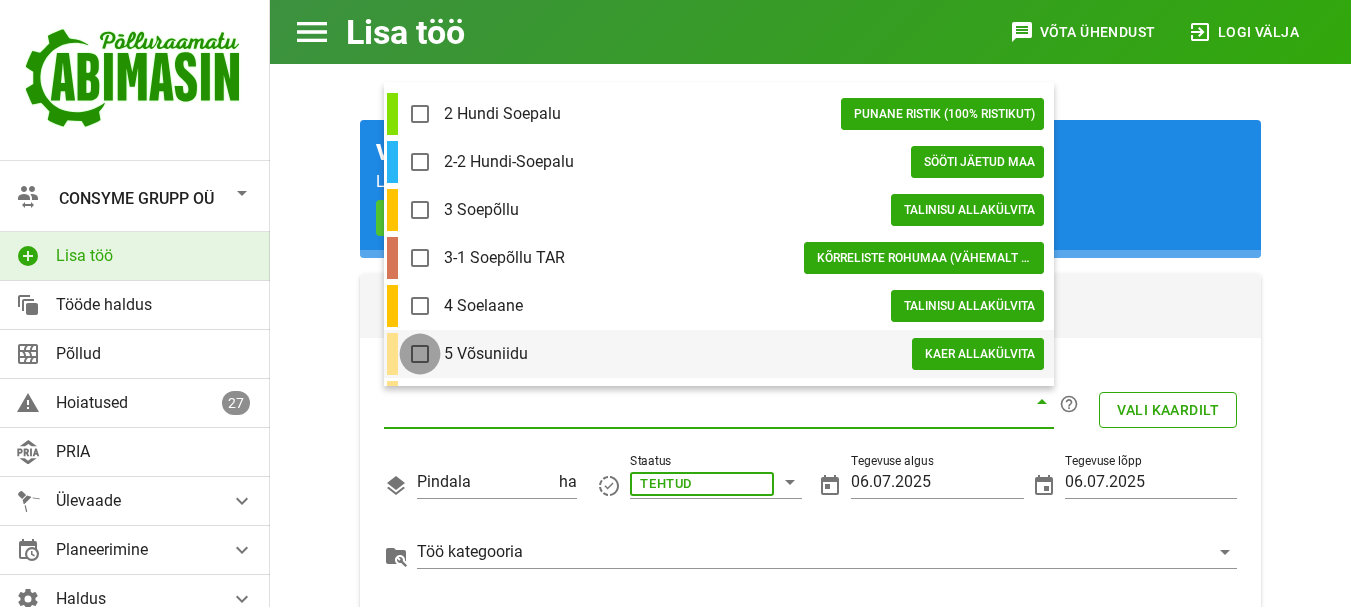 click at bounding box center (420, 354) 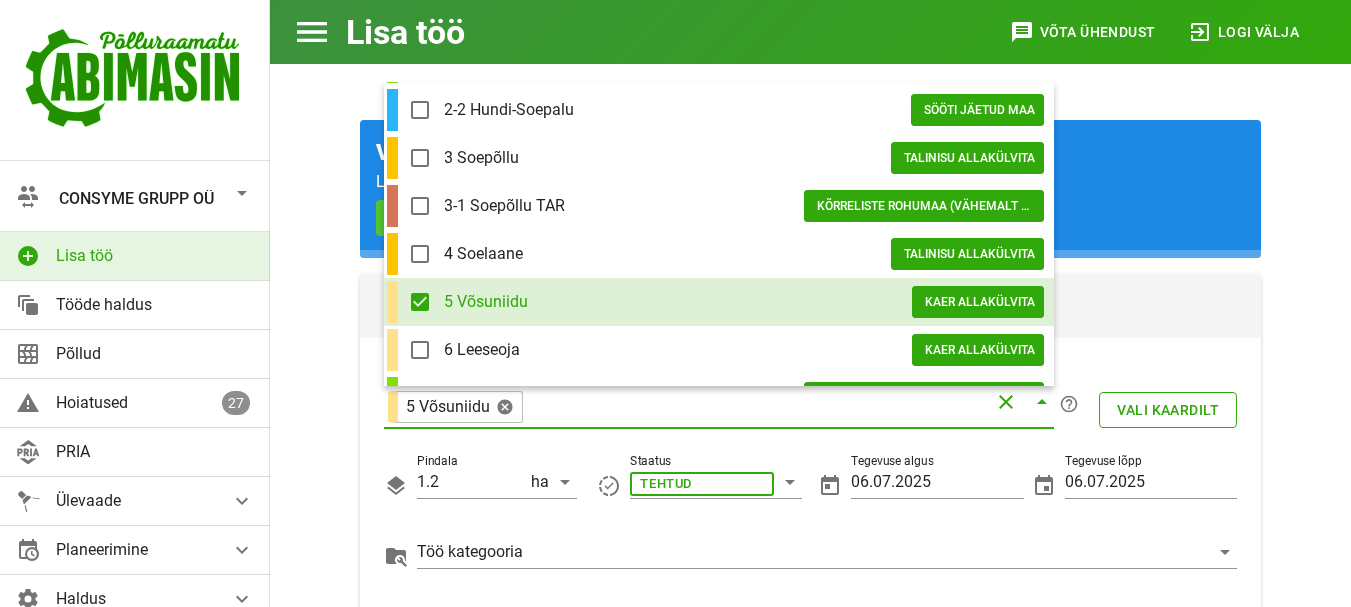 scroll, scrollTop: 80, scrollLeft: 0, axis: vertical 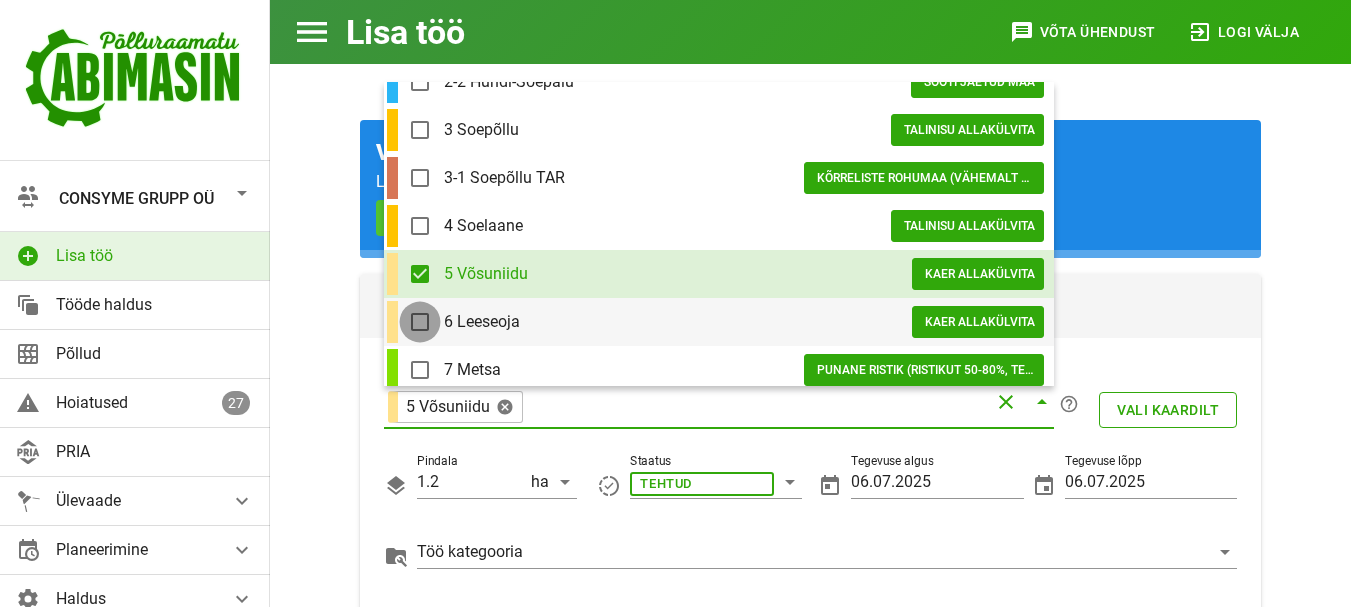 click at bounding box center [420, 322] 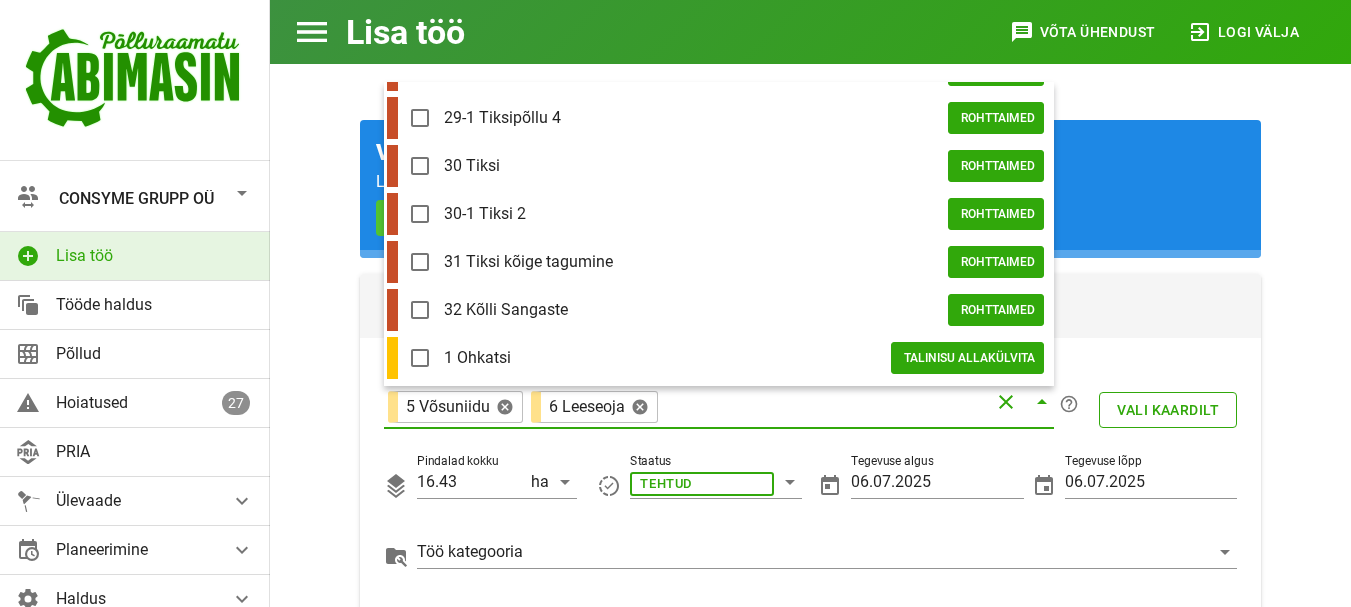 scroll, scrollTop: 1632, scrollLeft: 0, axis: vertical 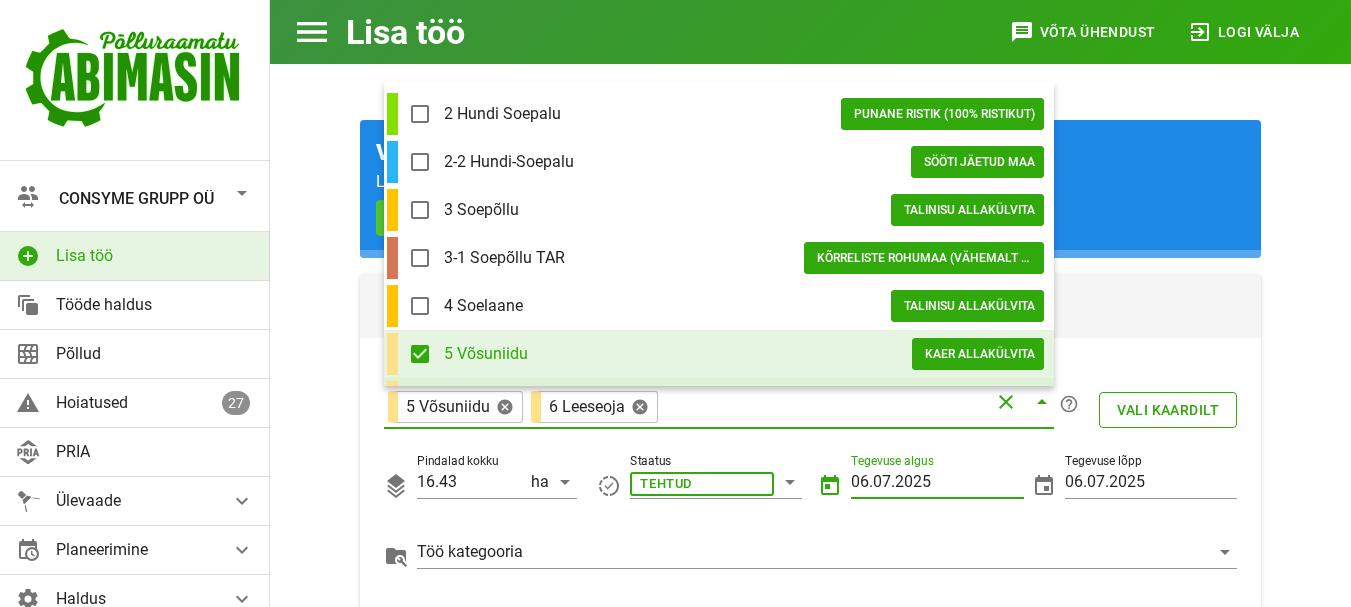 click on "06.07.2025" at bounding box center (937, 482) 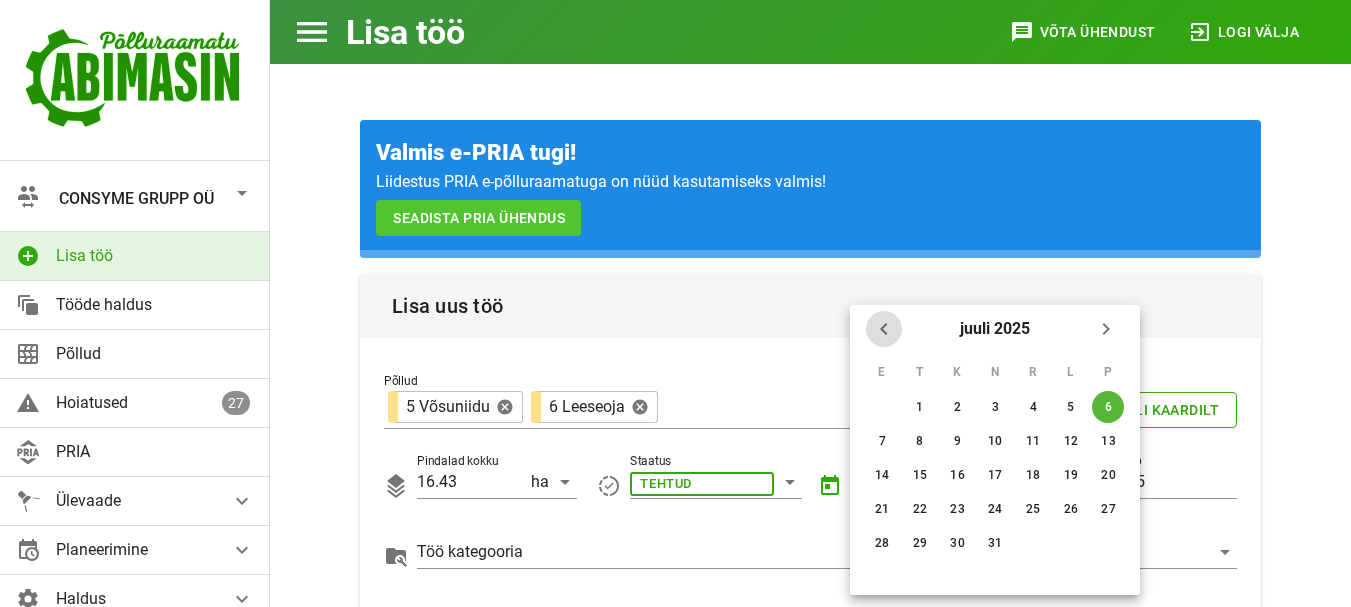 click at bounding box center [884, 329] 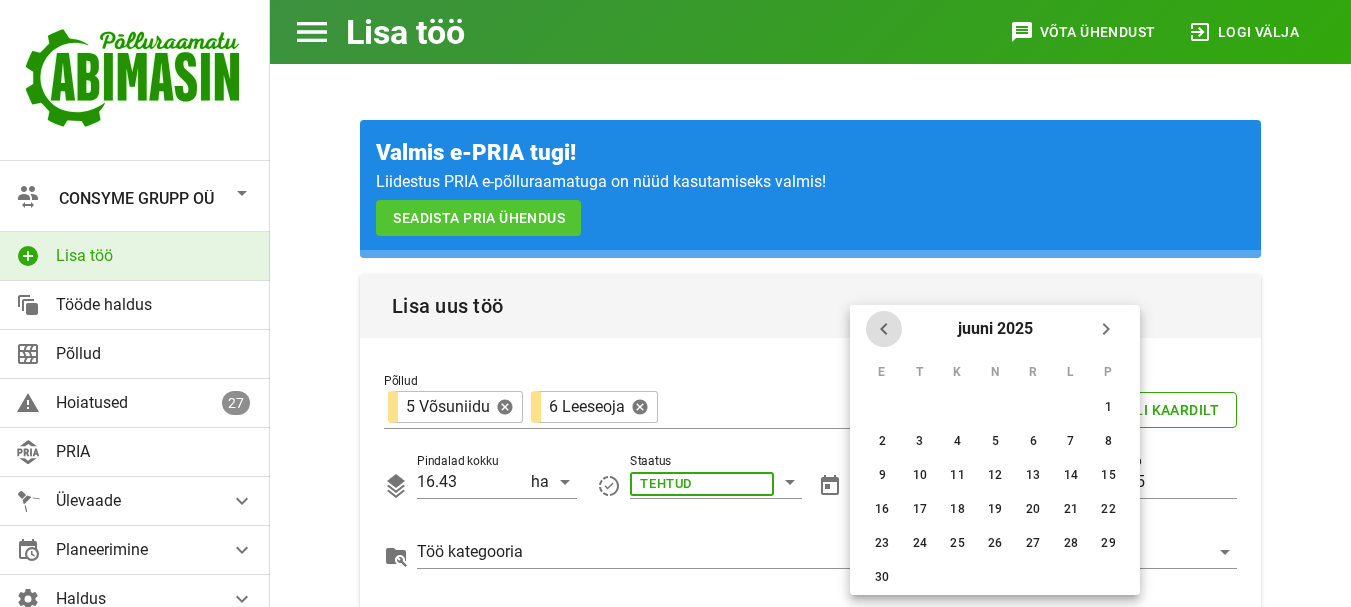 click at bounding box center [884, 329] 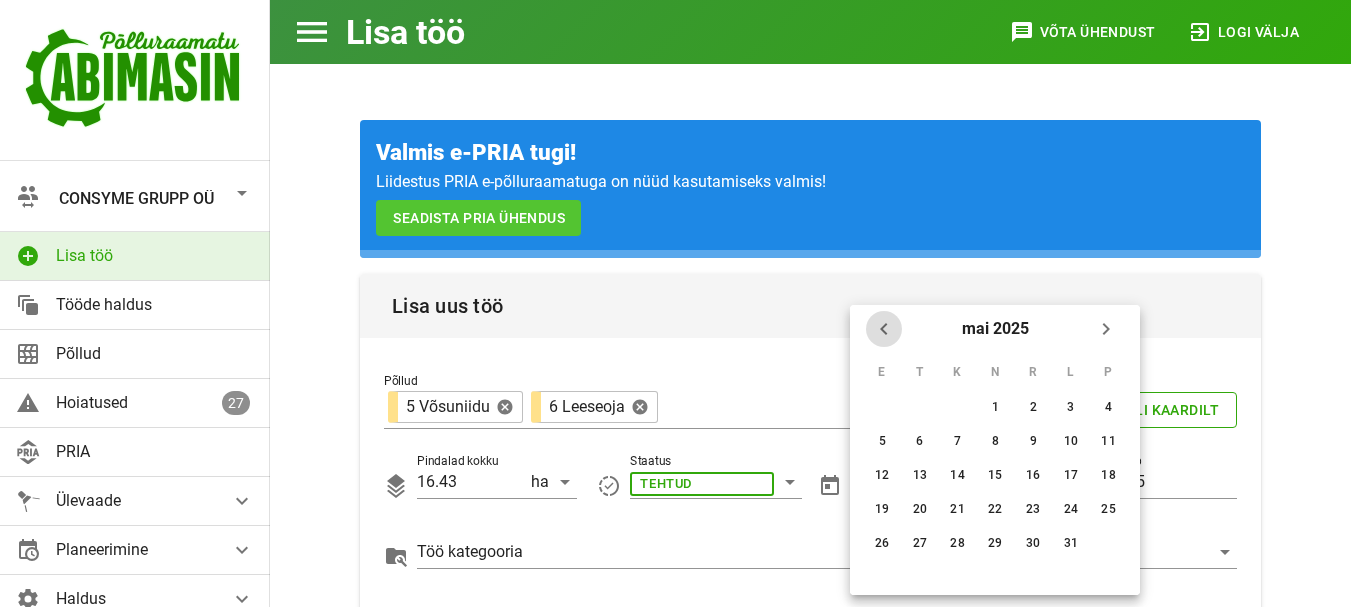 click at bounding box center (884, 329) 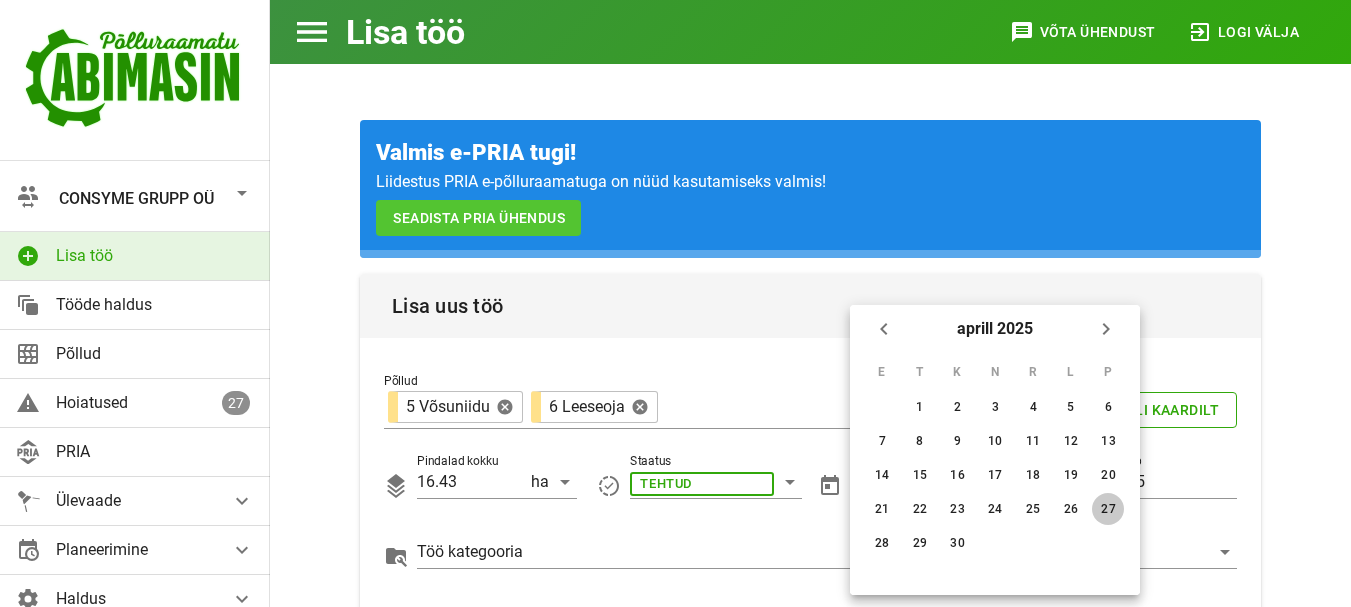 click on "27" at bounding box center [920, 407] 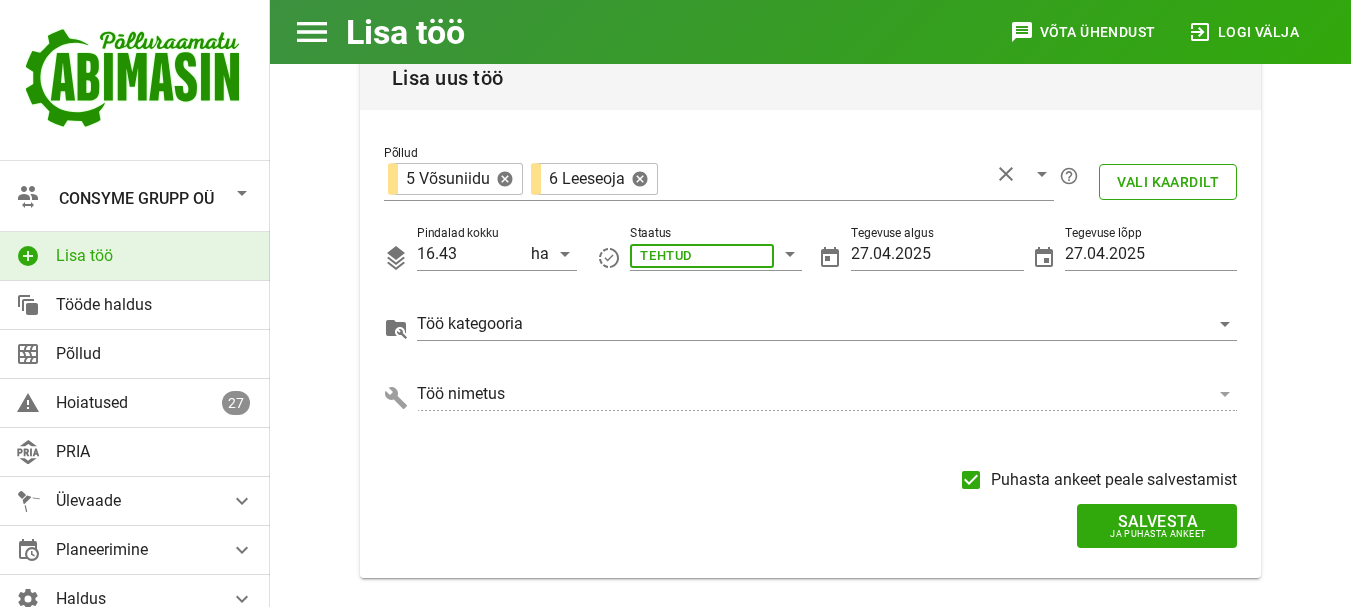scroll, scrollTop: 240, scrollLeft: 0, axis: vertical 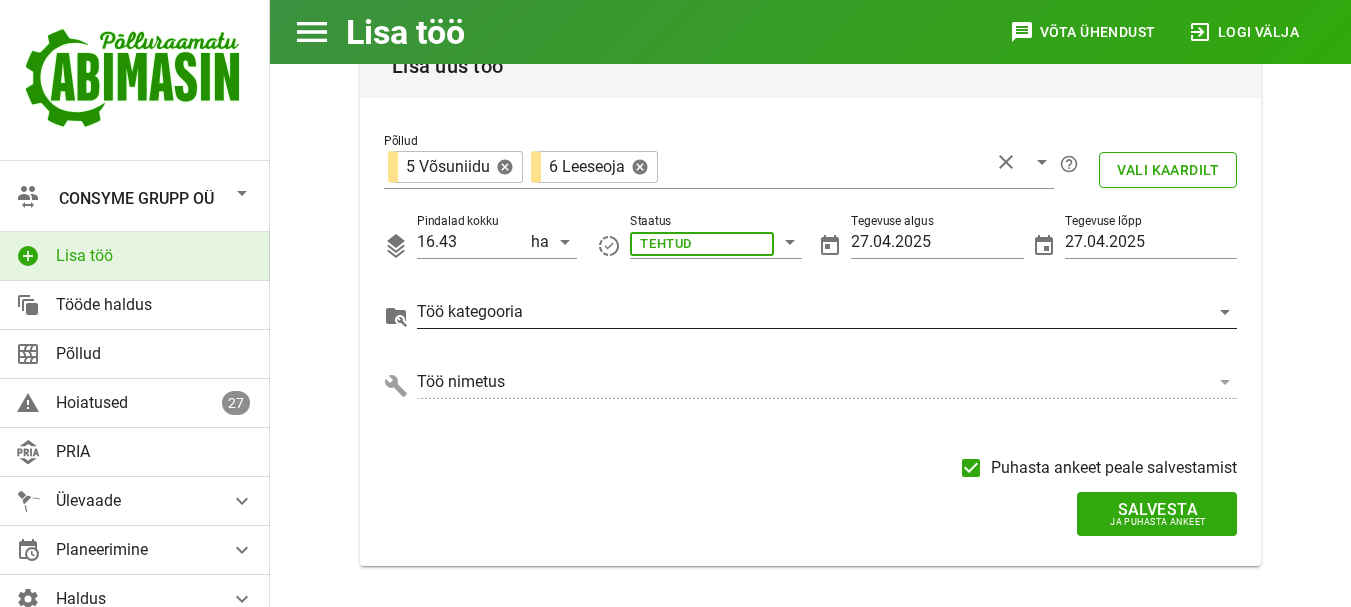 click at bounding box center (702, 242) 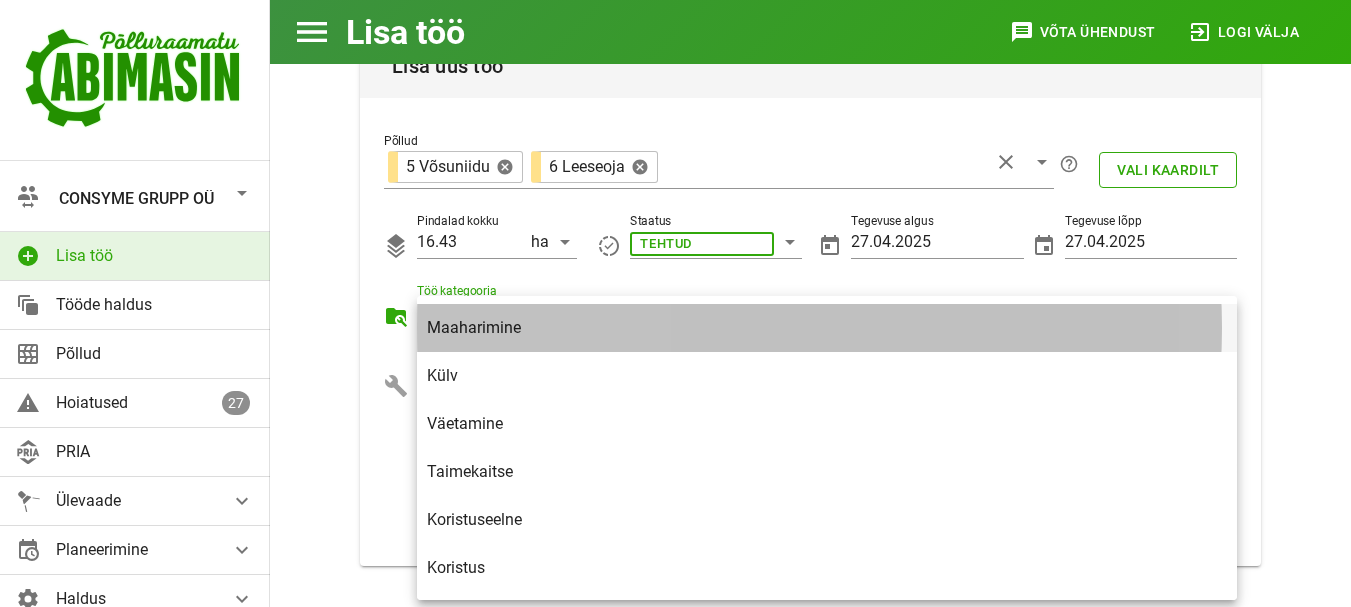click on "Maaharimine" at bounding box center [827, 327] 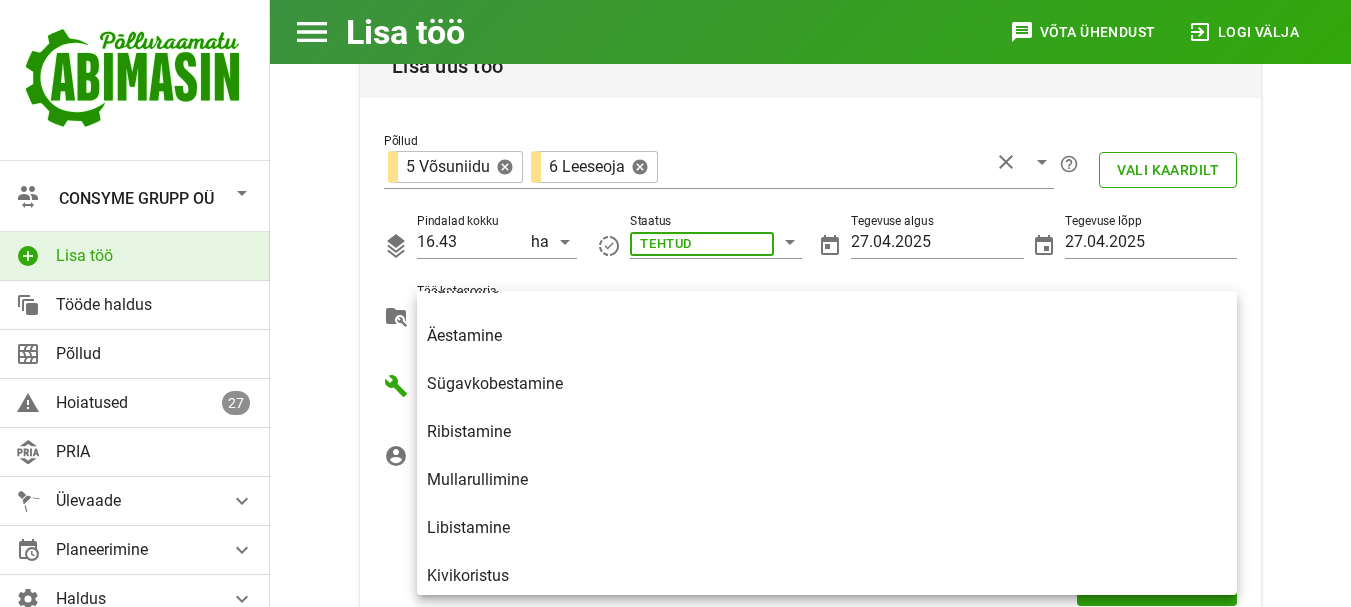 scroll, scrollTop: 307, scrollLeft: 0, axis: vertical 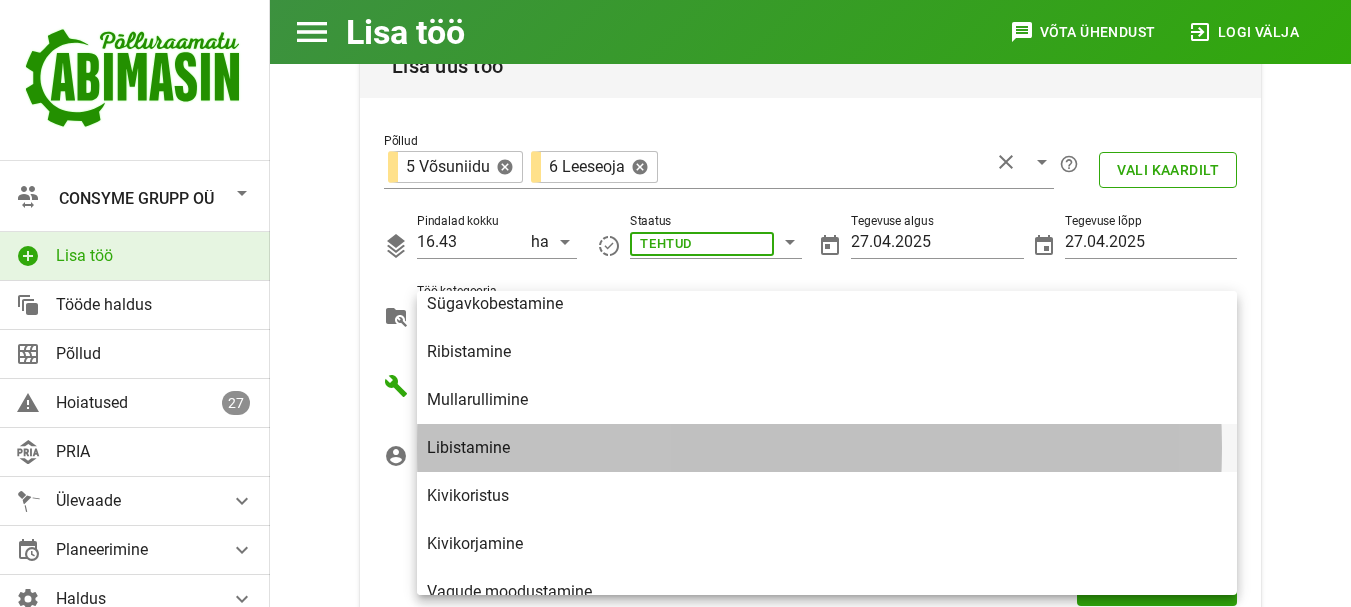 click on "Libistamine" at bounding box center [827, 447] 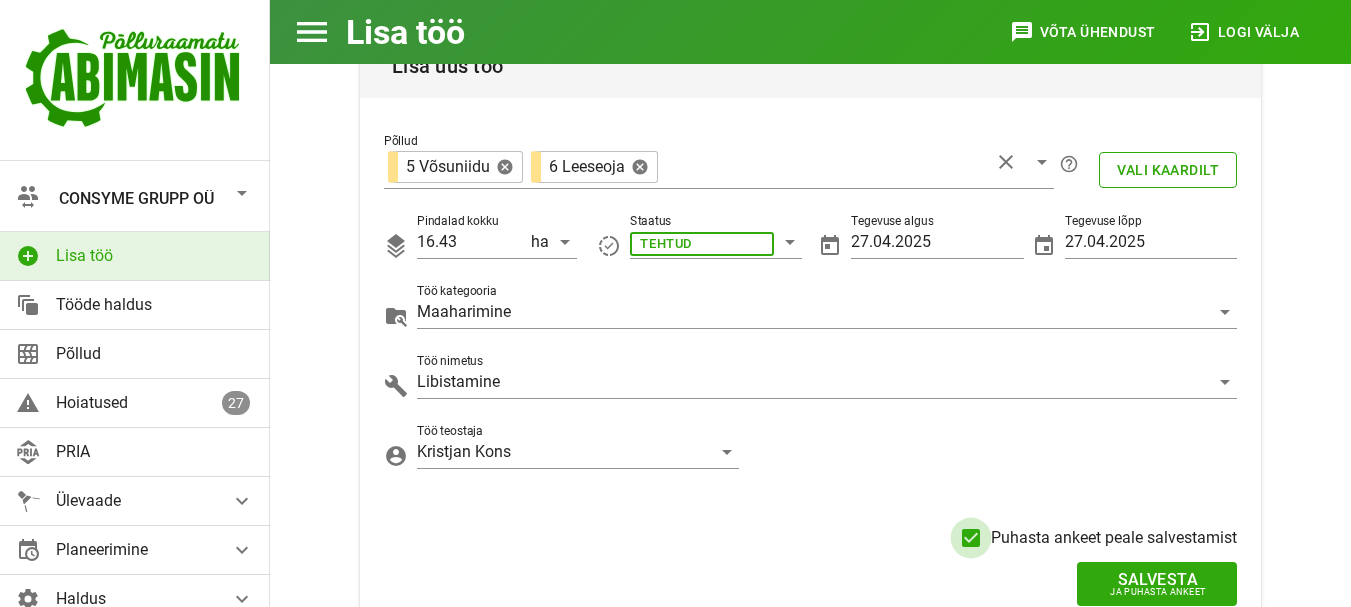 click at bounding box center [971, 538] 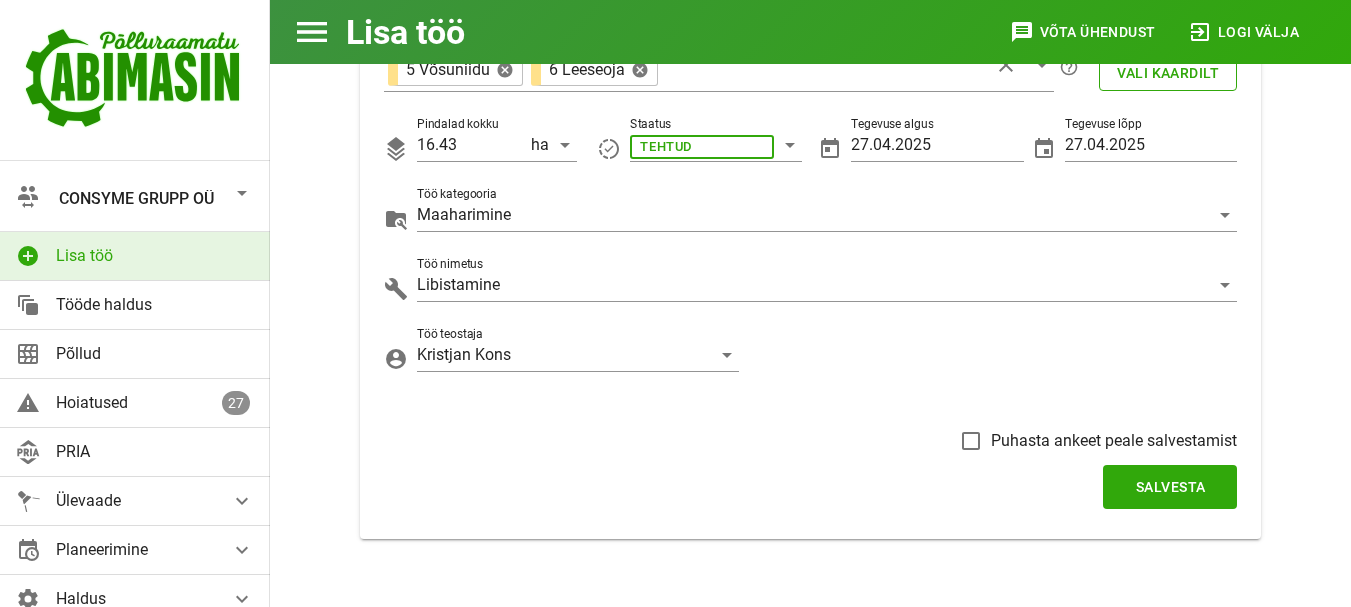 scroll, scrollTop: 360, scrollLeft: 0, axis: vertical 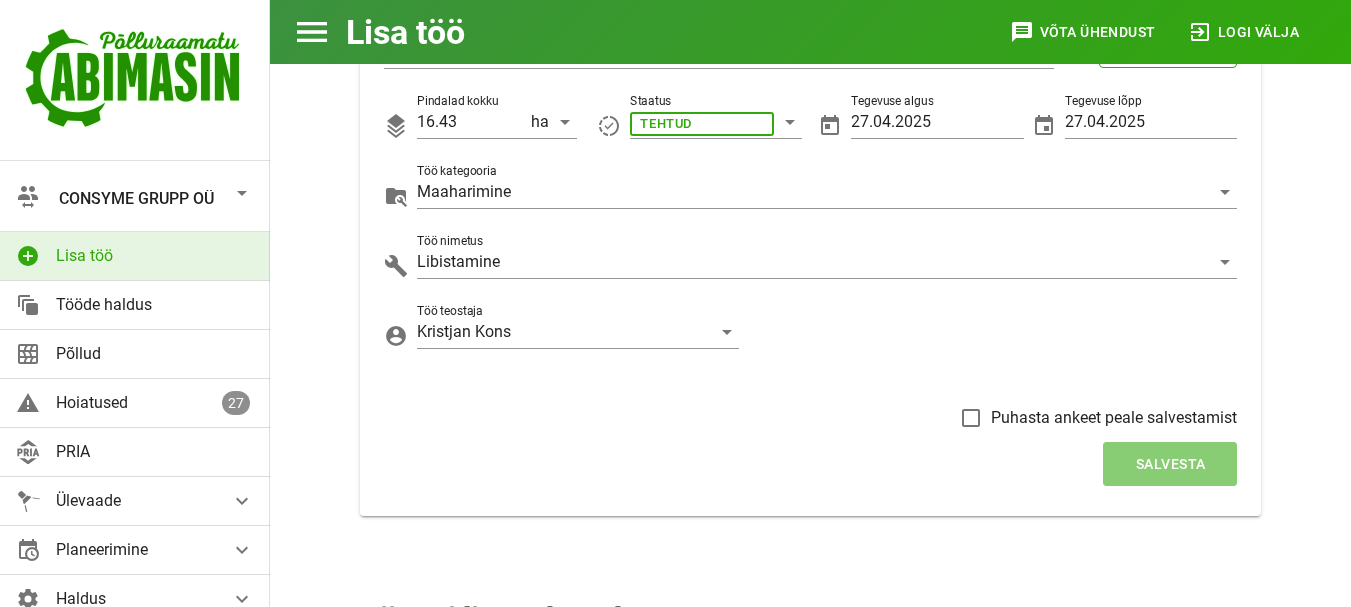 click on "Salvesta" at bounding box center (1170, 464) 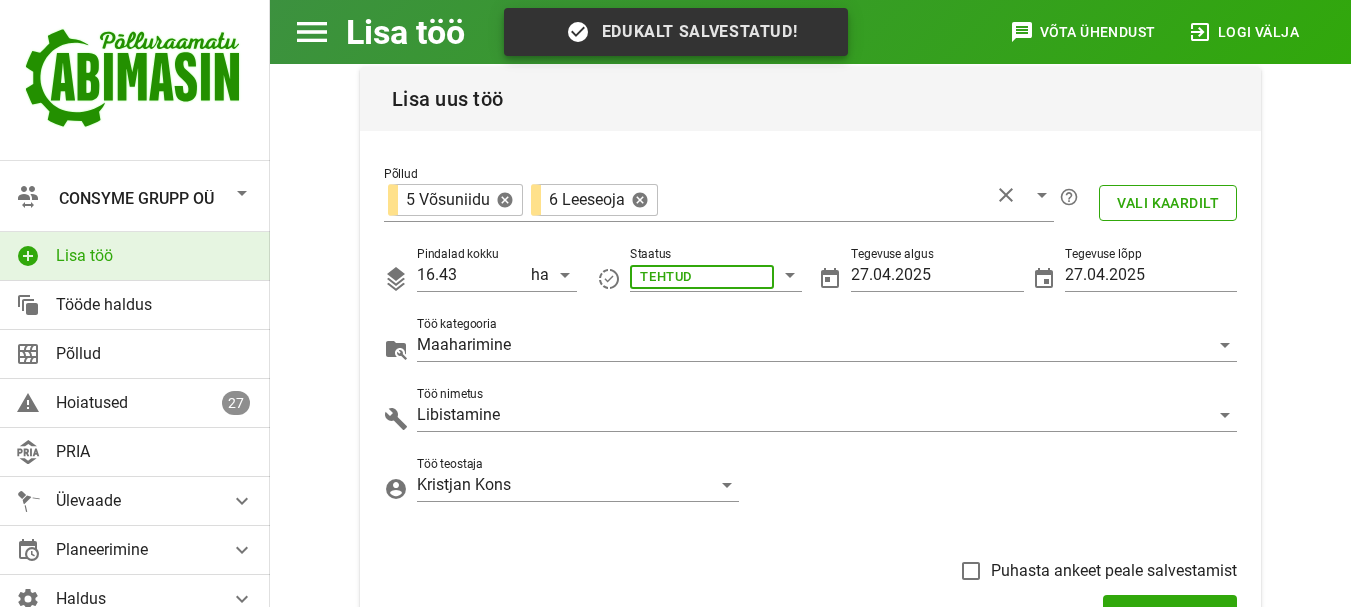 scroll, scrollTop: 200, scrollLeft: 0, axis: vertical 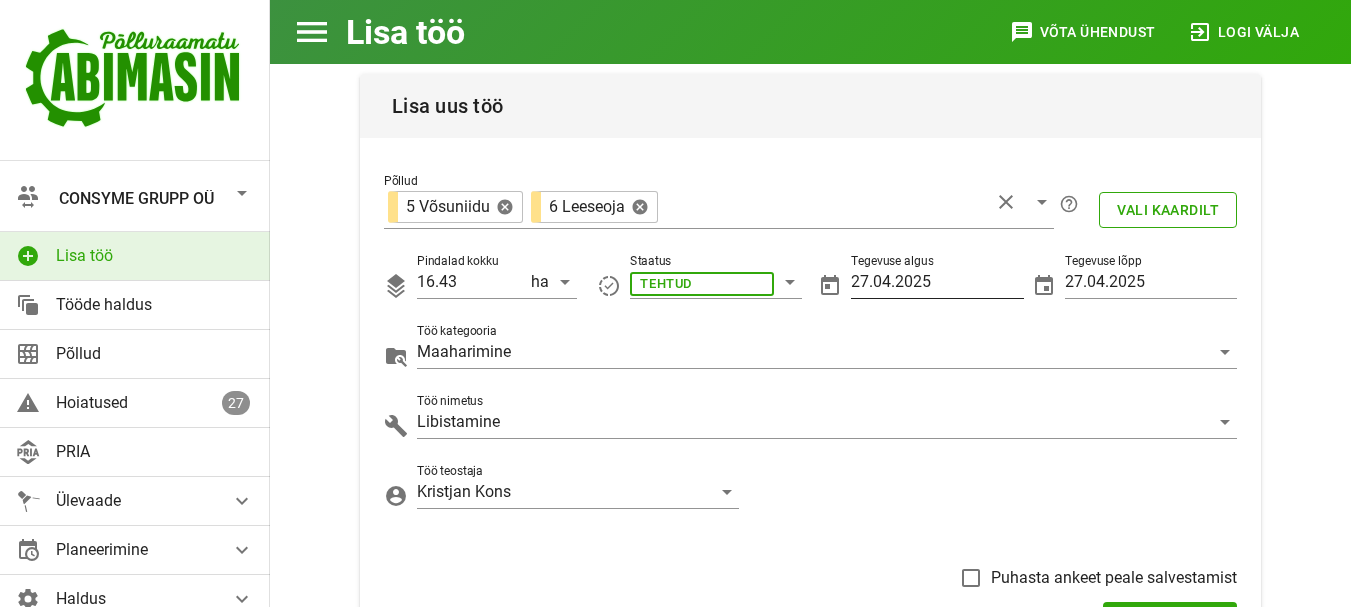 click on "27.04.2025" at bounding box center [937, 282] 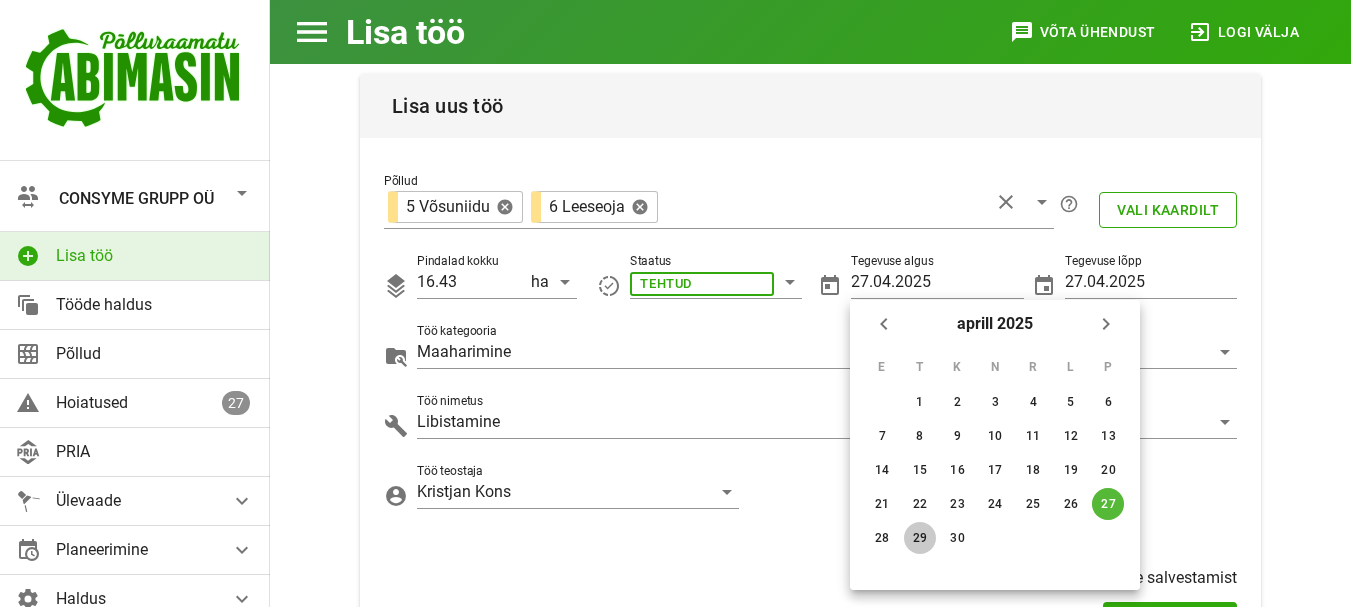 click on "29" at bounding box center (920, 402) 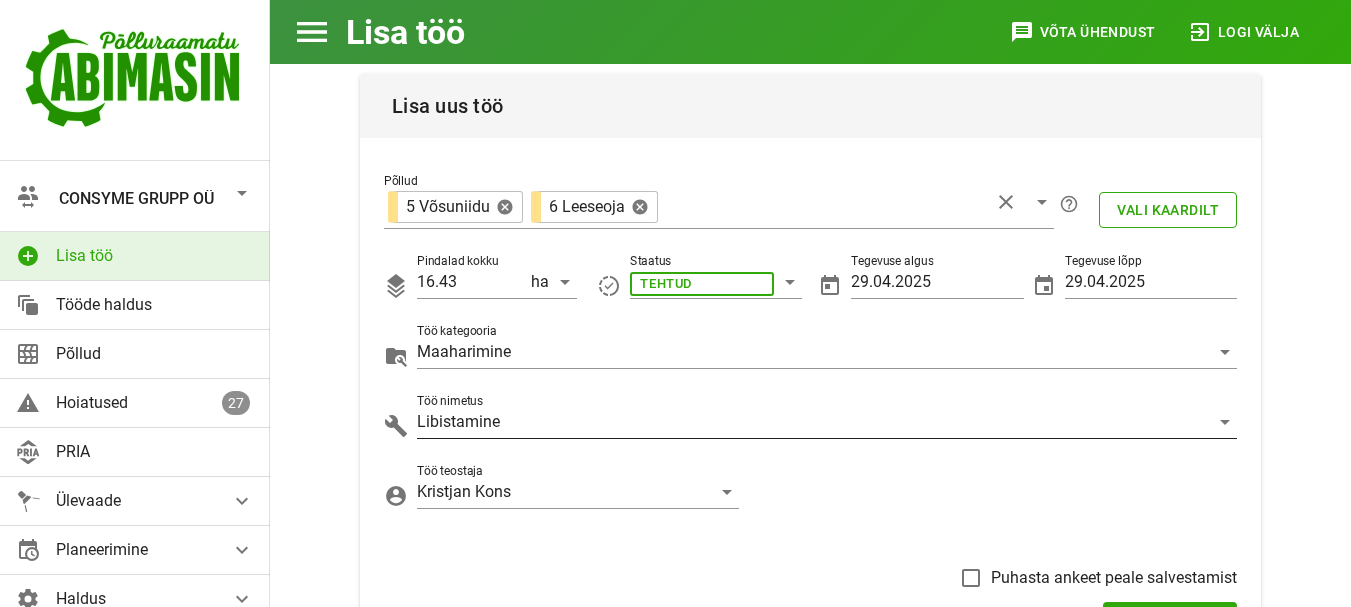 click on "Libistamine" at bounding box center [702, 282] 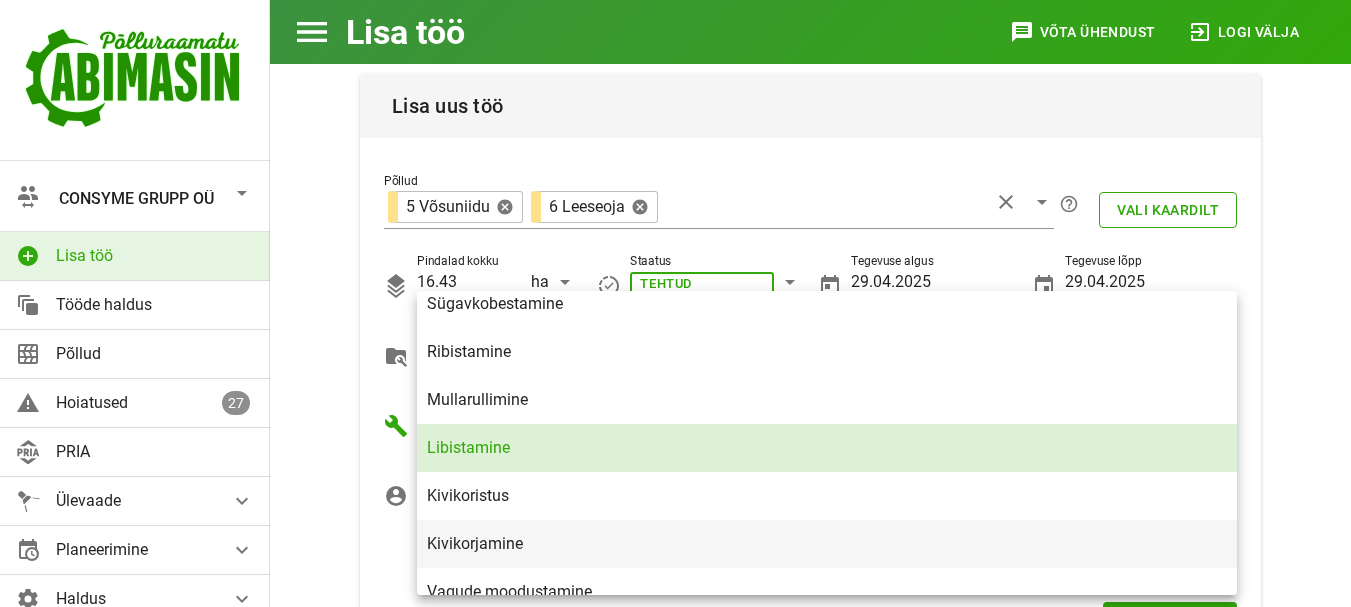 click on "Kivikorjamine" at bounding box center [827, 543] 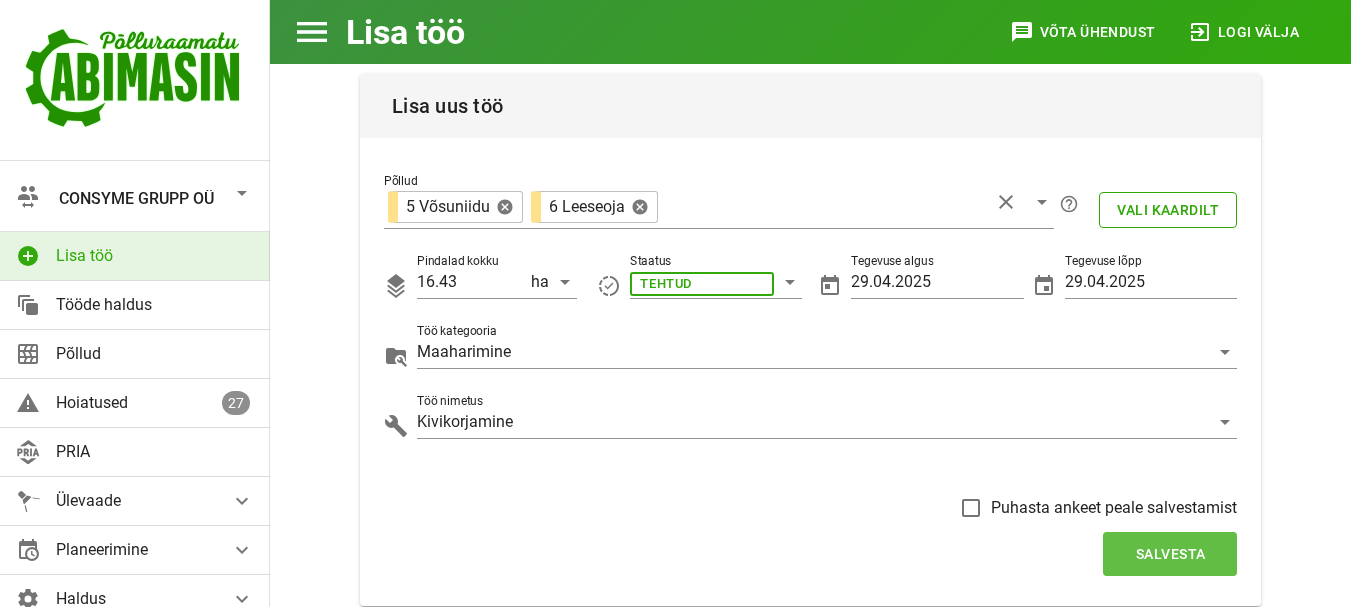 click on "Salvesta" at bounding box center (1170, 554) 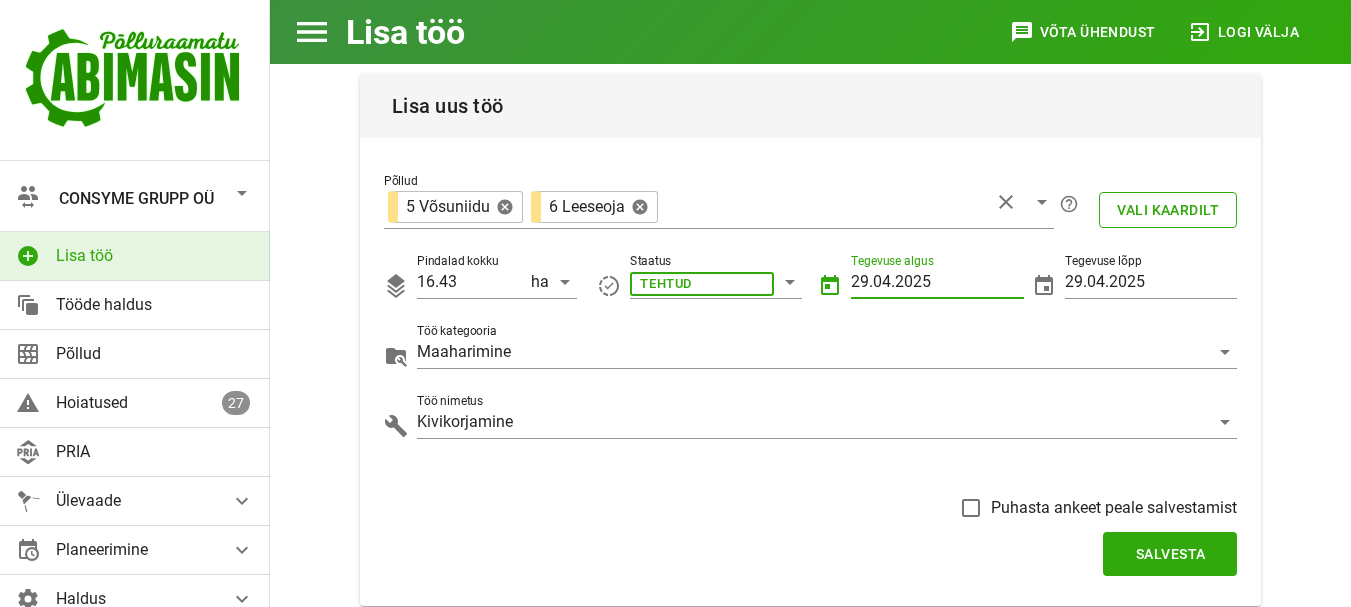 click on "29.04.2025" at bounding box center [937, 282] 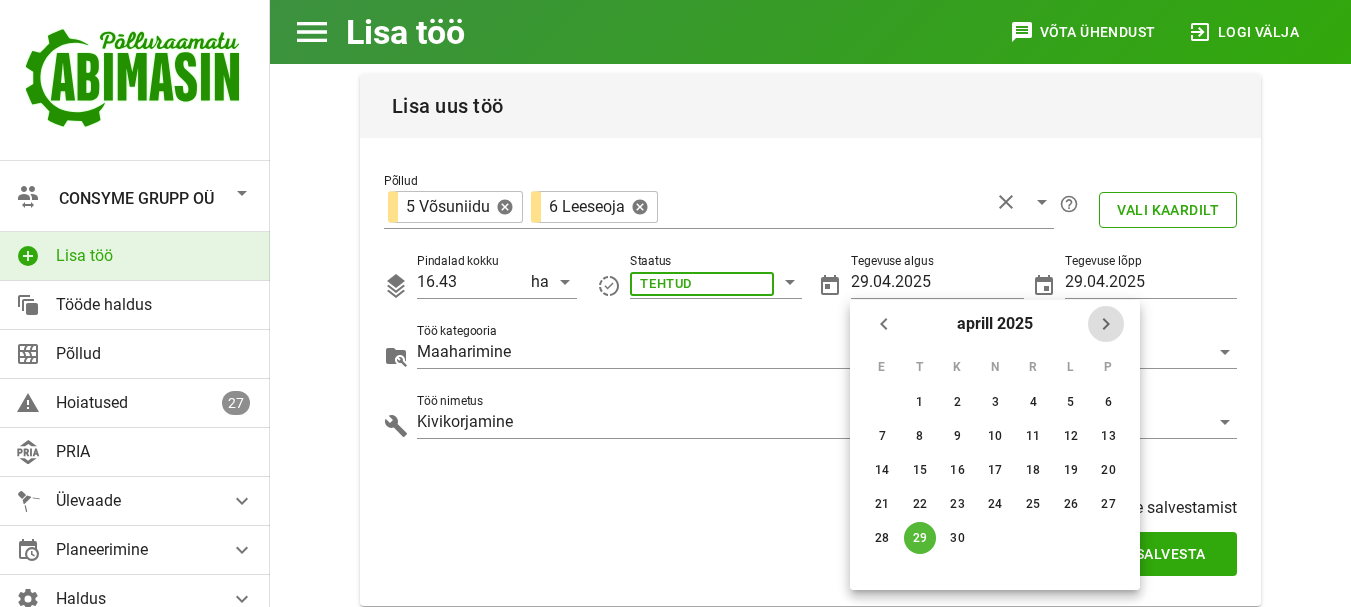 click at bounding box center [1106, 324] 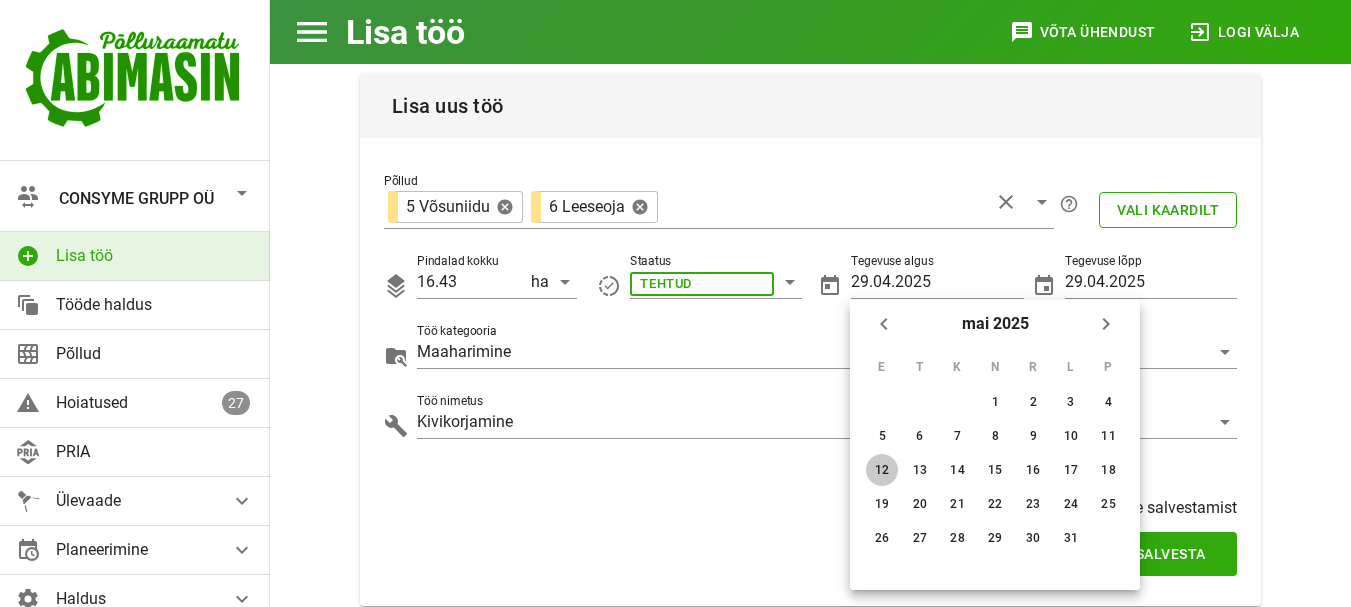 click on "12" at bounding box center [995, 402] 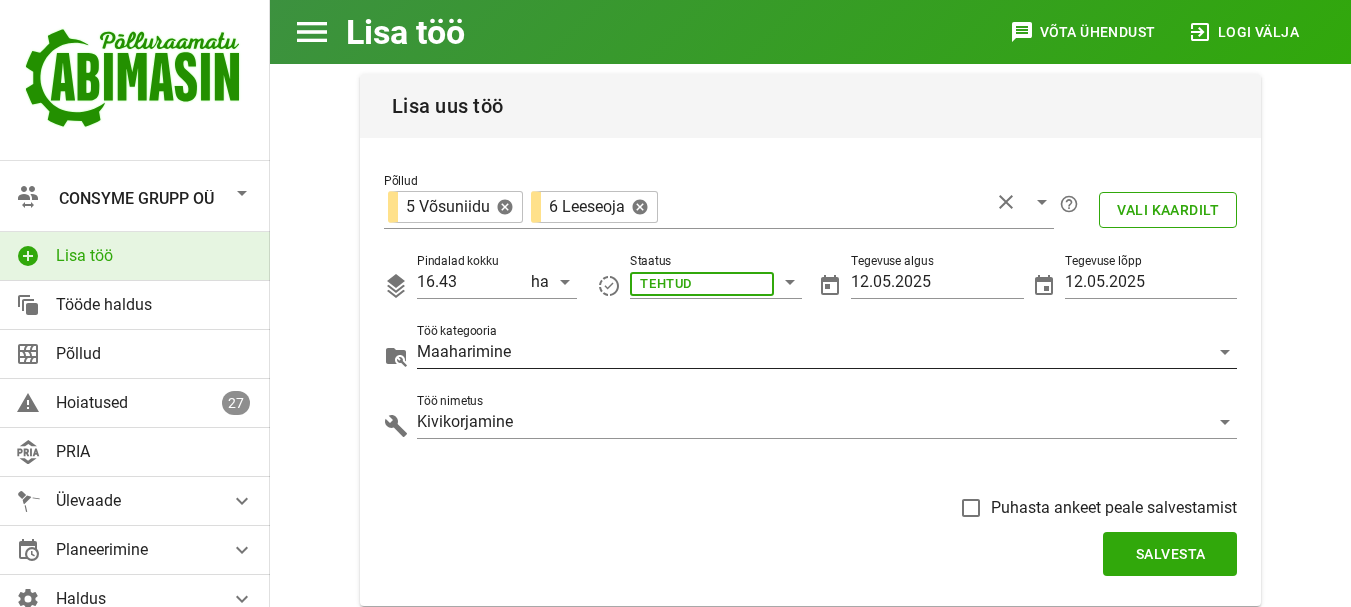click on "Maaharimine" at bounding box center [702, 282] 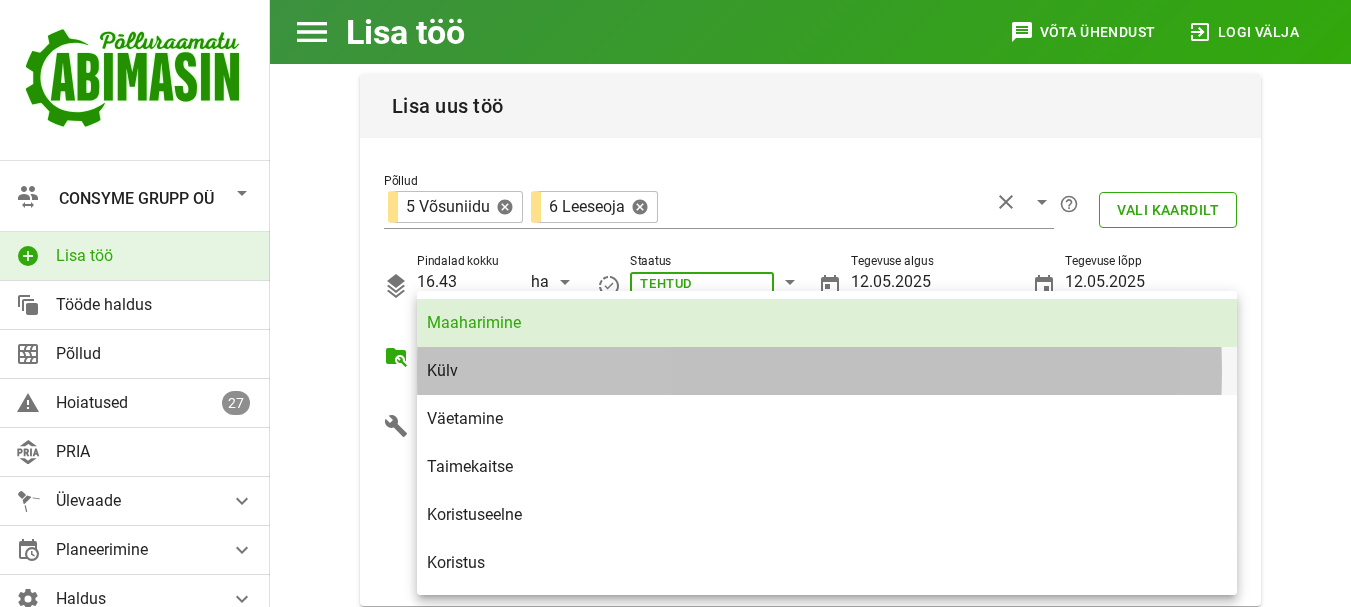 click on "Külv" at bounding box center (827, 370) 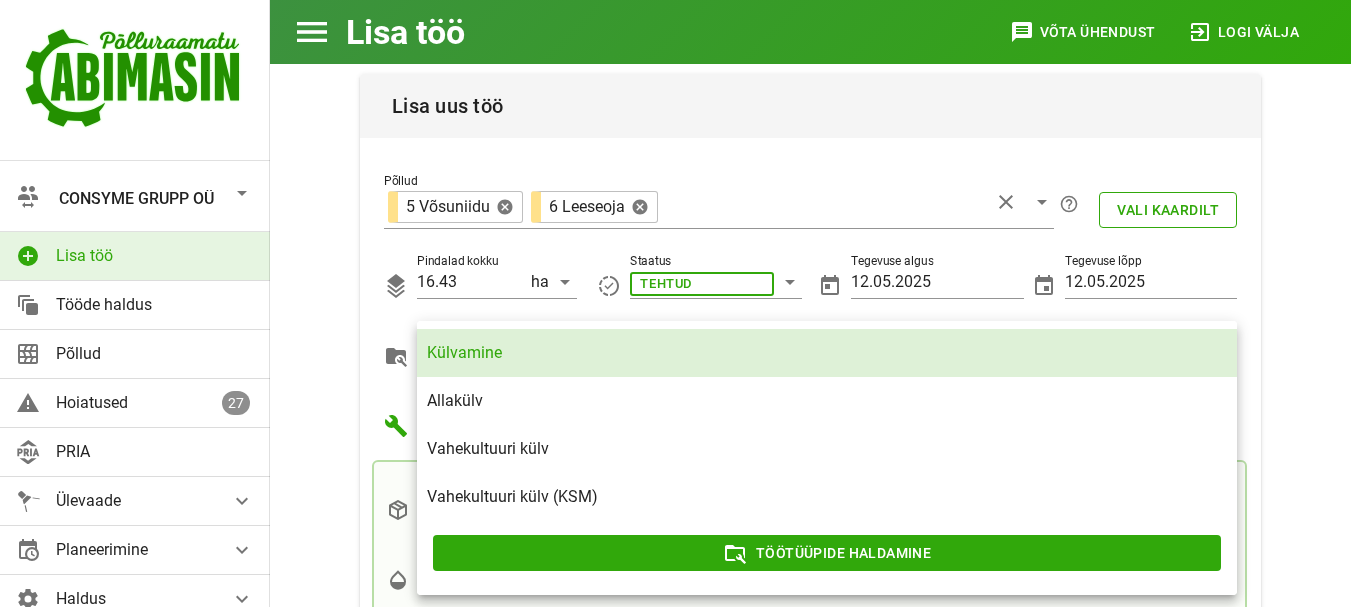 click on "Külvamine" at bounding box center (827, 352) 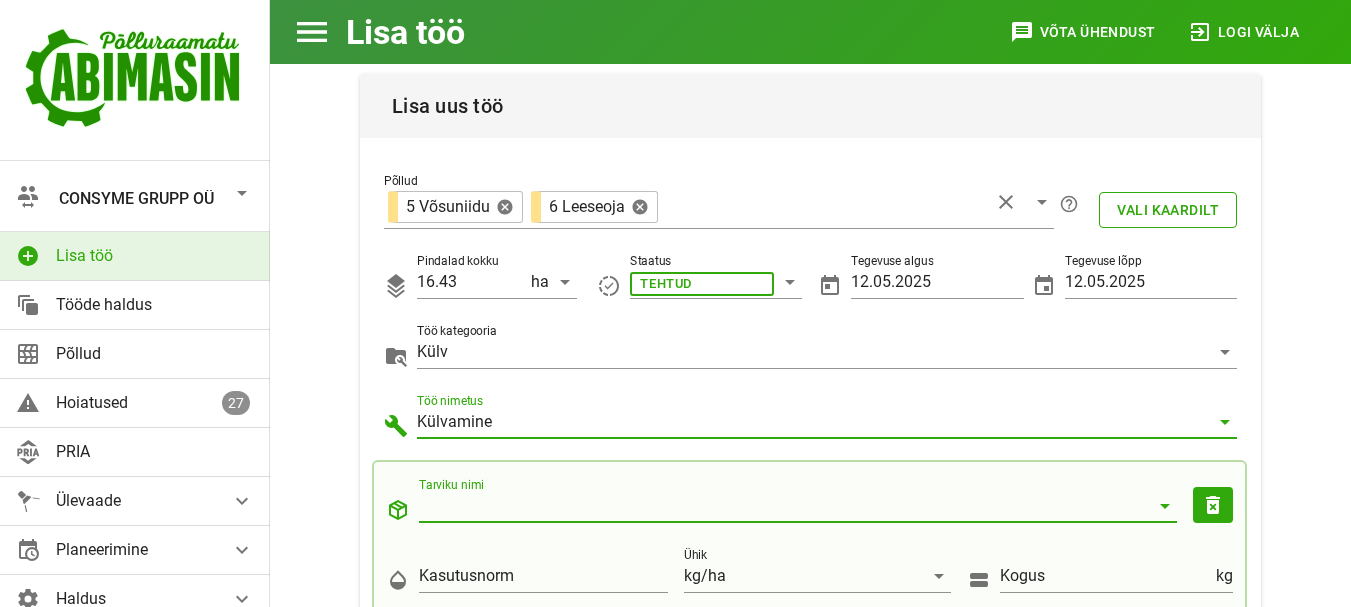 click on "Tarviku nimi" at bounding box center (784, 506) 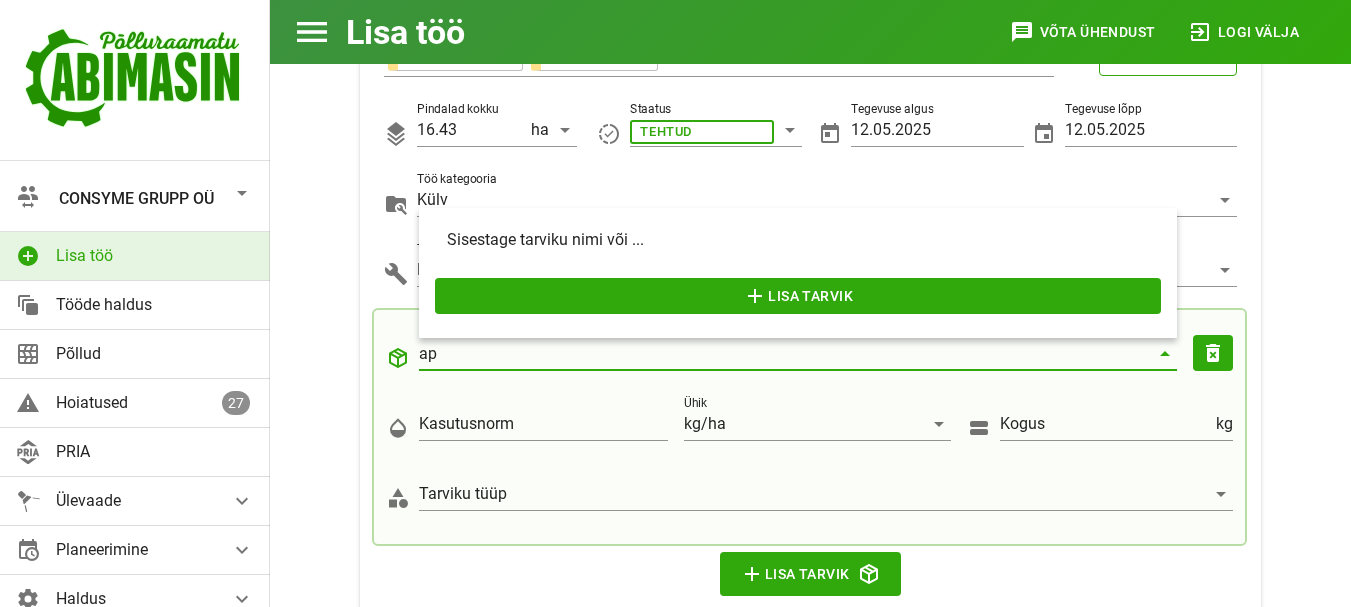 scroll, scrollTop: 360, scrollLeft: 0, axis: vertical 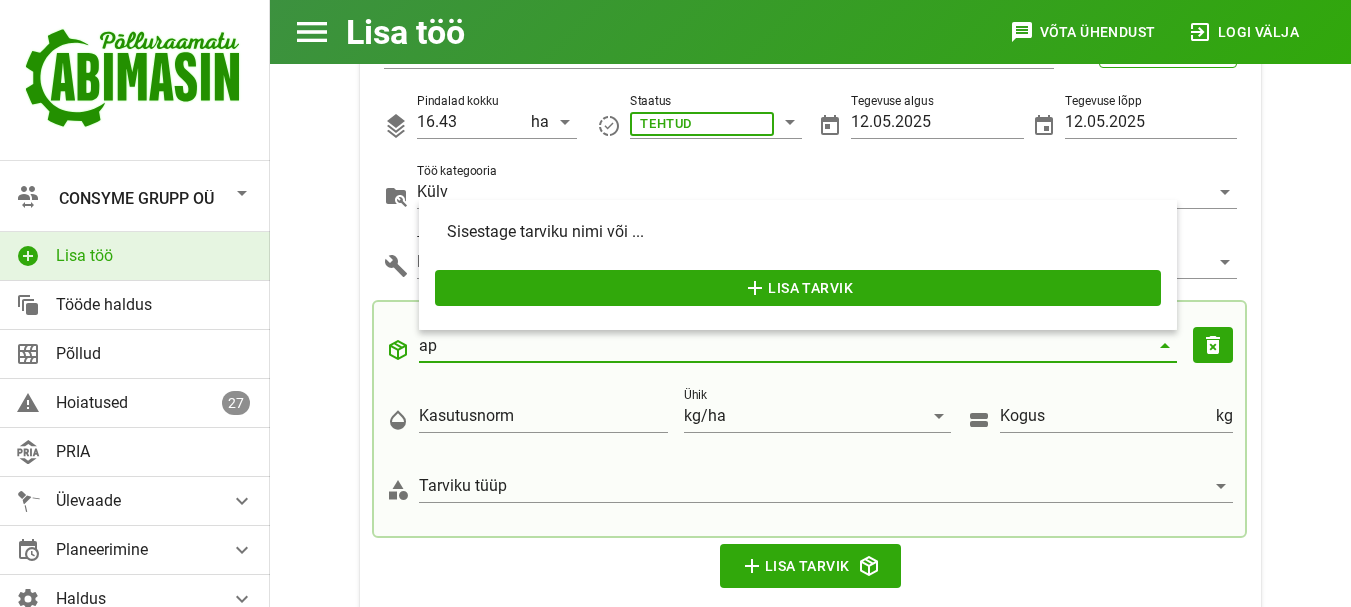 click on "ap" at bounding box center (784, 346) 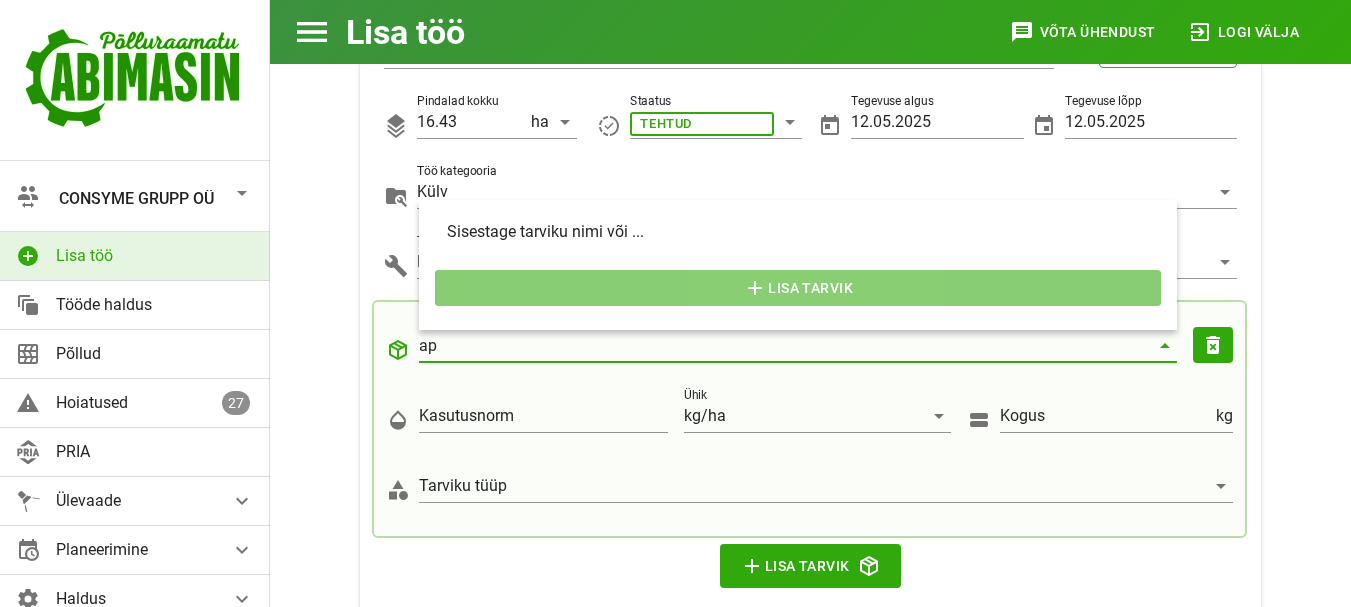 click on "add  Lisa tarvik" at bounding box center (798, 288) 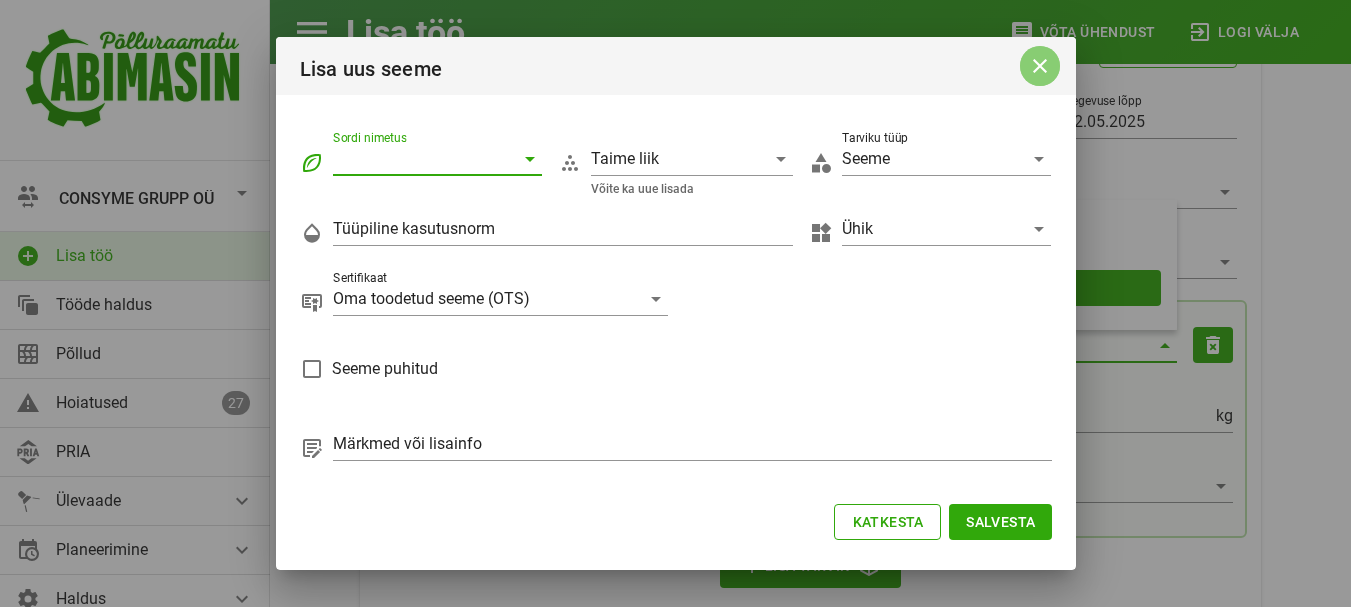 click on "close" at bounding box center (1040, 66) 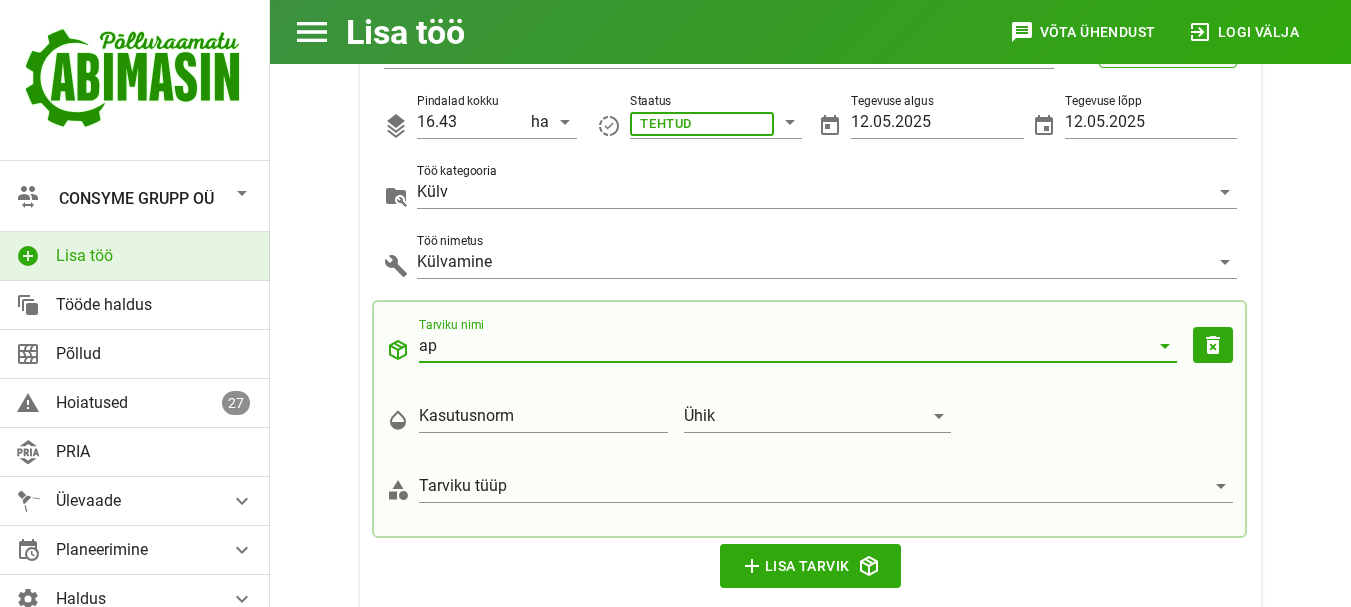 click on "ap" at bounding box center (784, 346) 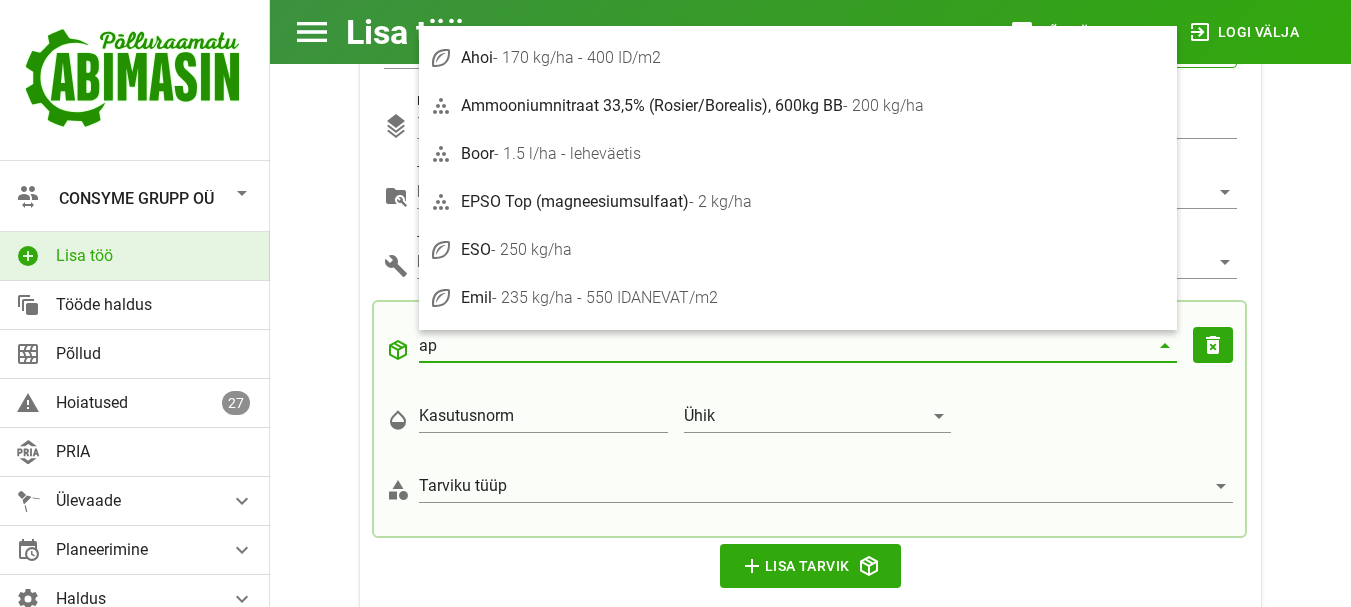 click on "ap" at bounding box center (784, 346) 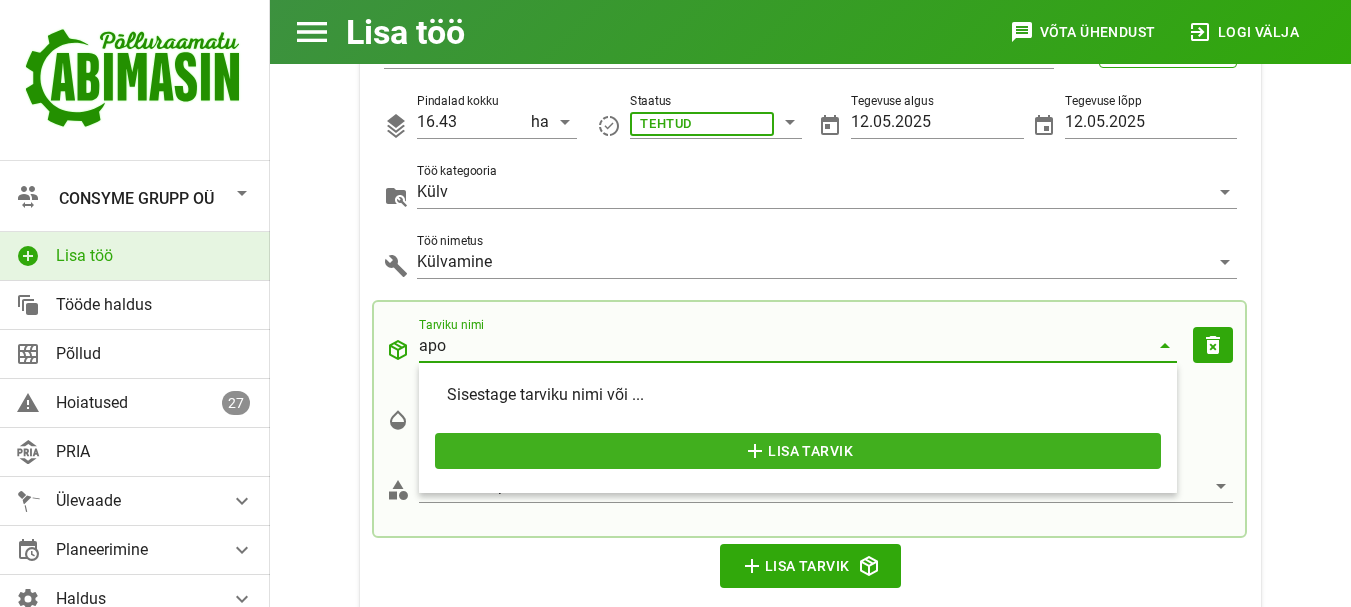 type on "apo" 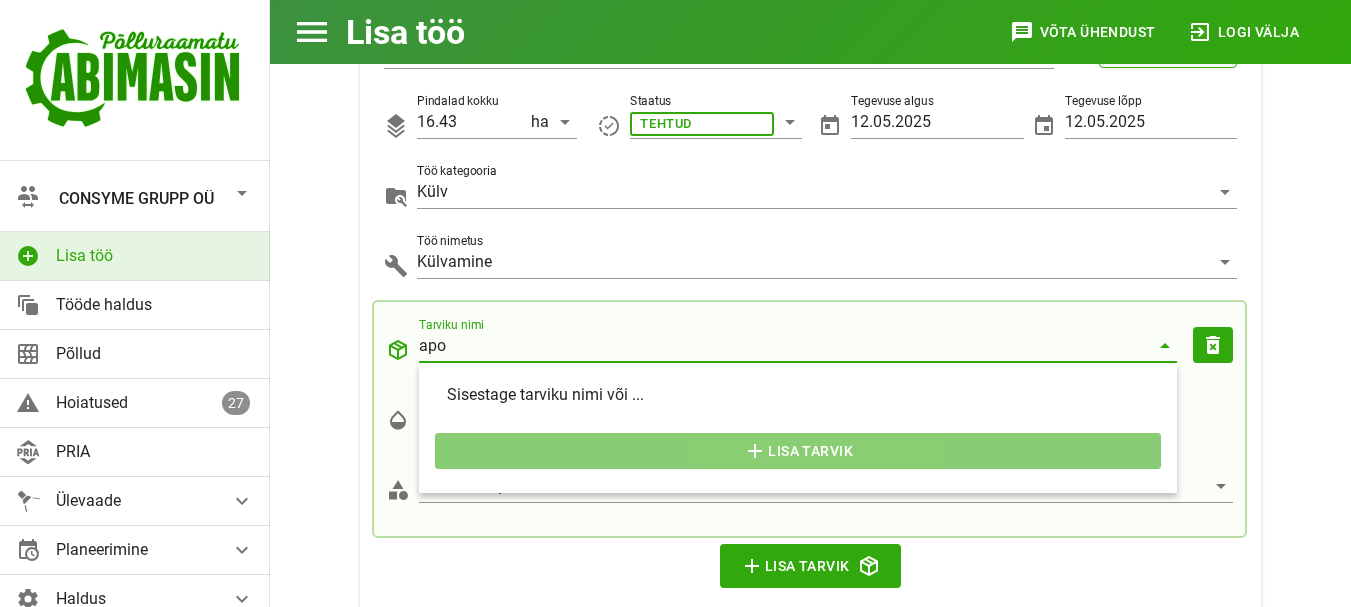 click on "add  Lisa tarvik" at bounding box center (798, 451) 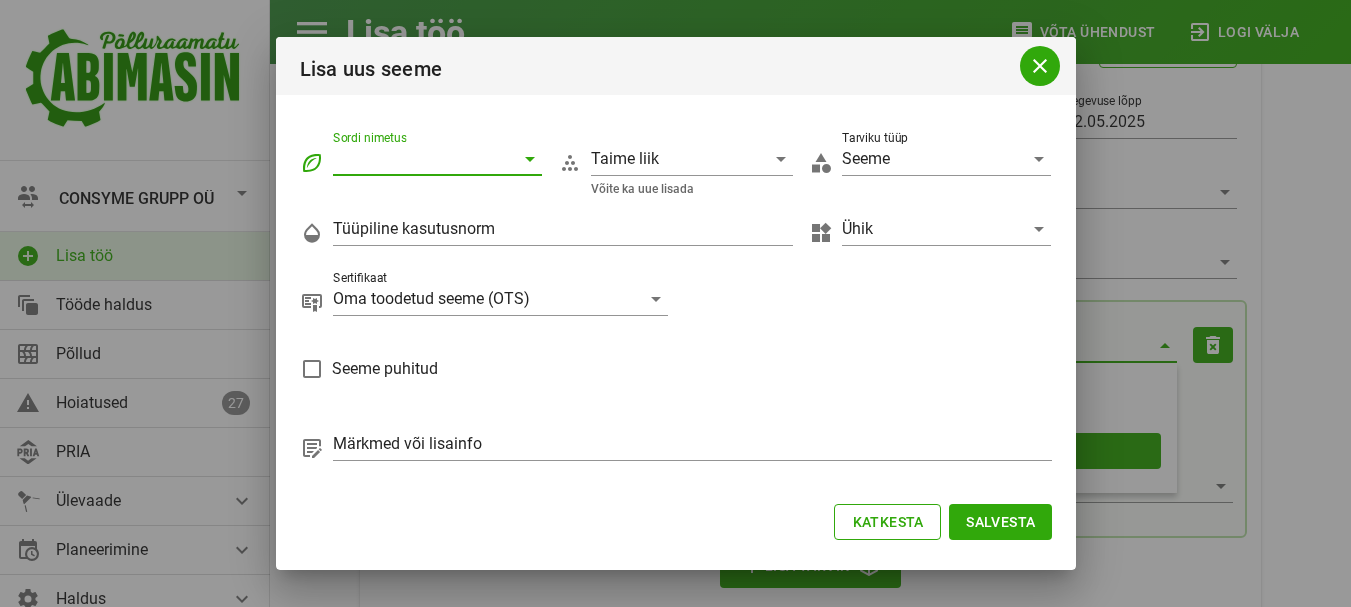 click on "Sordi nimetus" at bounding box center [424, 159] 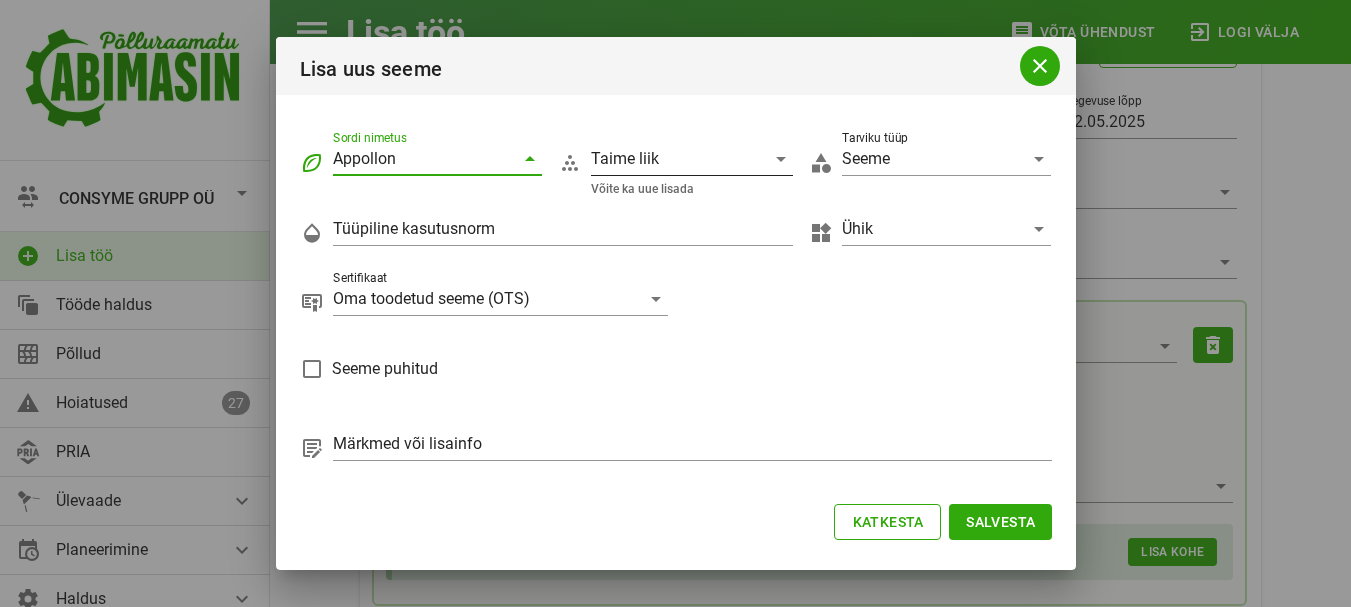 type on "Appollon" 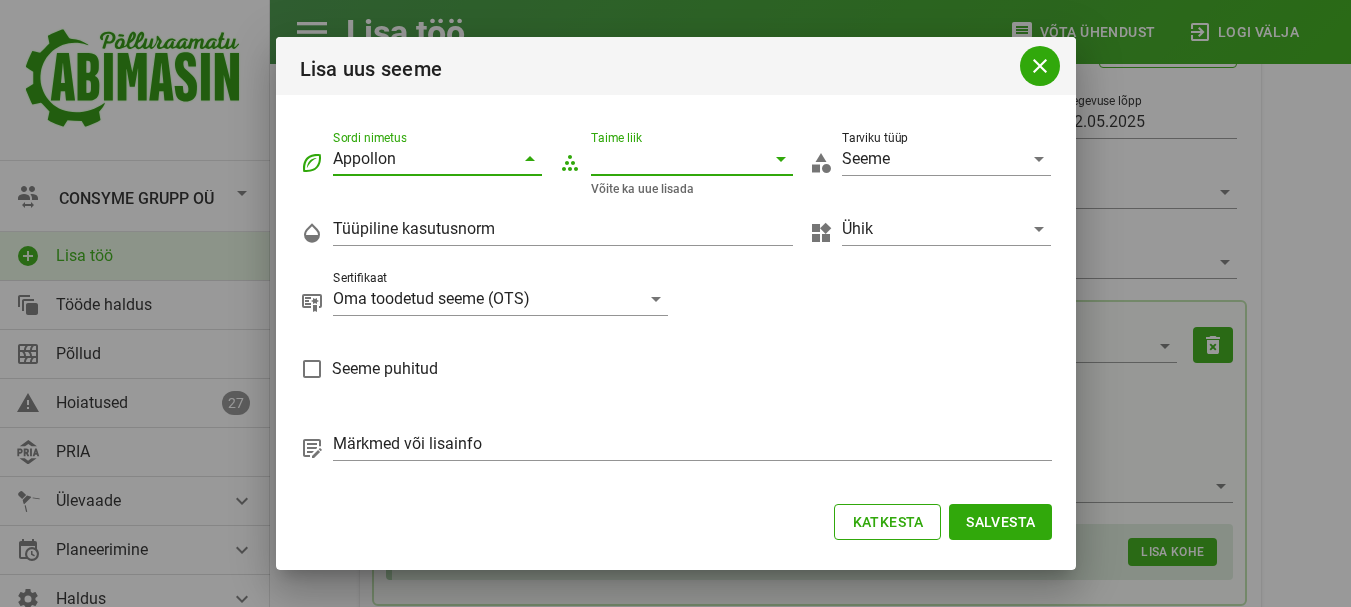 click on "Taime liik" at bounding box center (678, 159) 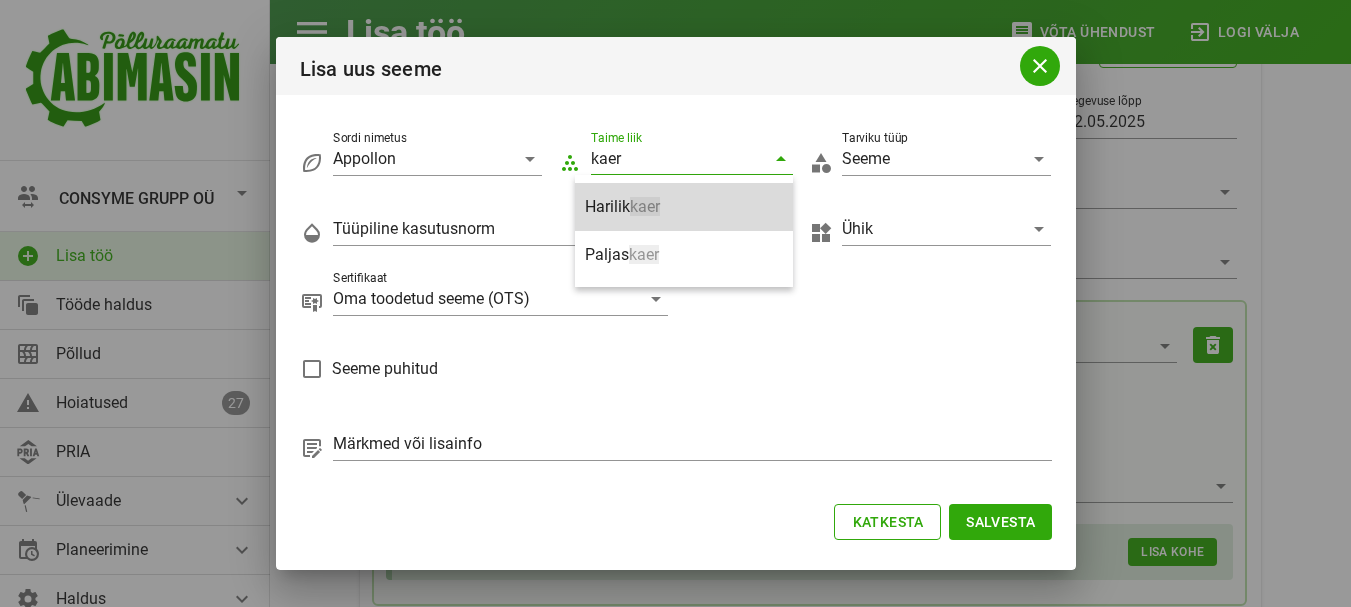click on "kaer" at bounding box center [645, 206] 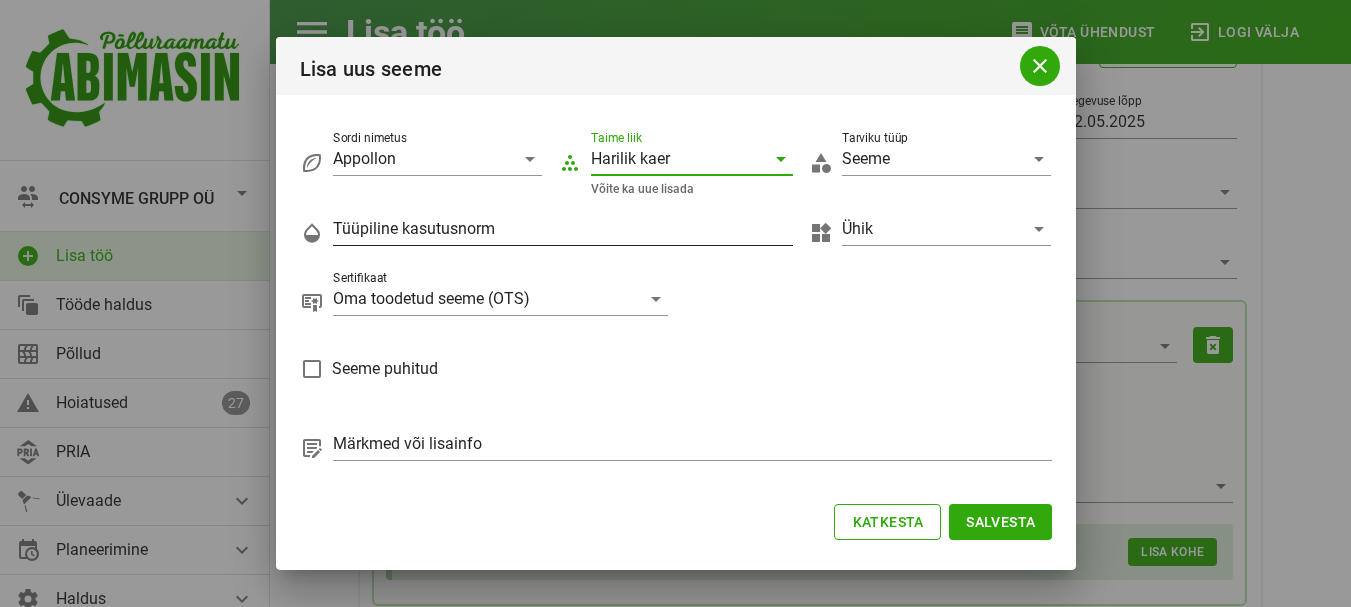 type on "Harilik kaer" 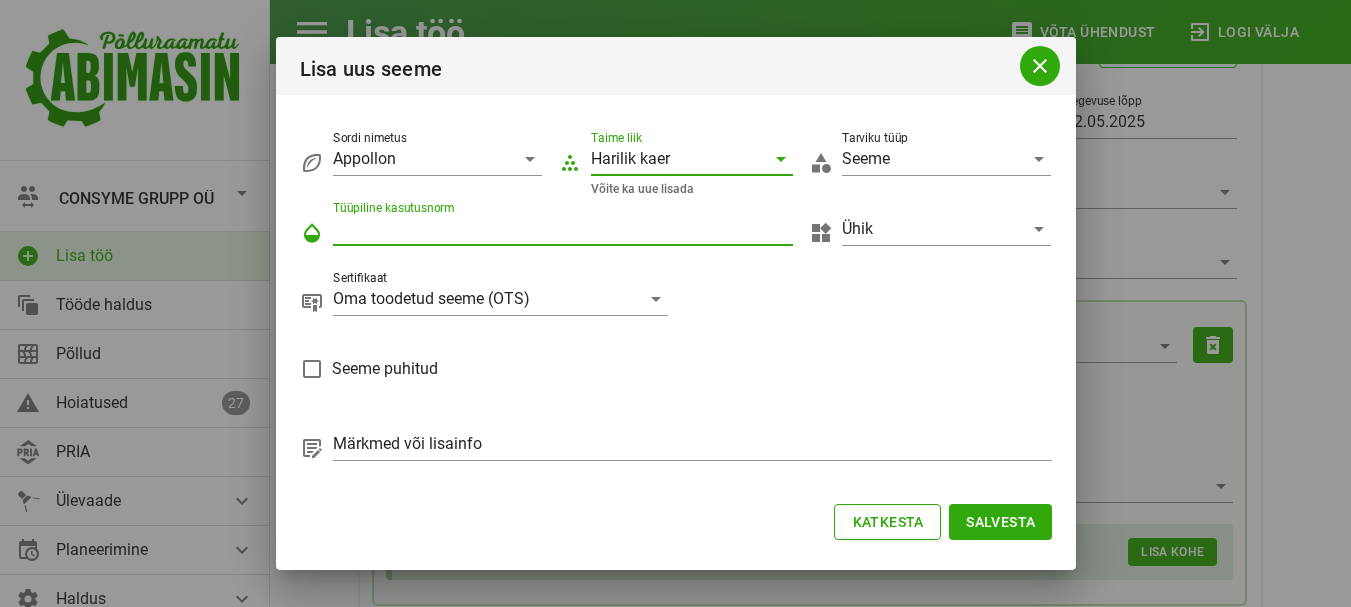 click on "Tüüpiline kasutusnorm" at bounding box center (563, 229) 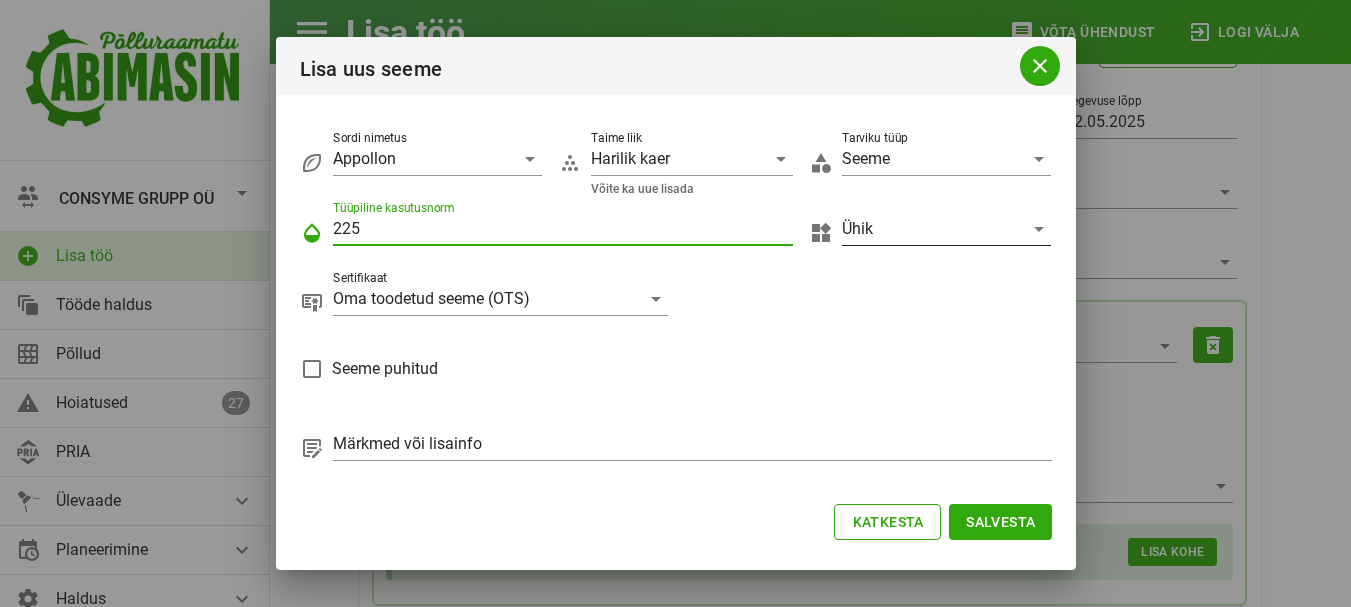 type on "225" 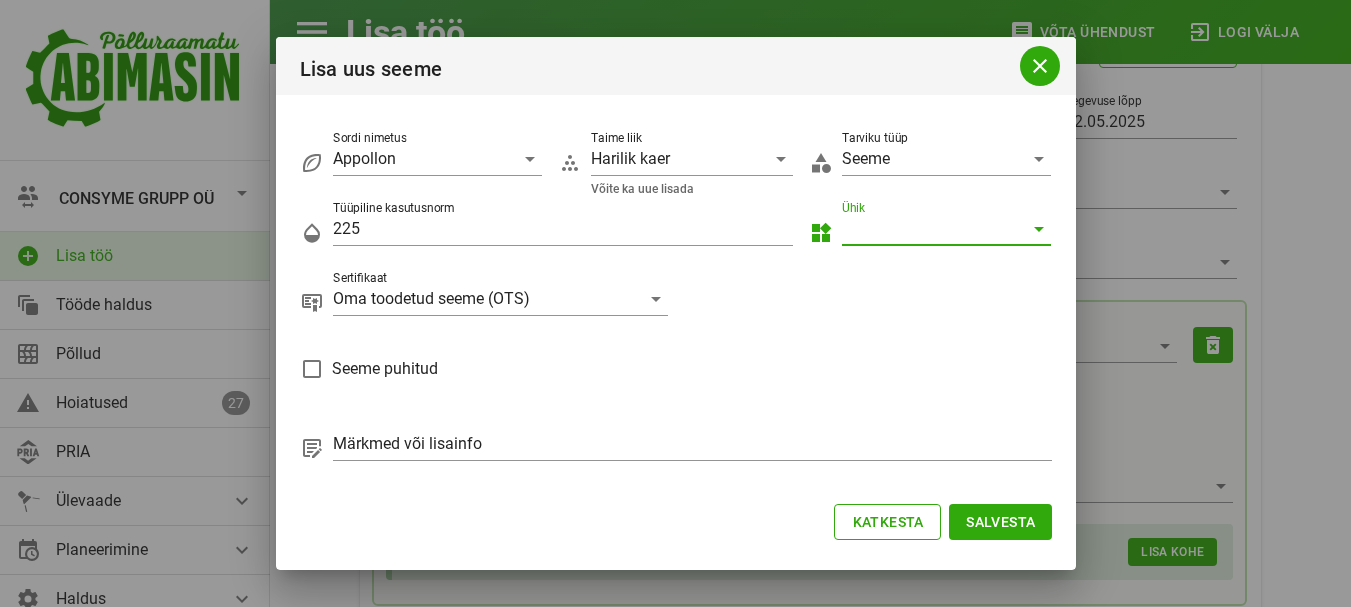 click on "Ühik" at bounding box center (933, 229) 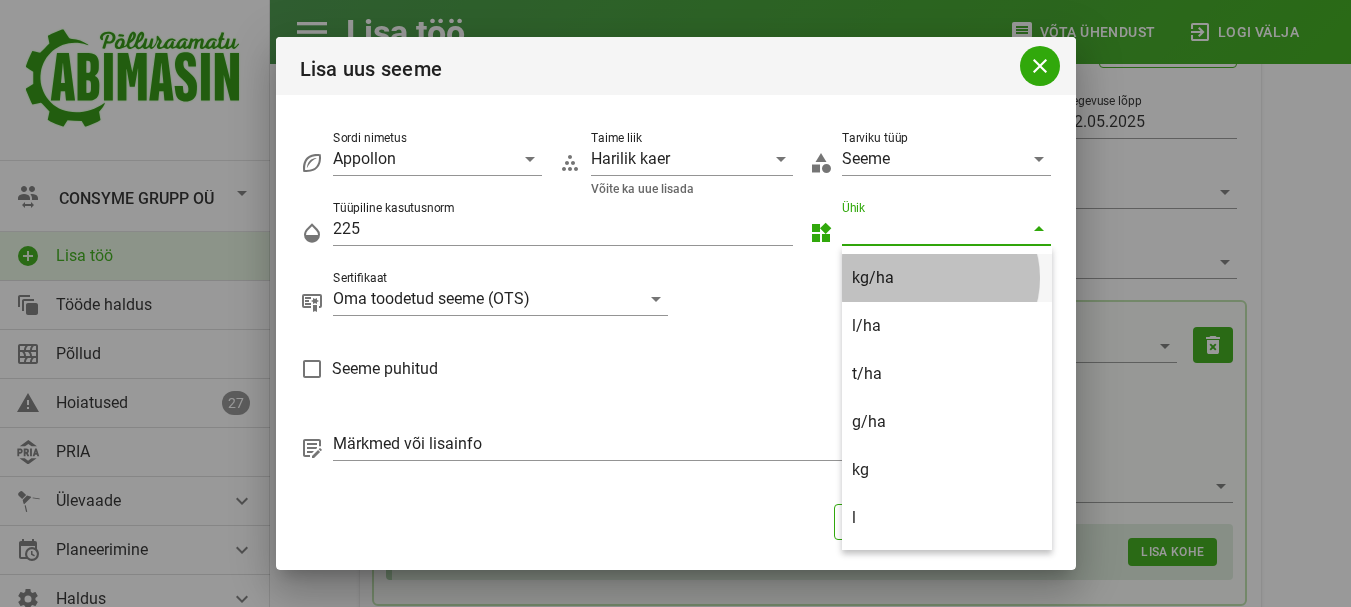 click on "kg/ha" at bounding box center [947, 277] 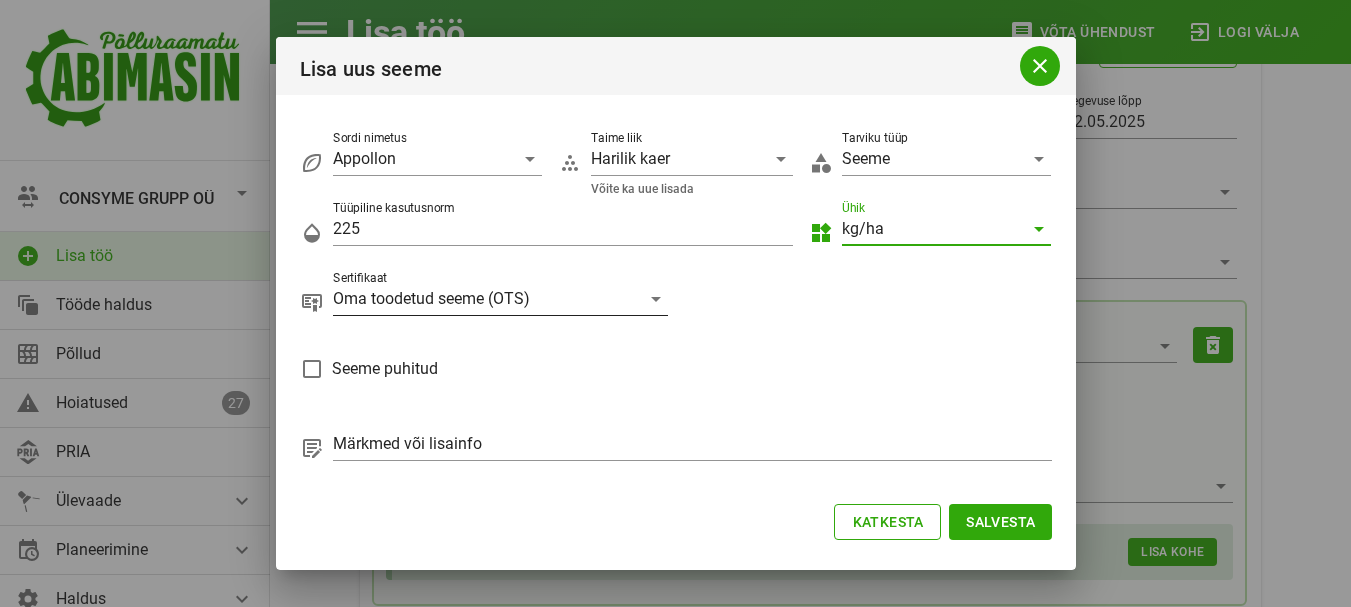 click at bounding box center [656, 299] 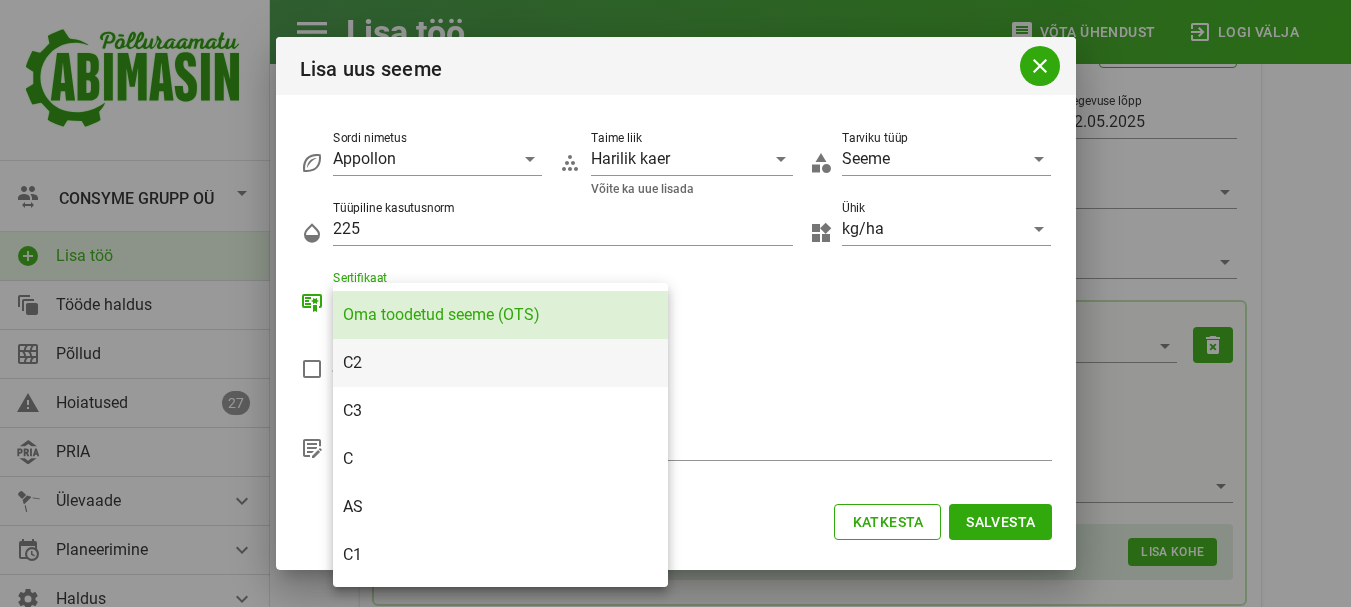 click on "C2" at bounding box center [500, 362] 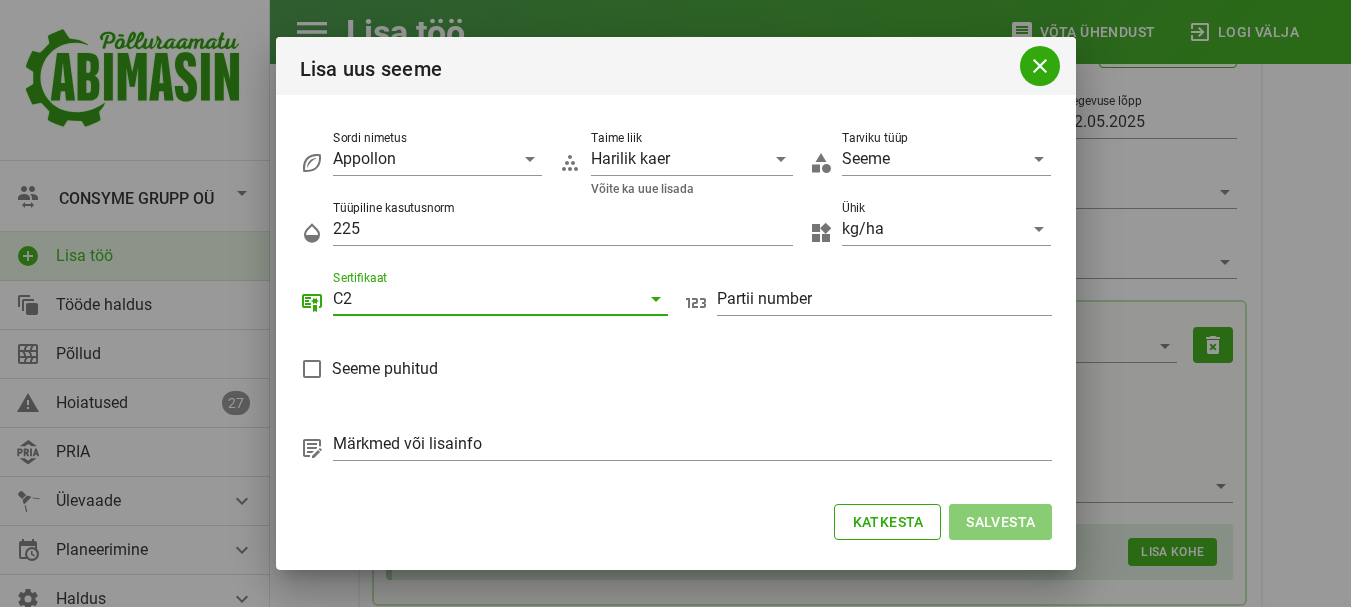 click on "Salvesta" at bounding box center [1000, 522] 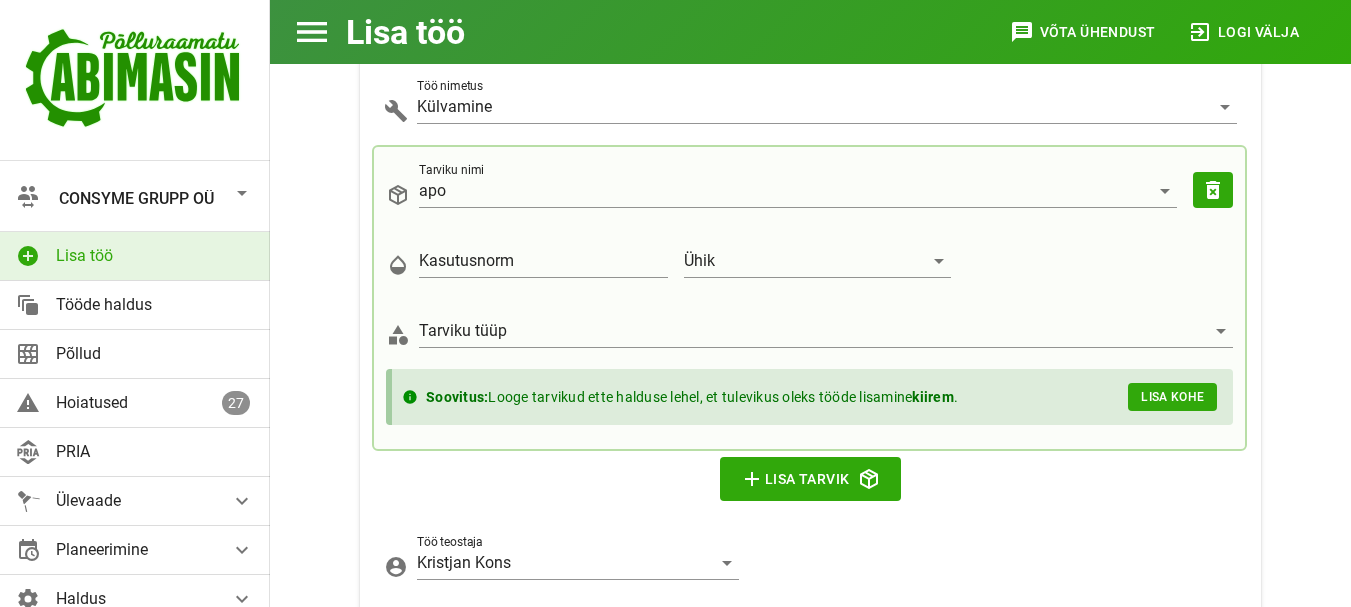 scroll, scrollTop: 520, scrollLeft: 0, axis: vertical 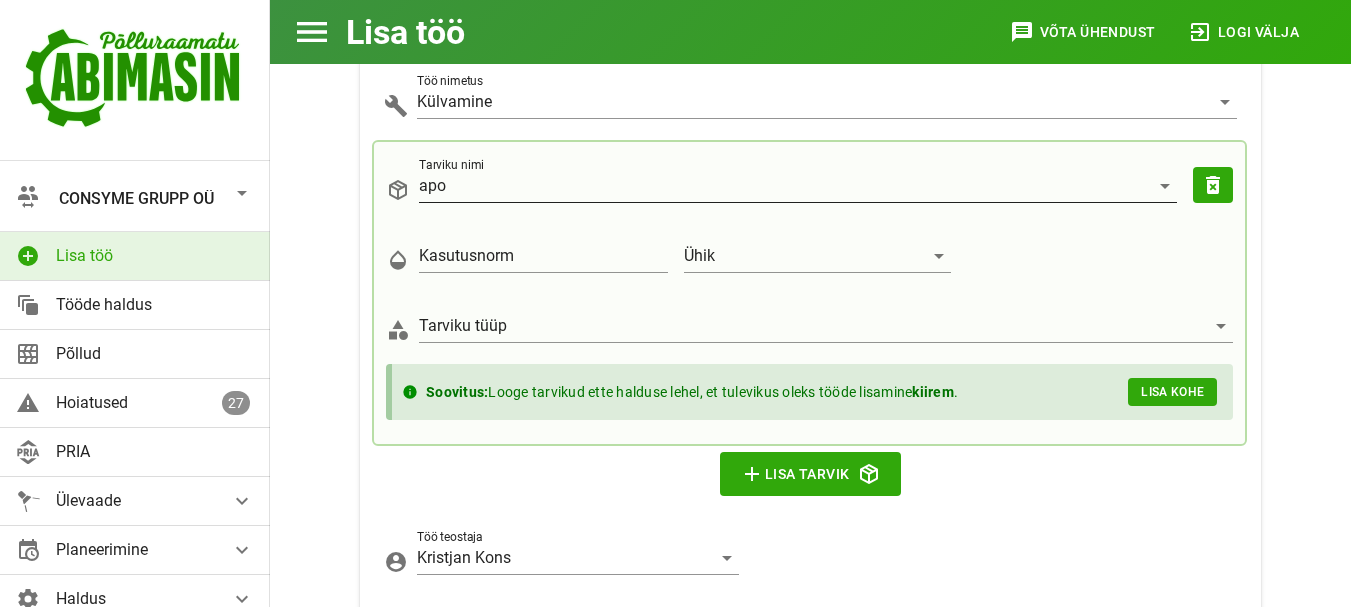click on "apo" at bounding box center (784, 186) 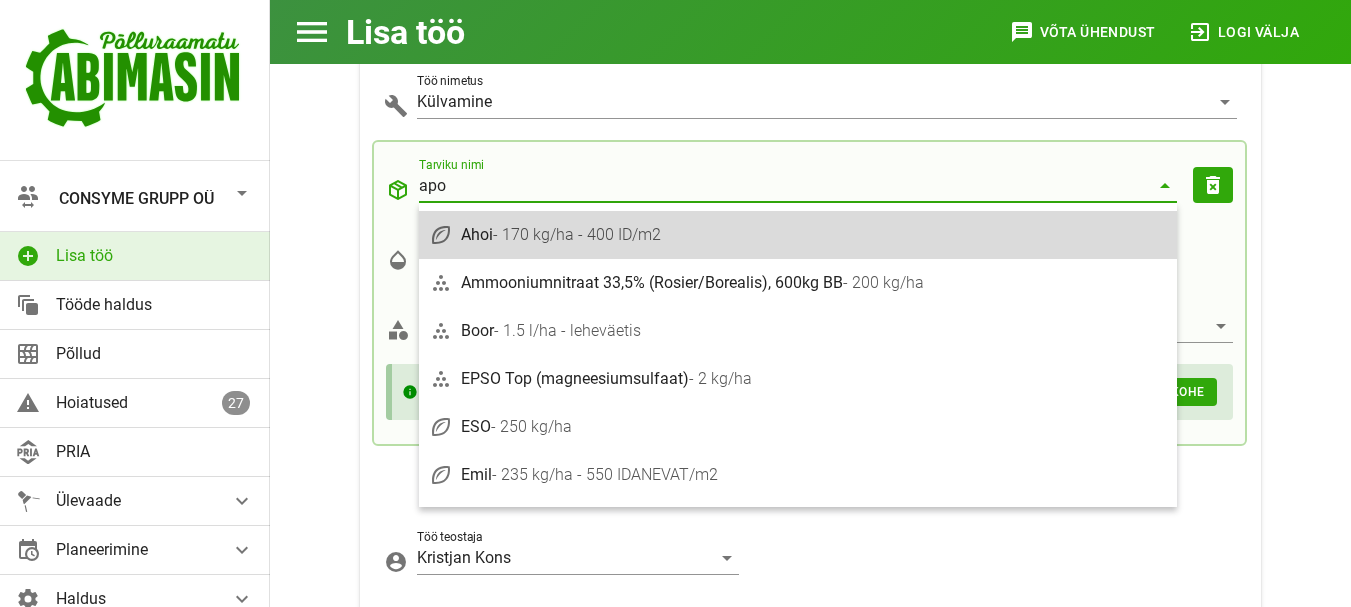 click on "apo" at bounding box center (784, 186) 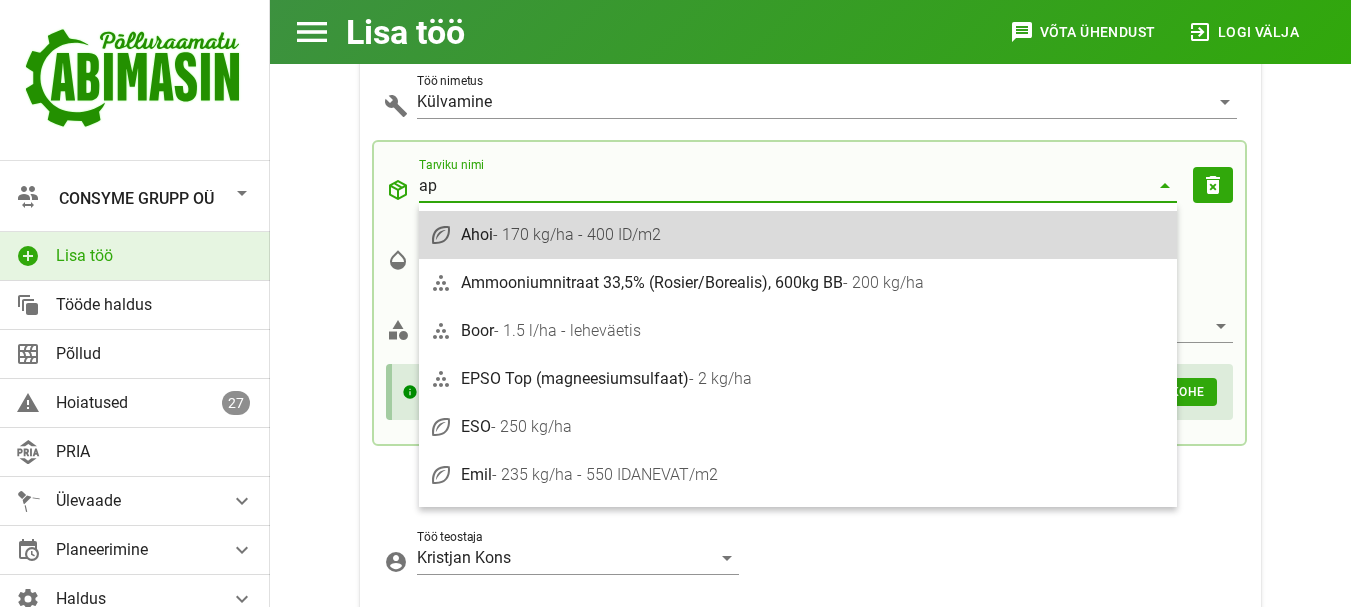 type on "a" 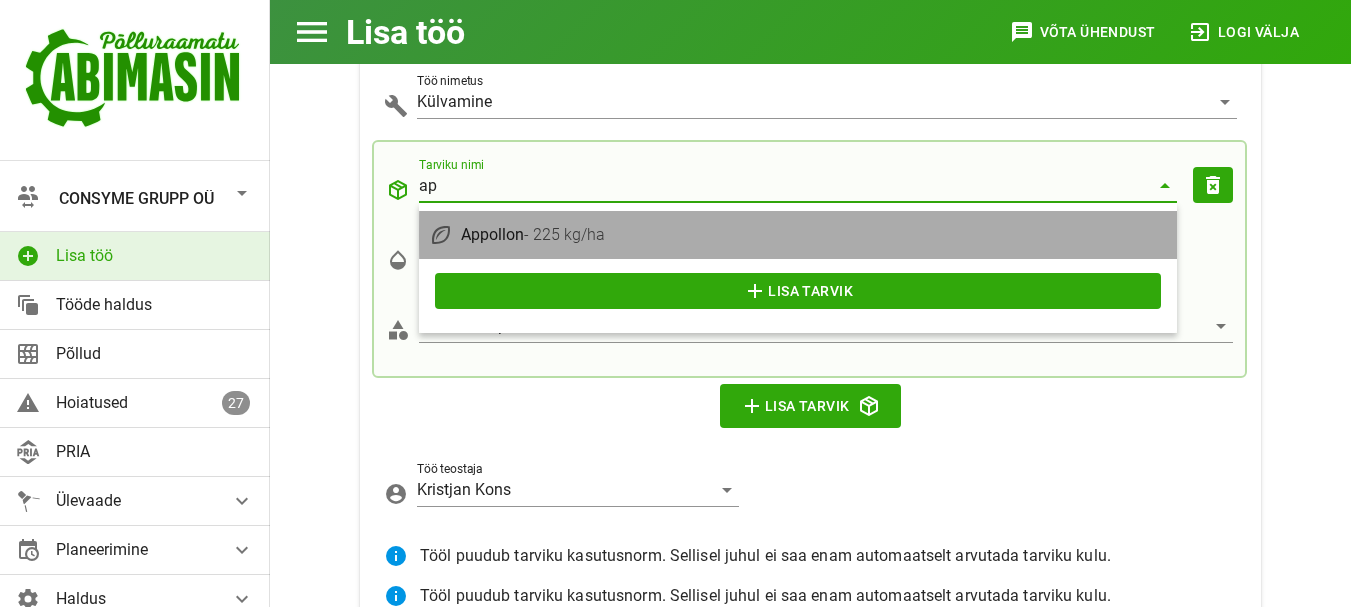 click on "Appollon   - 225 kg/ha" at bounding box center [814, 234] 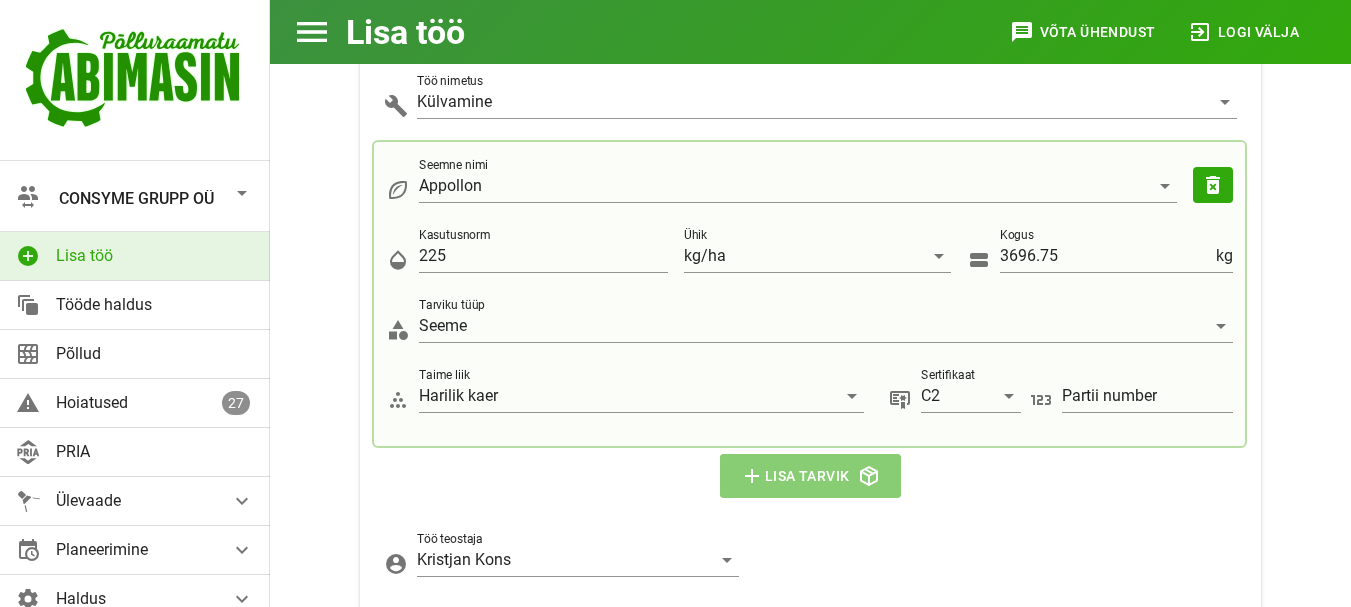 click on "add  Lisa tarvik" at bounding box center (811, 476) 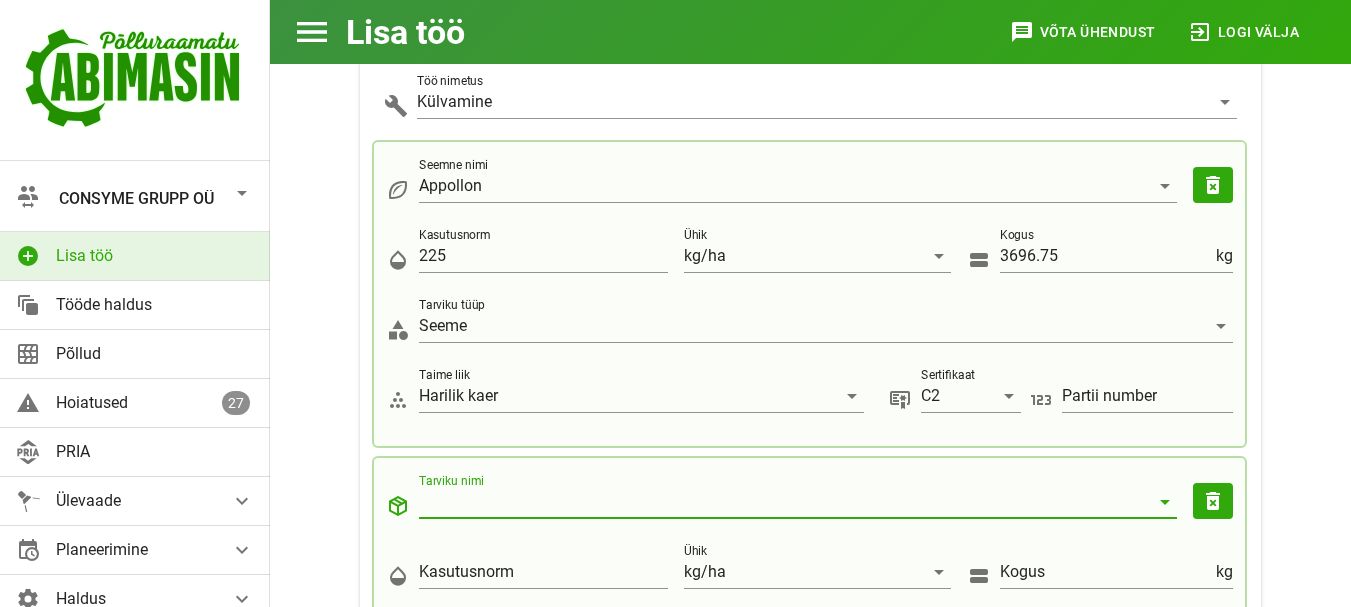 click on "Tarviku nimi" at bounding box center [784, 502] 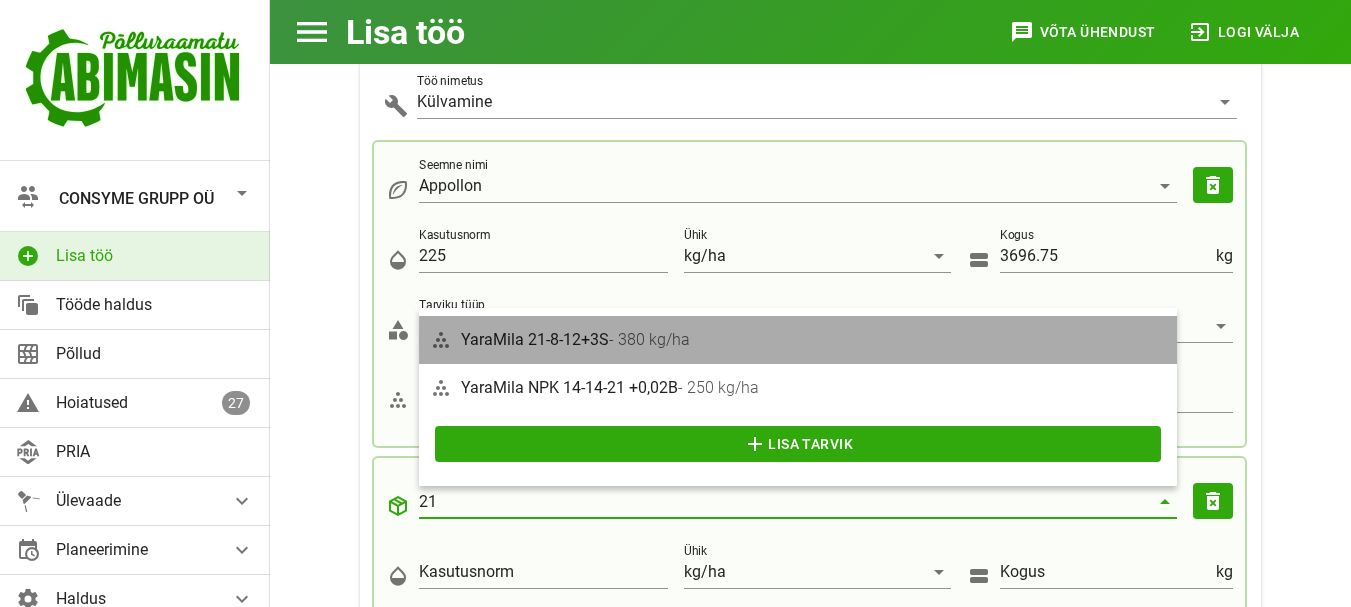 click on "YaraMila 21-8-12+3S   - 380 kg/ha" at bounding box center (814, 339) 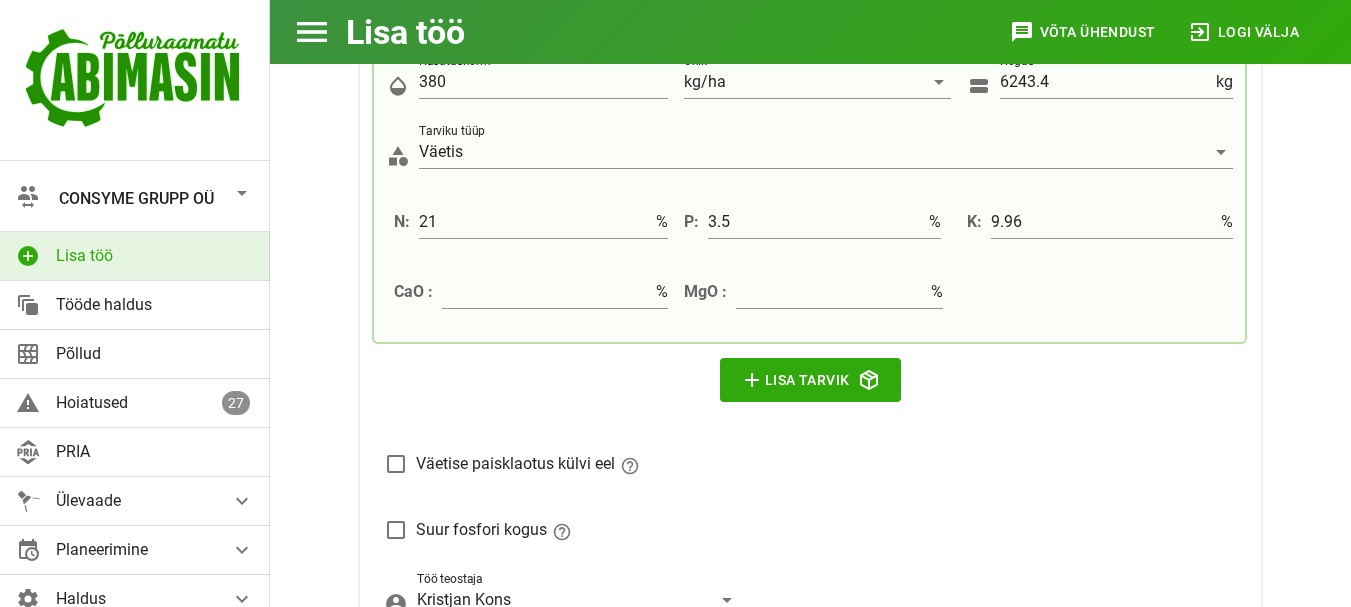scroll, scrollTop: 1254, scrollLeft: 0, axis: vertical 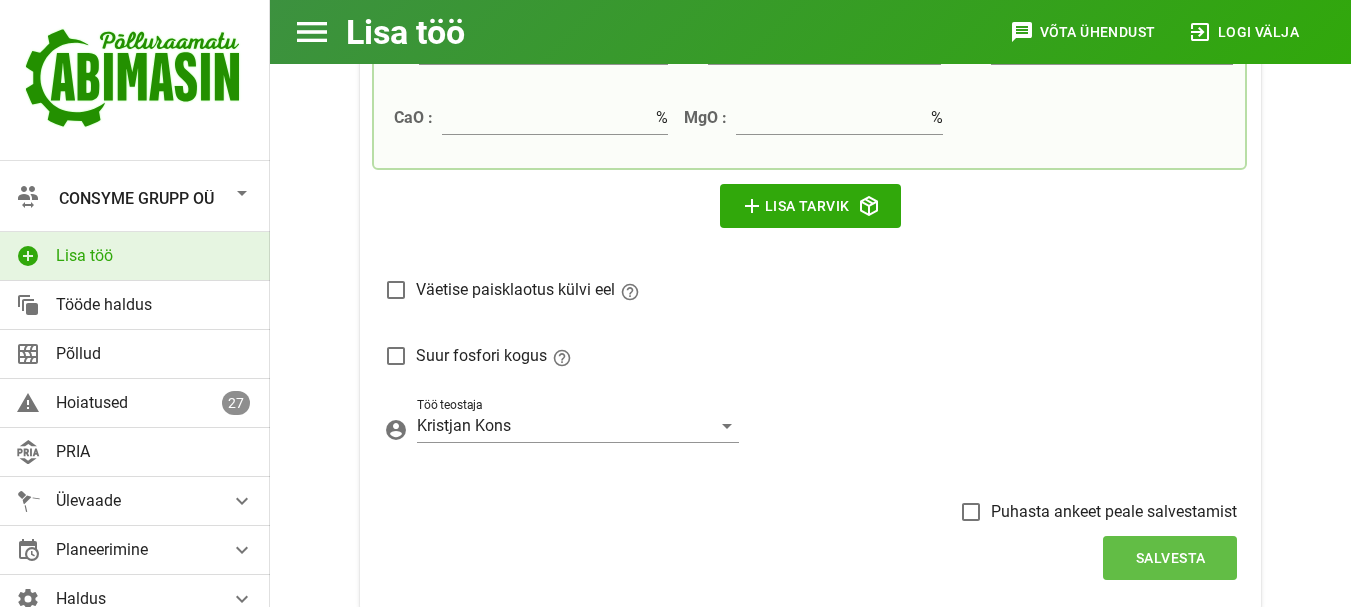 click on "Salvesta" at bounding box center (1170, 558) 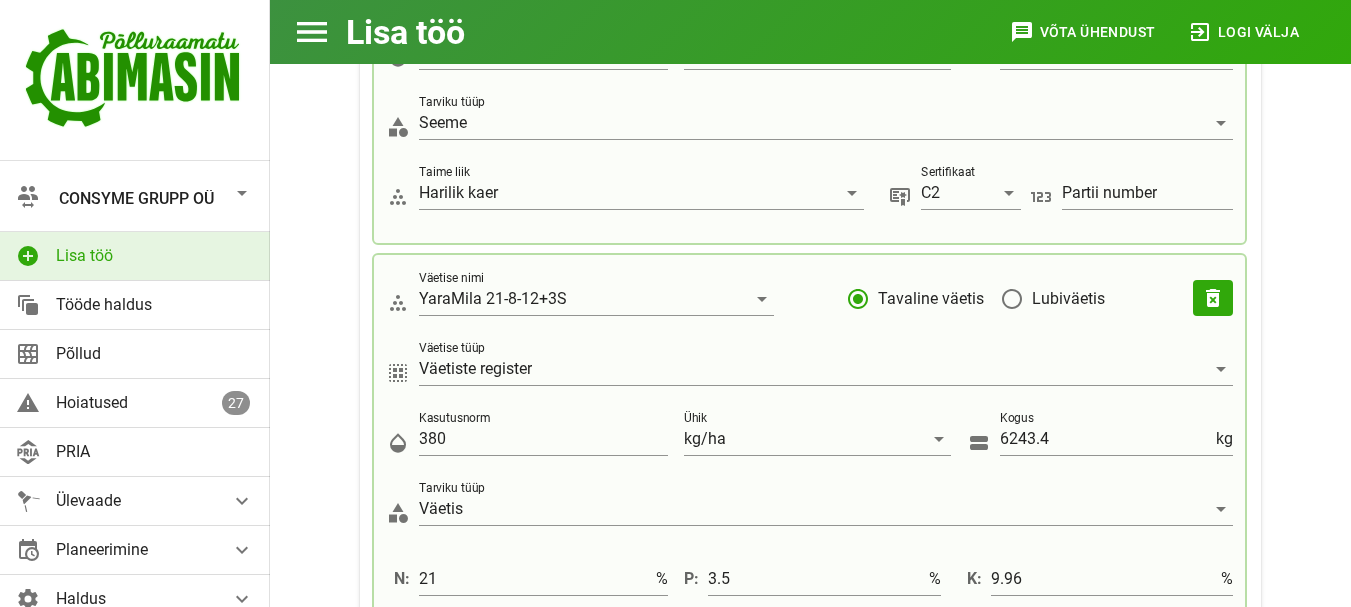 scroll, scrollTop: 192, scrollLeft: 0, axis: vertical 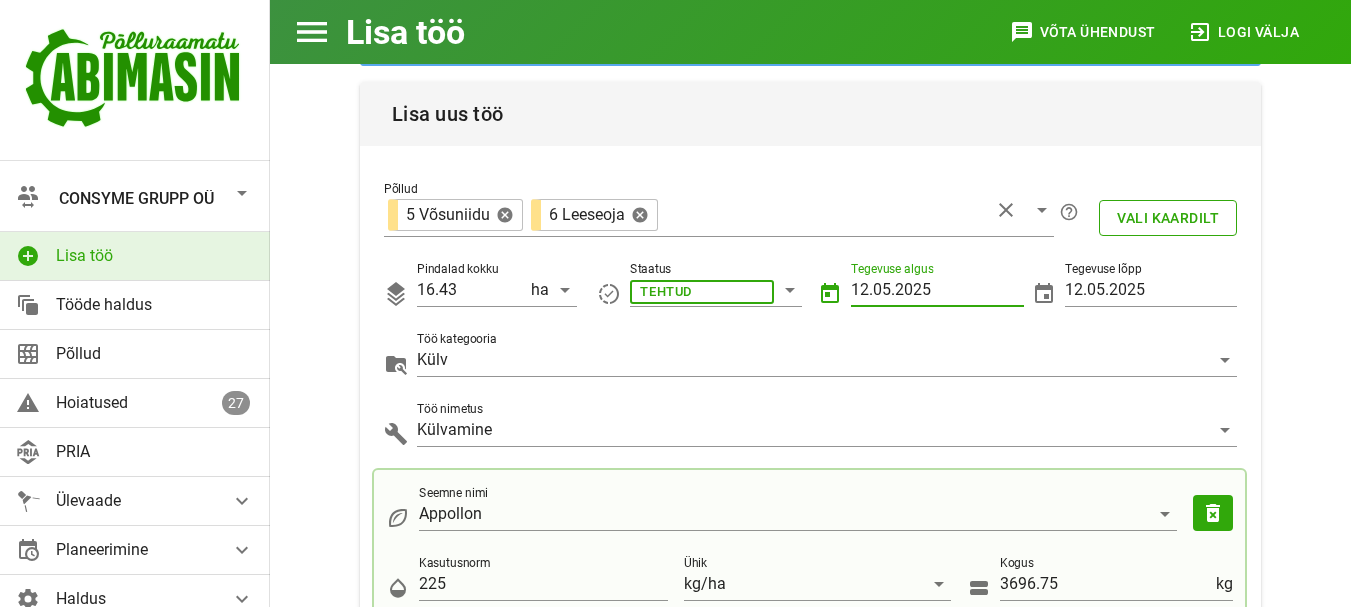 click on "12.05.2025" at bounding box center [937, 290] 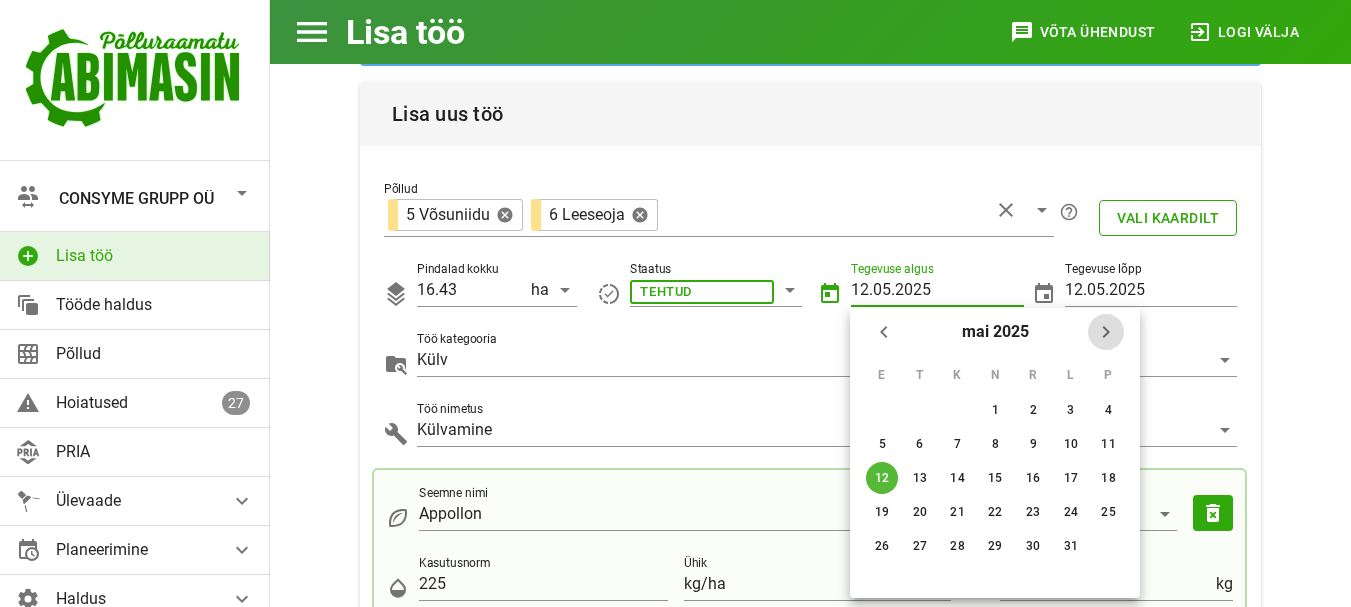 click at bounding box center [1106, 332] 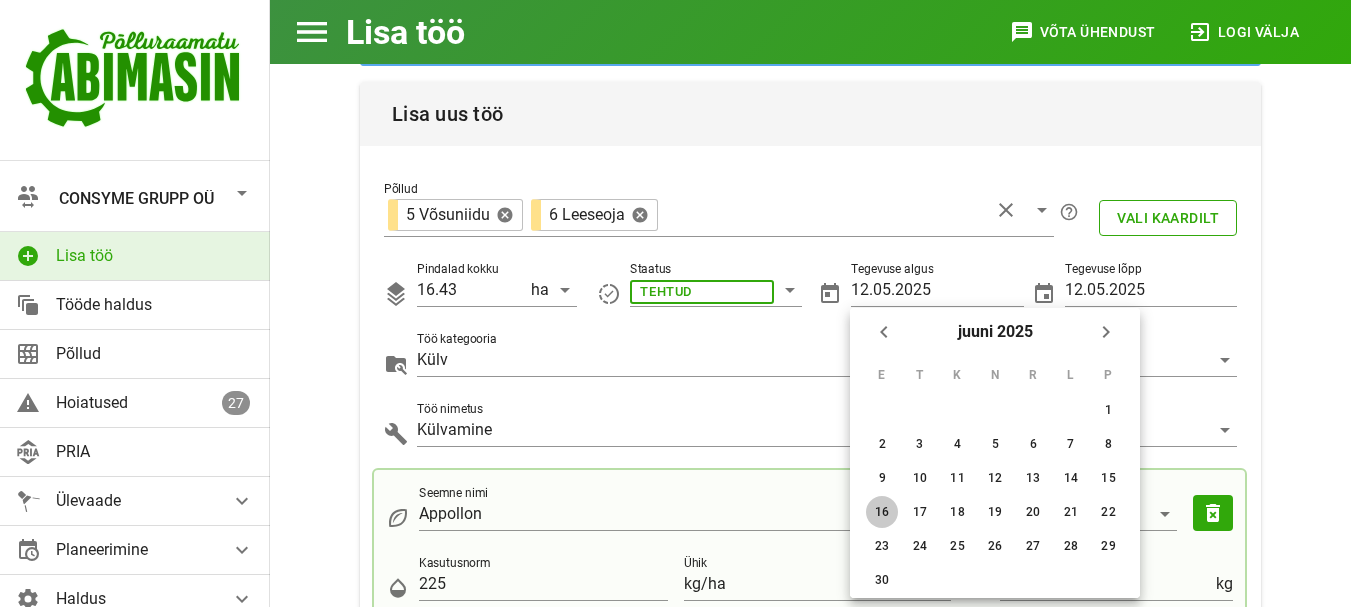 click on "16" at bounding box center [1108, 410] 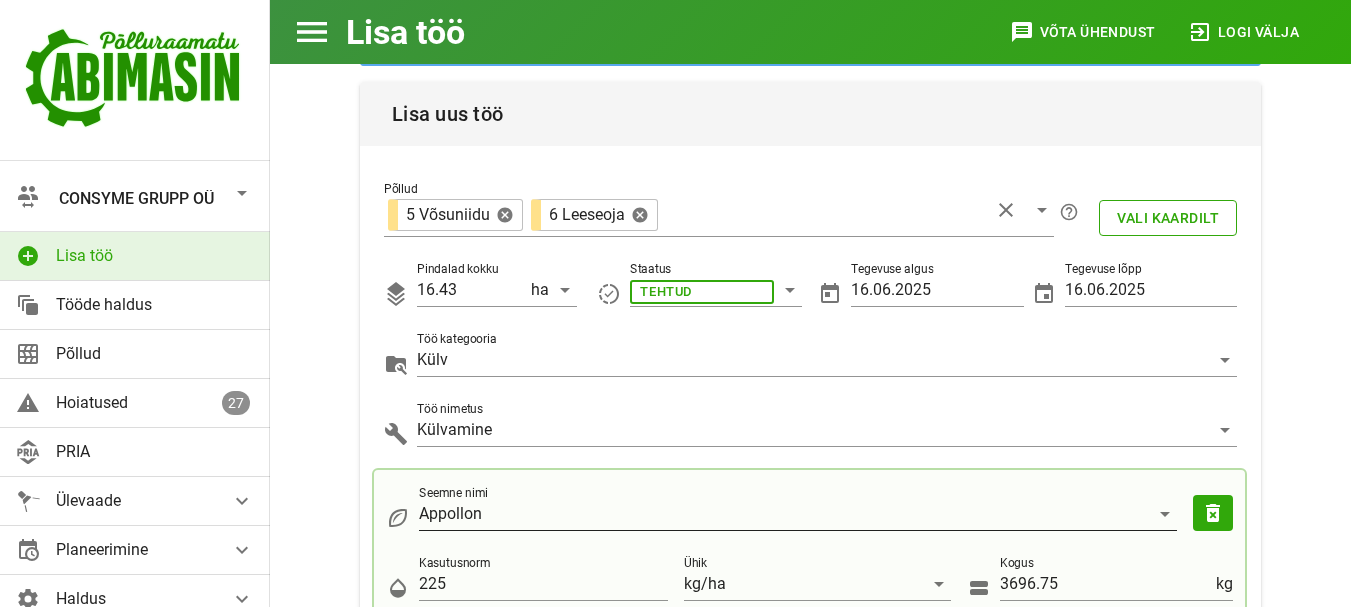 click on "Appollon" at bounding box center [784, 514] 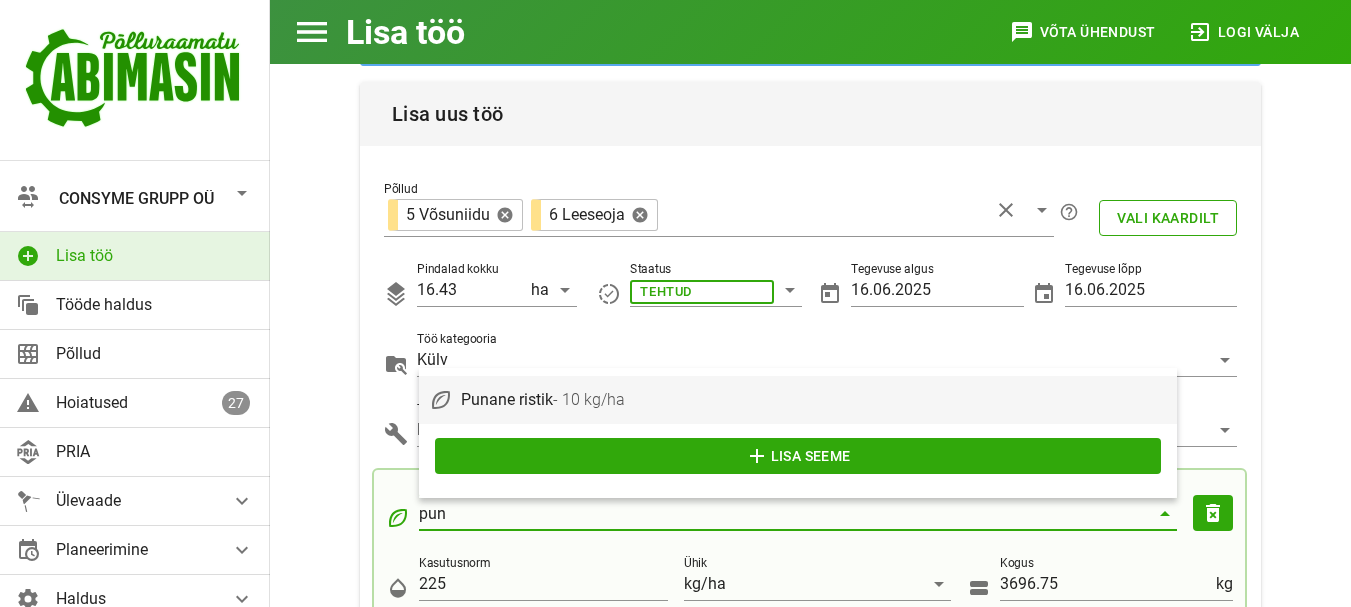 click on "Punane ristik   - 10 kg/ha" at bounding box center [814, 399] 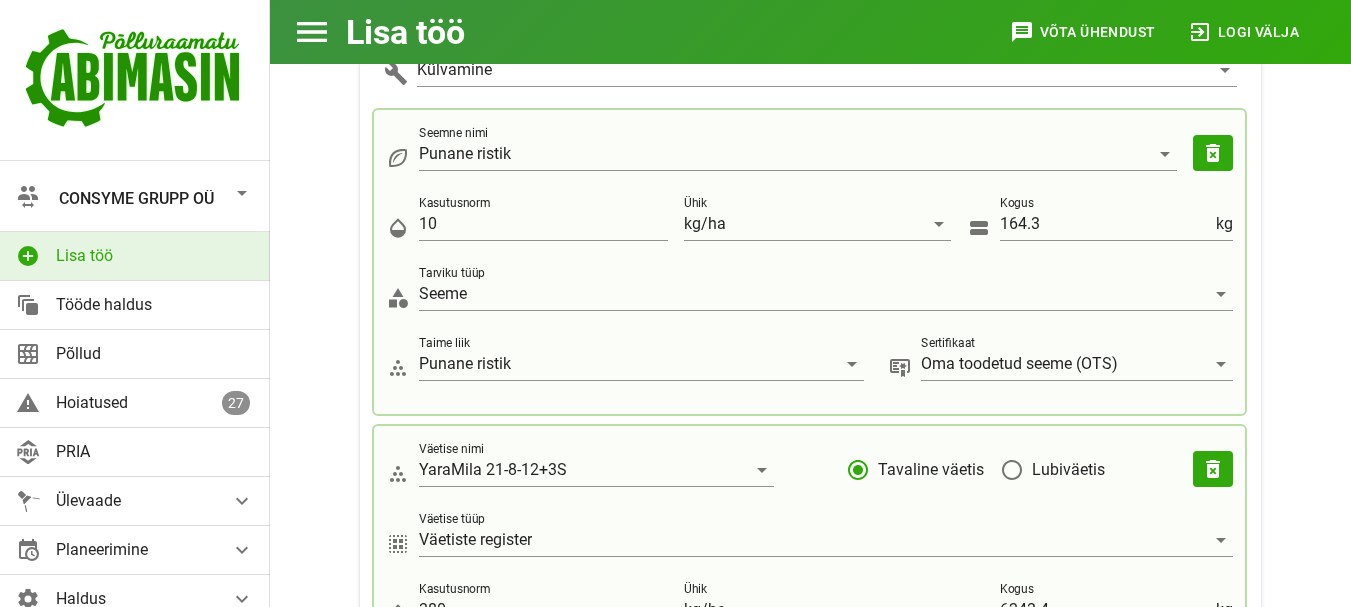 scroll, scrollTop: 592, scrollLeft: 0, axis: vertical 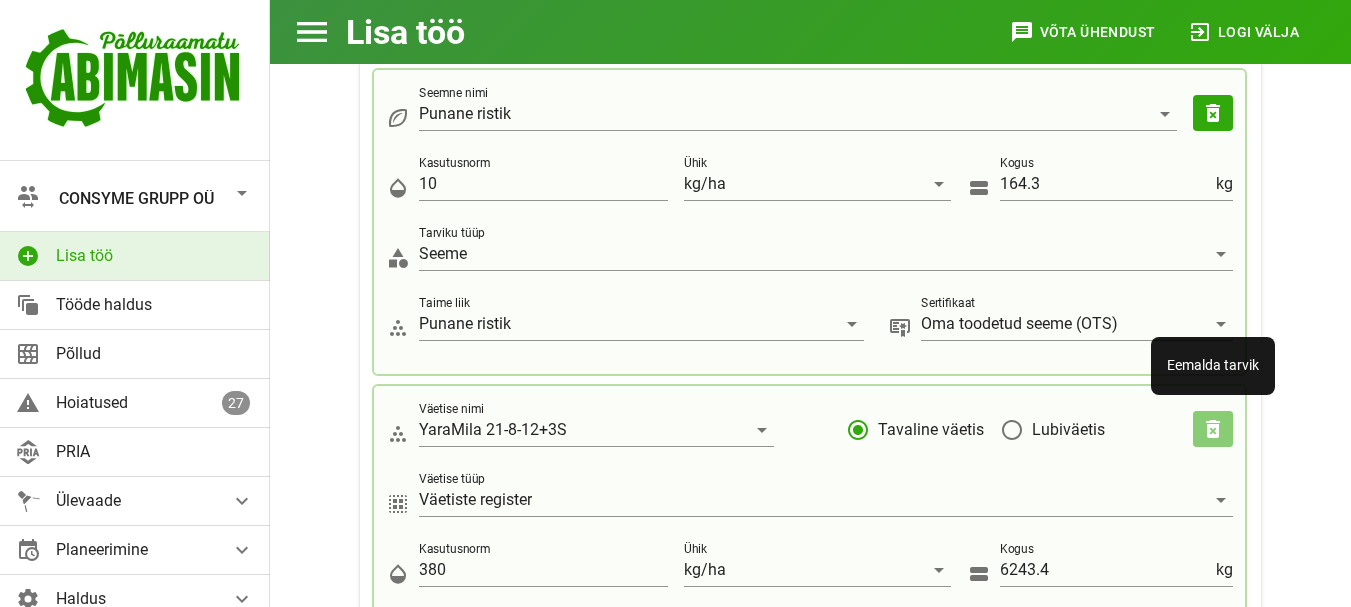 click on "delete_forever" at bounding box center [1213, 113] 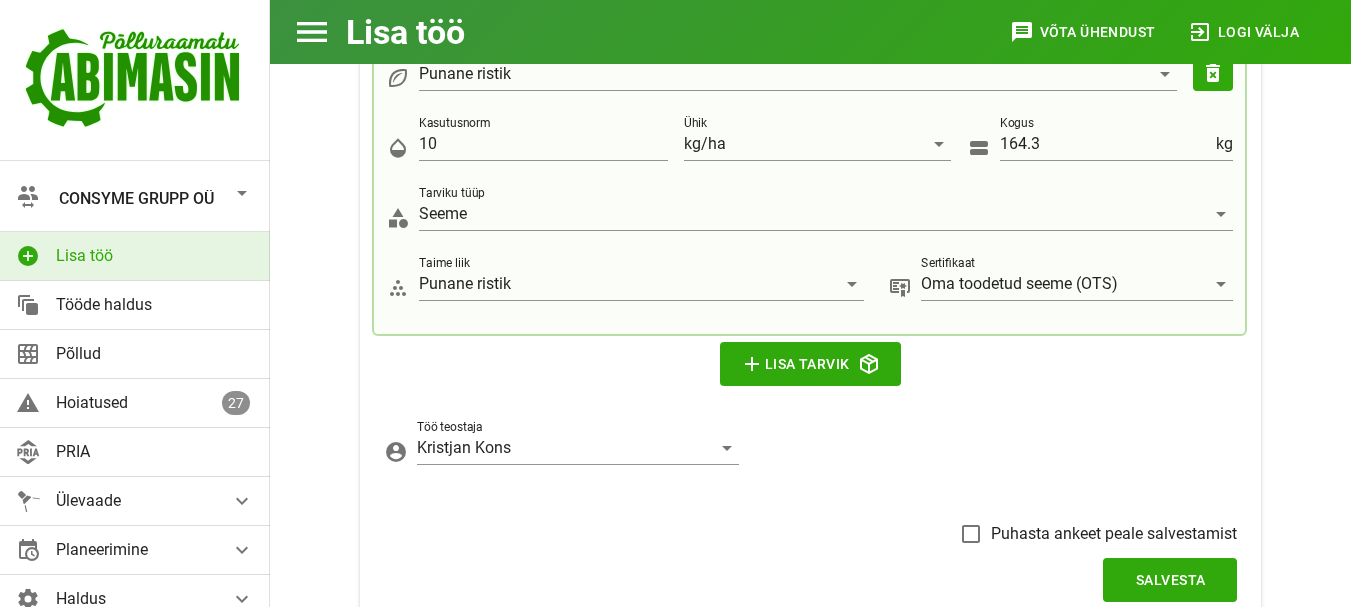 scroll, scrollTop: 672, scrollLeft: 0, axis: vertical 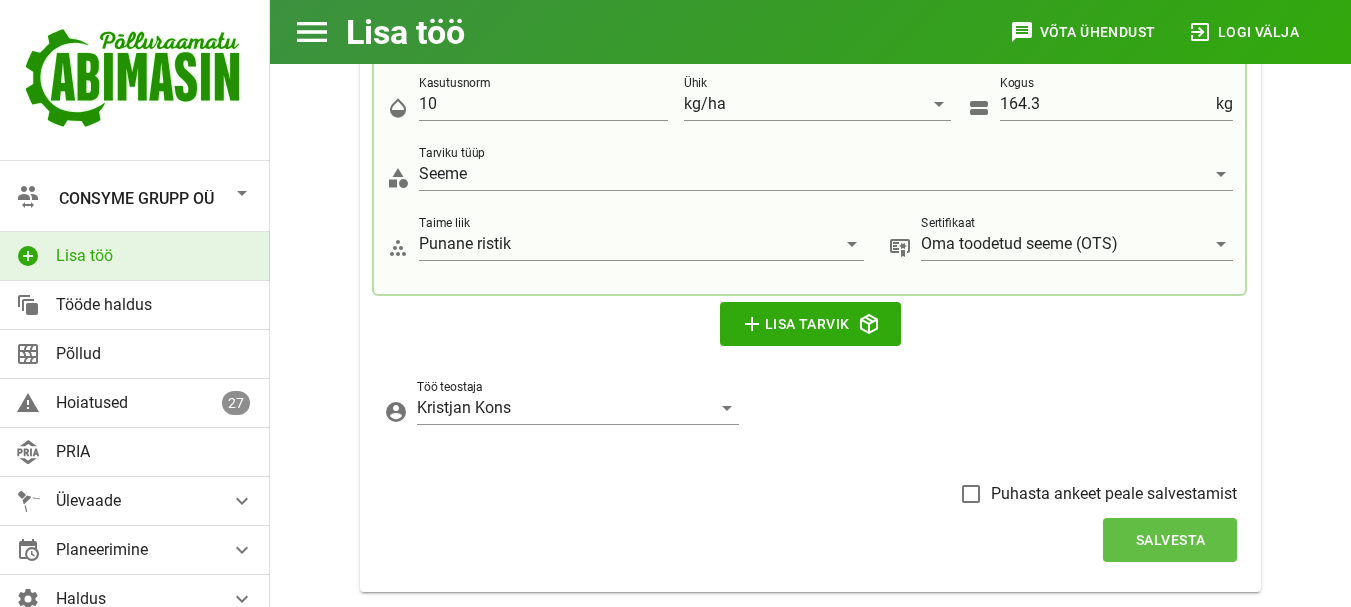 click on "Salvesta" at bounding box center (1170, 540) 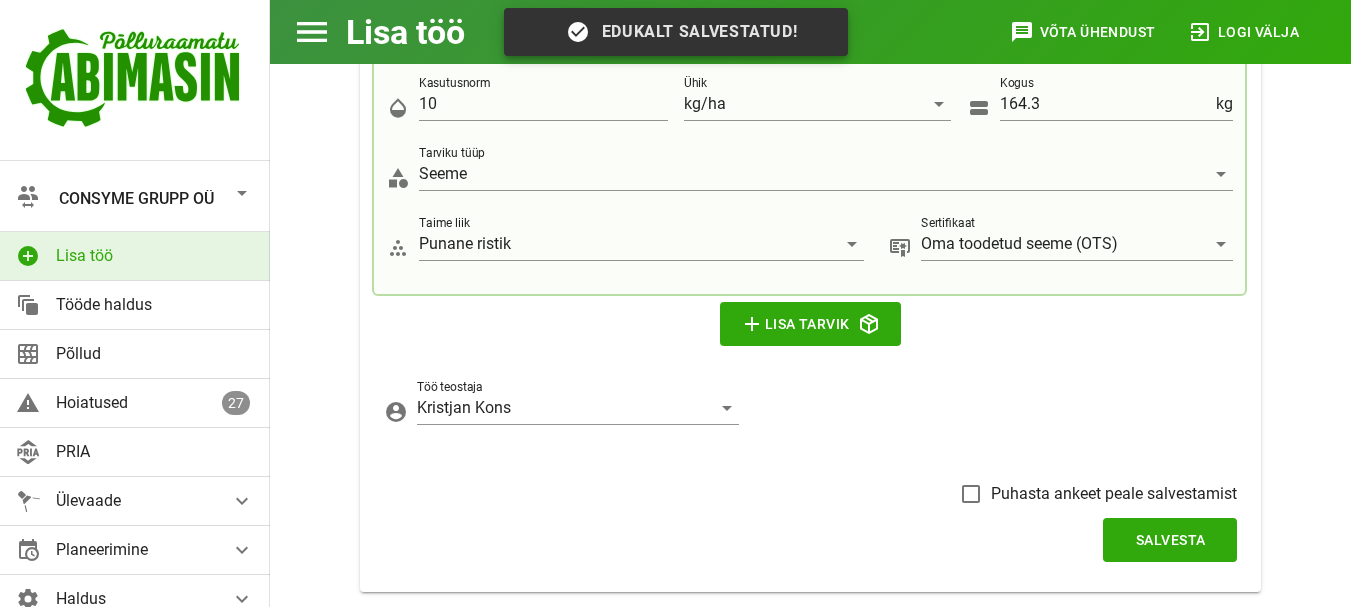 scroll, scrollTop: 141, scrollLeft: 0, axis: vertical 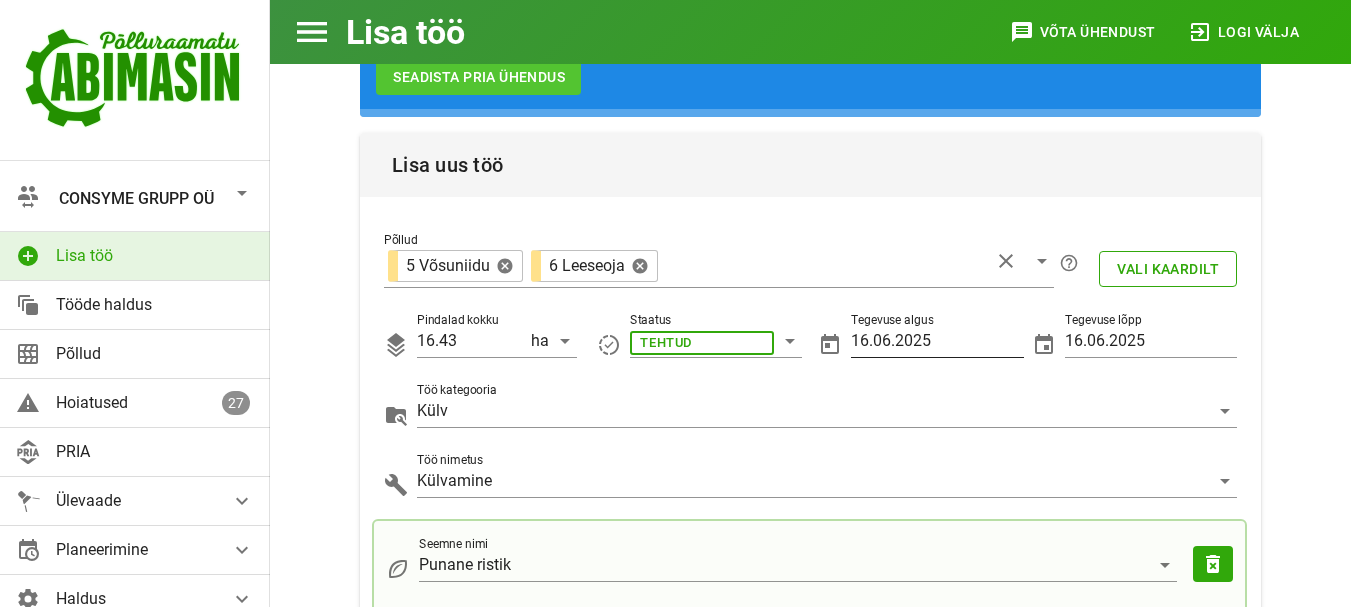 click on "16.06.2025" at bounding box center (937, 341) 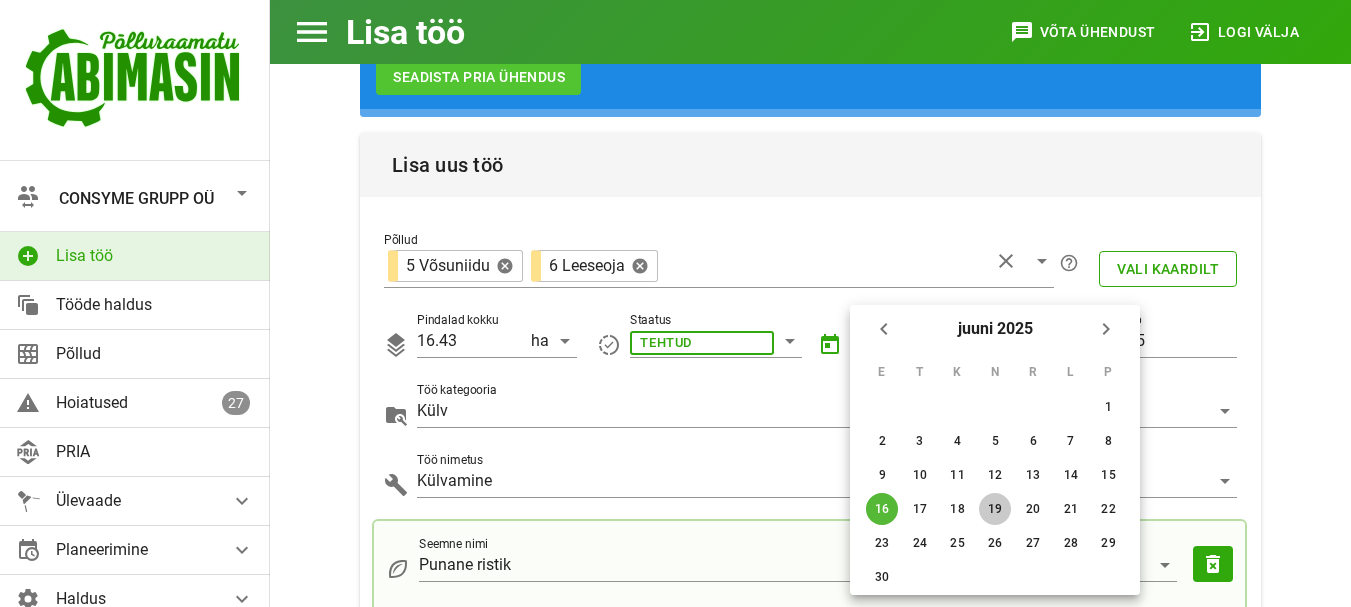 click on "19" at bounding box center (1108, 407) 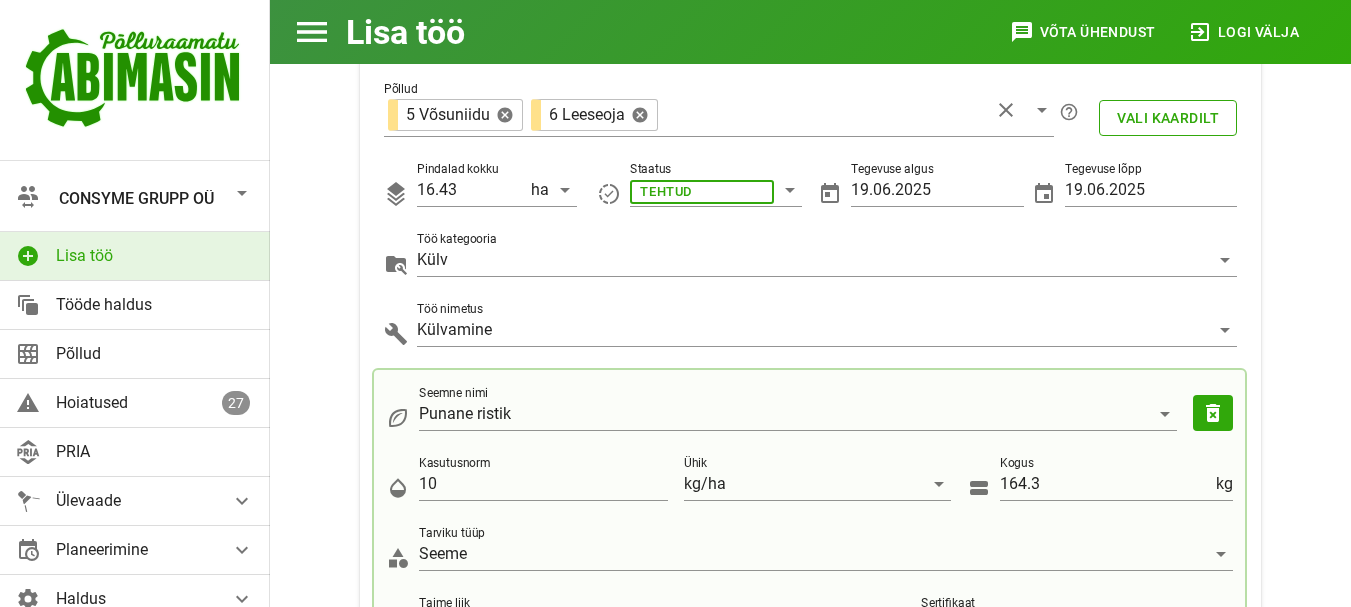 scroll, scrollTop: 301, scrollLeft: 0, axis: vertical 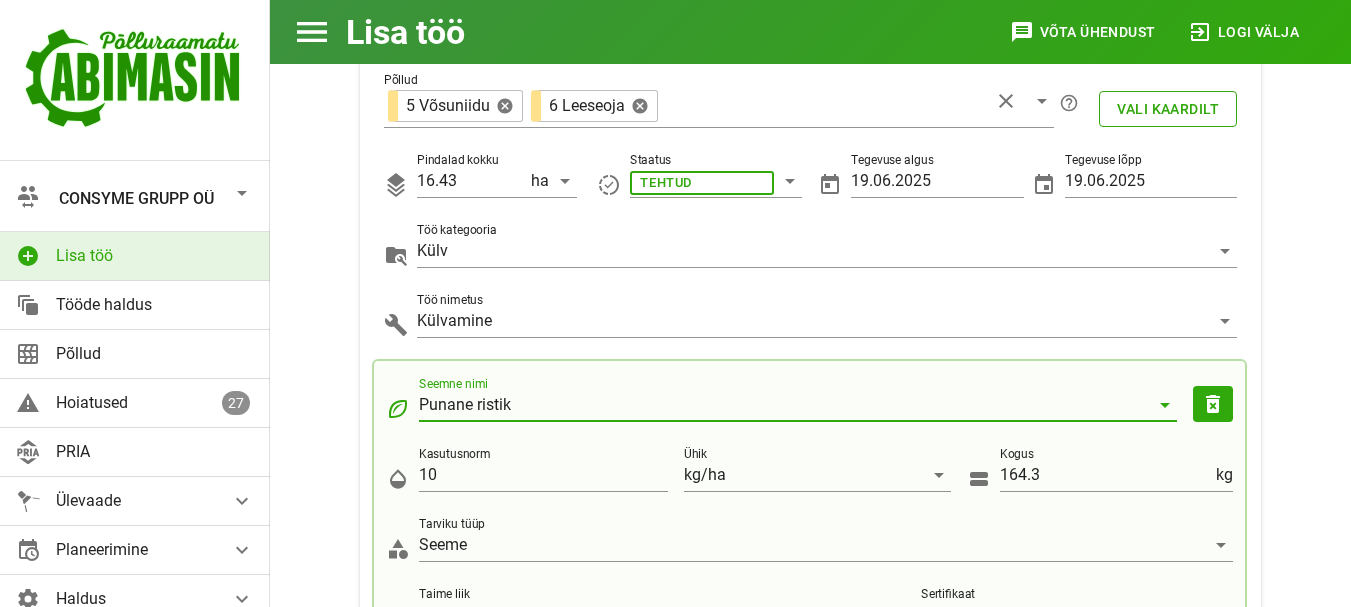 click on "Punane ristik" at bounding box center [784, 405] 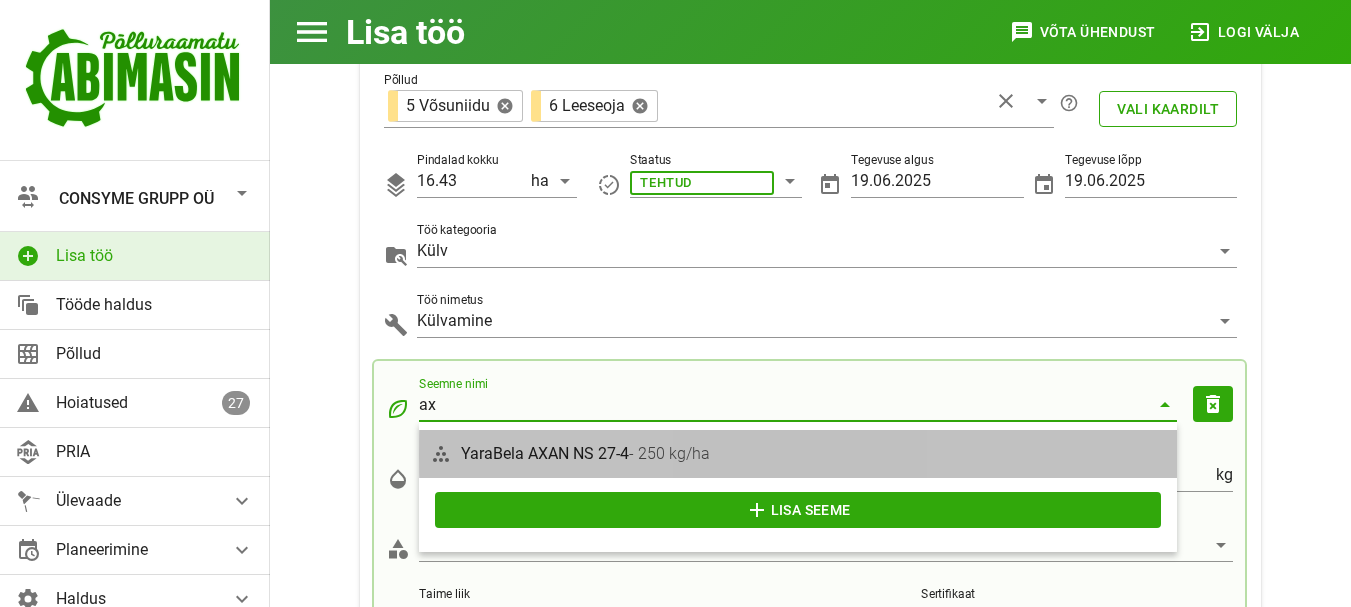 click on "YaraBela AXAN NS 27-4   - 250 kg/ha" at bounding box center (814, 453) 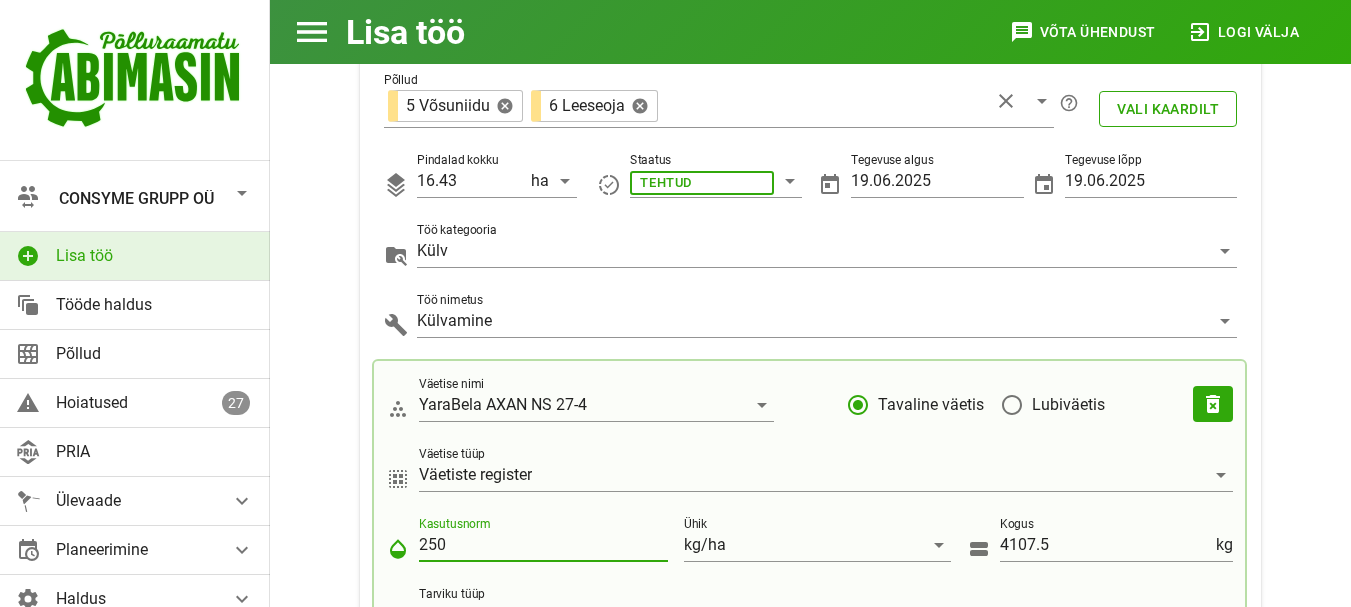 click on "250" at bounding box center [543, 545] 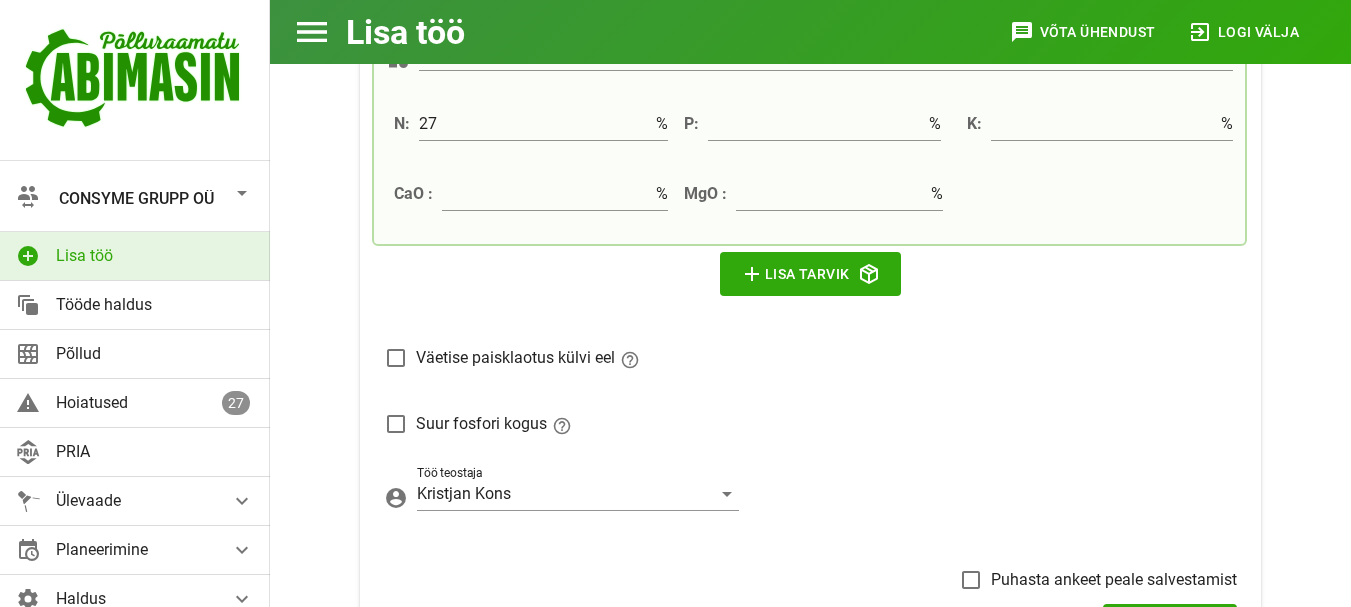scroll, scrollTop: 955, scrollLeft: 0, axis: vertical 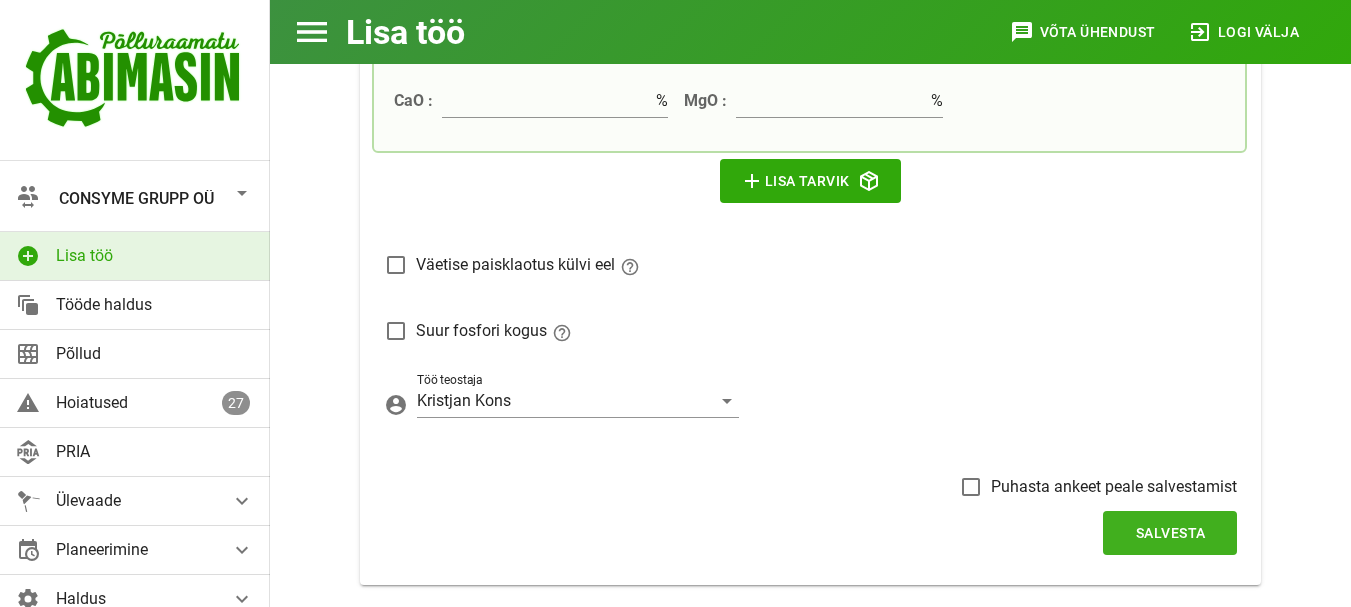 type on "120" 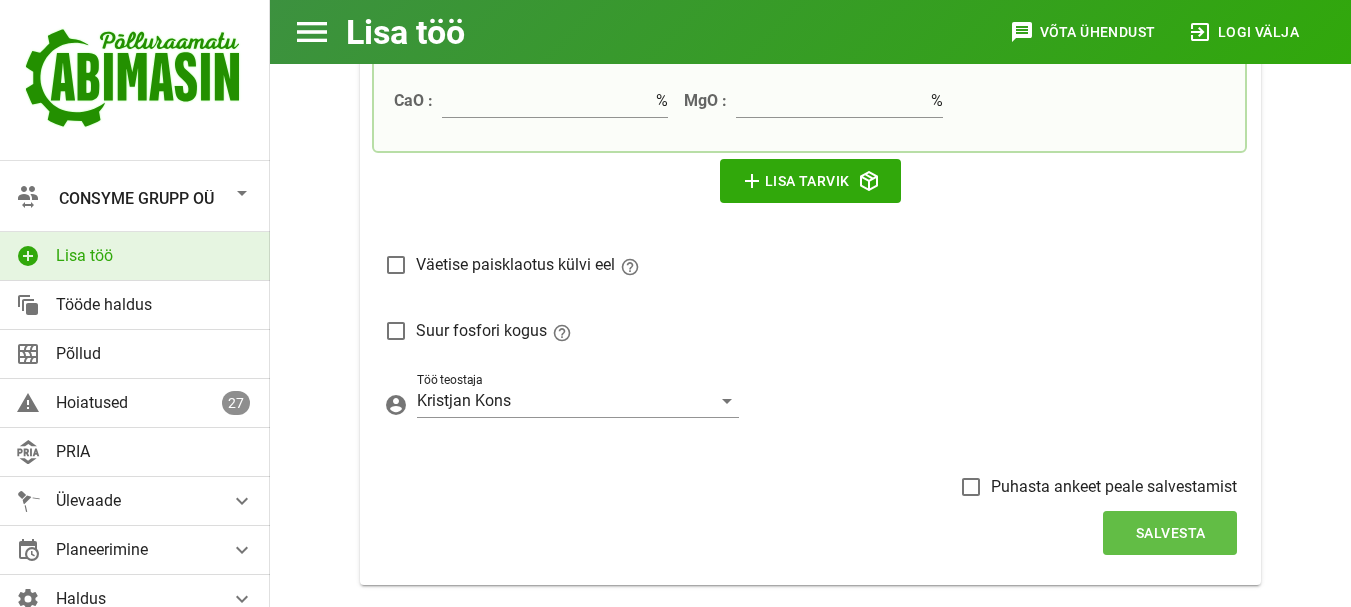 click on "Salvesta" at bounding box center [1170, 533] 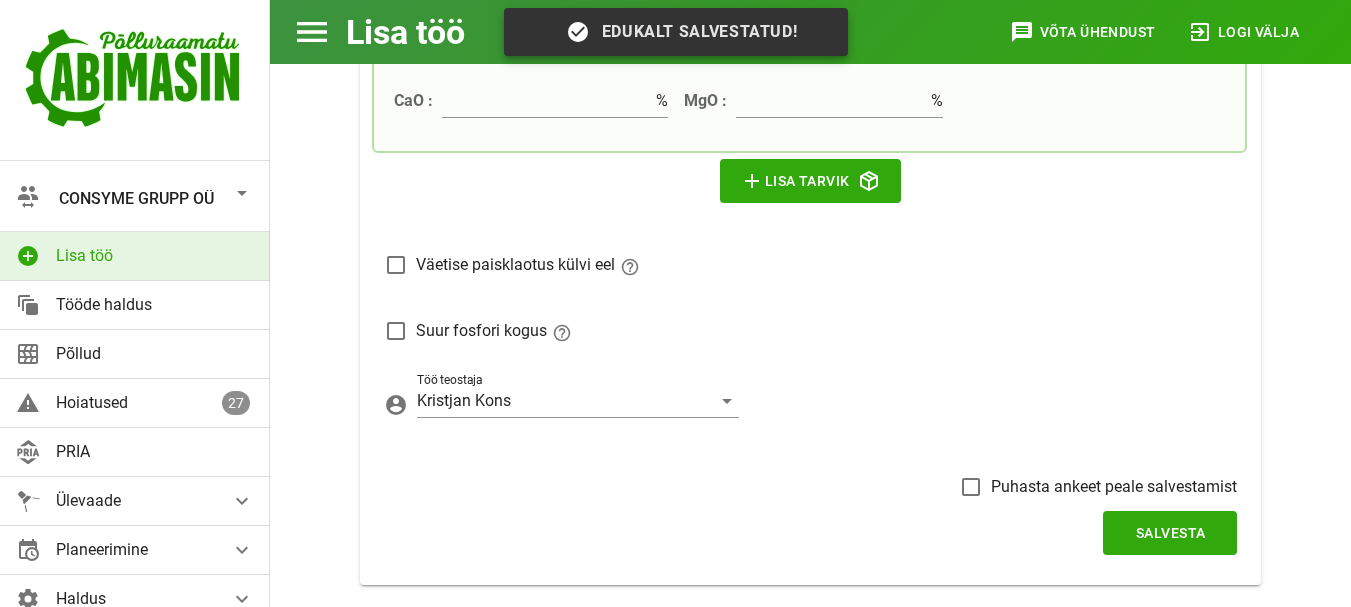 scroll, scrollTop: 424, scrollLeft: 0, axis: vertical 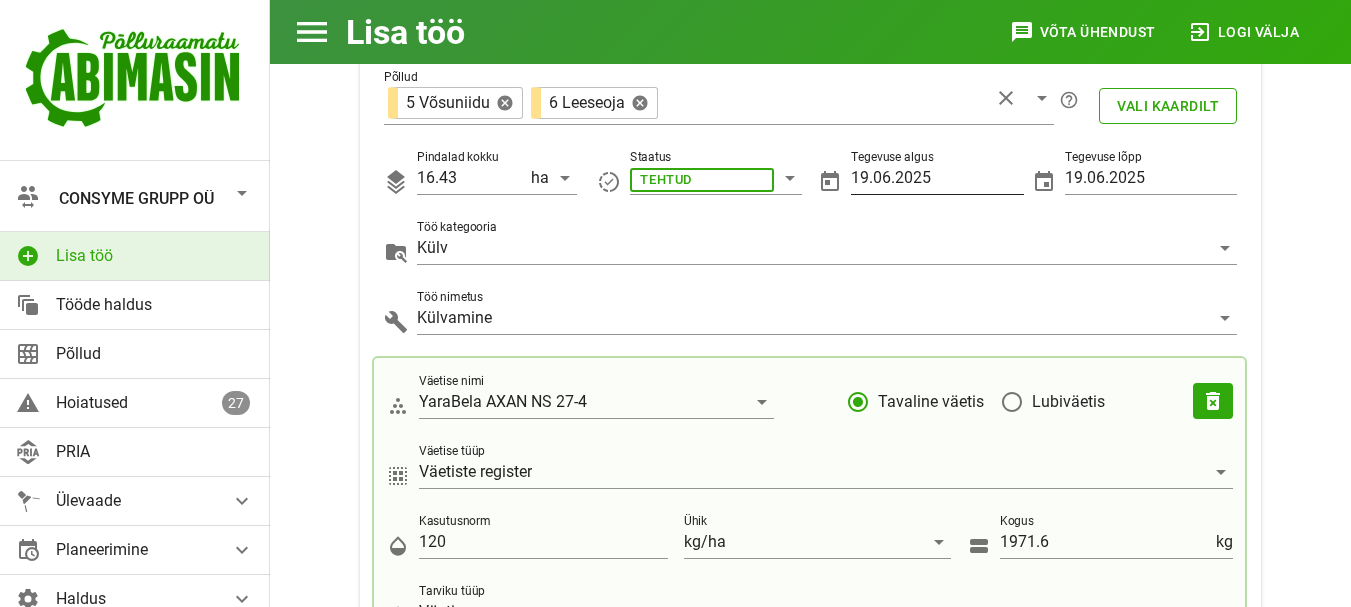 click on "19.06.2025" at bounding box center [937, 178] 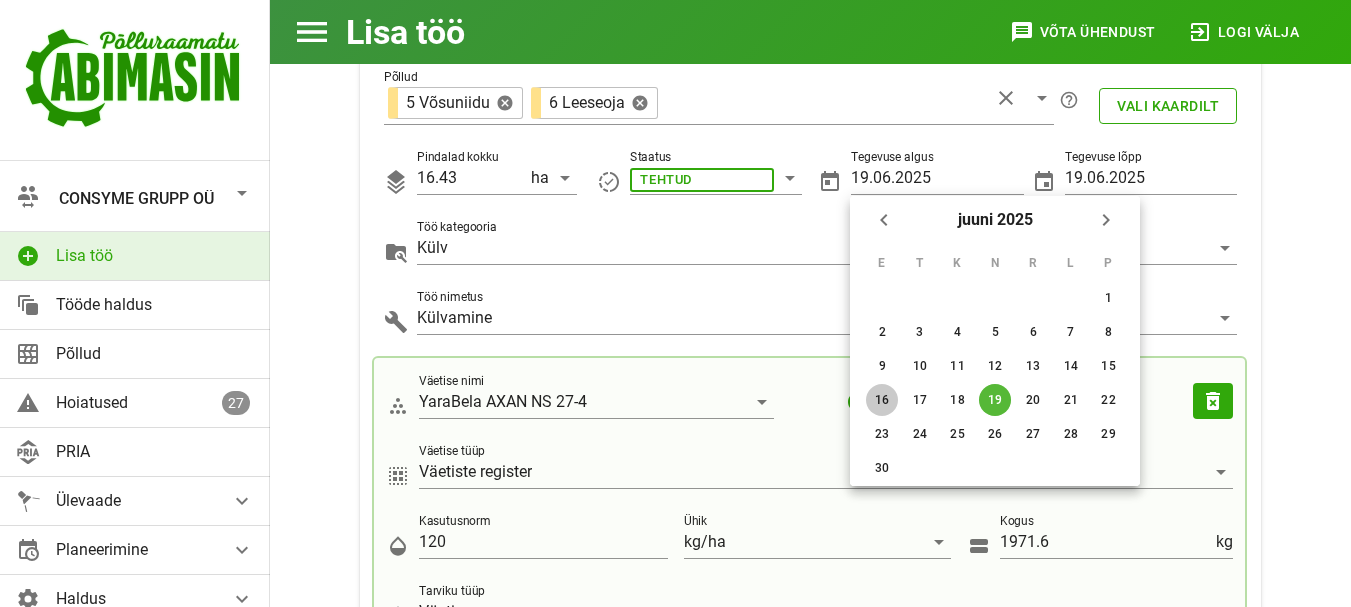 click on "16" at bounding box center (1108, 298) 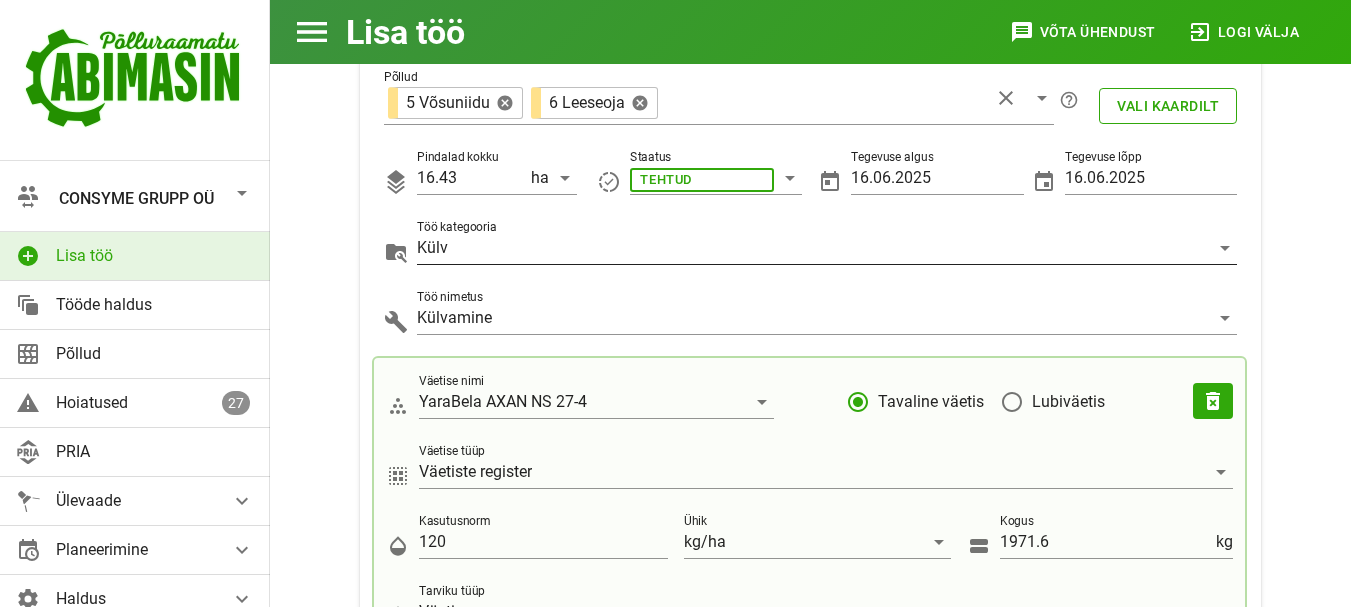 click on "Külv" at bounding box center [702, 178] 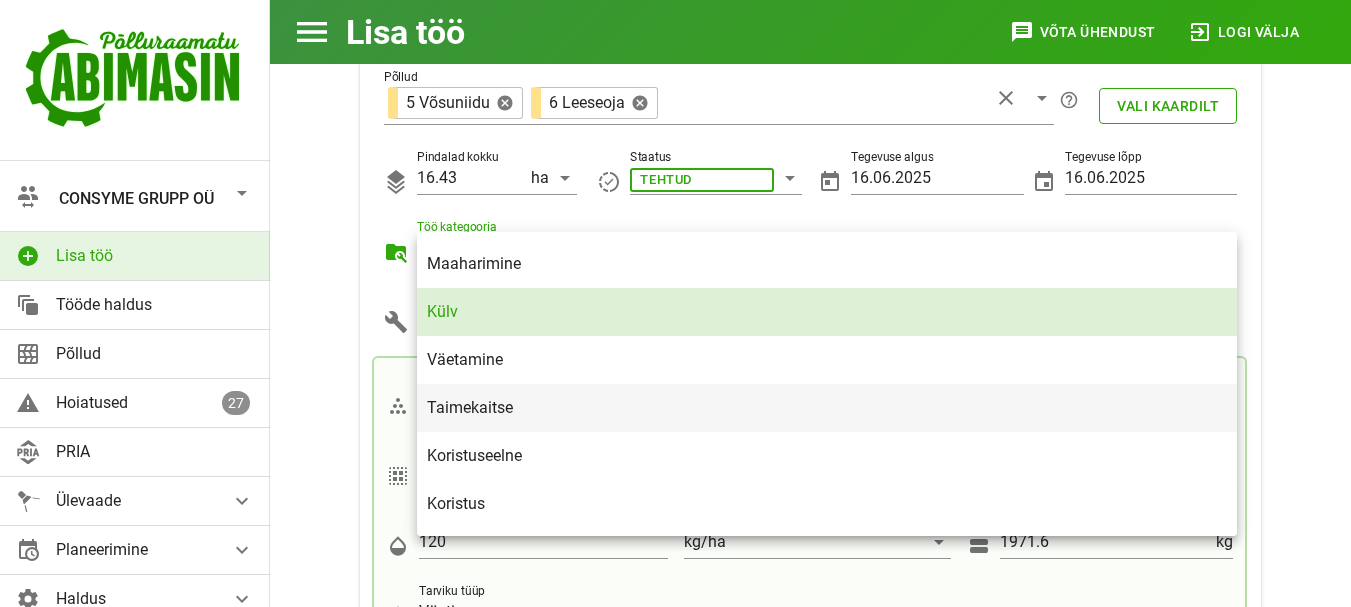 click on "Taimekaitse" at bounding box center [827, 407] 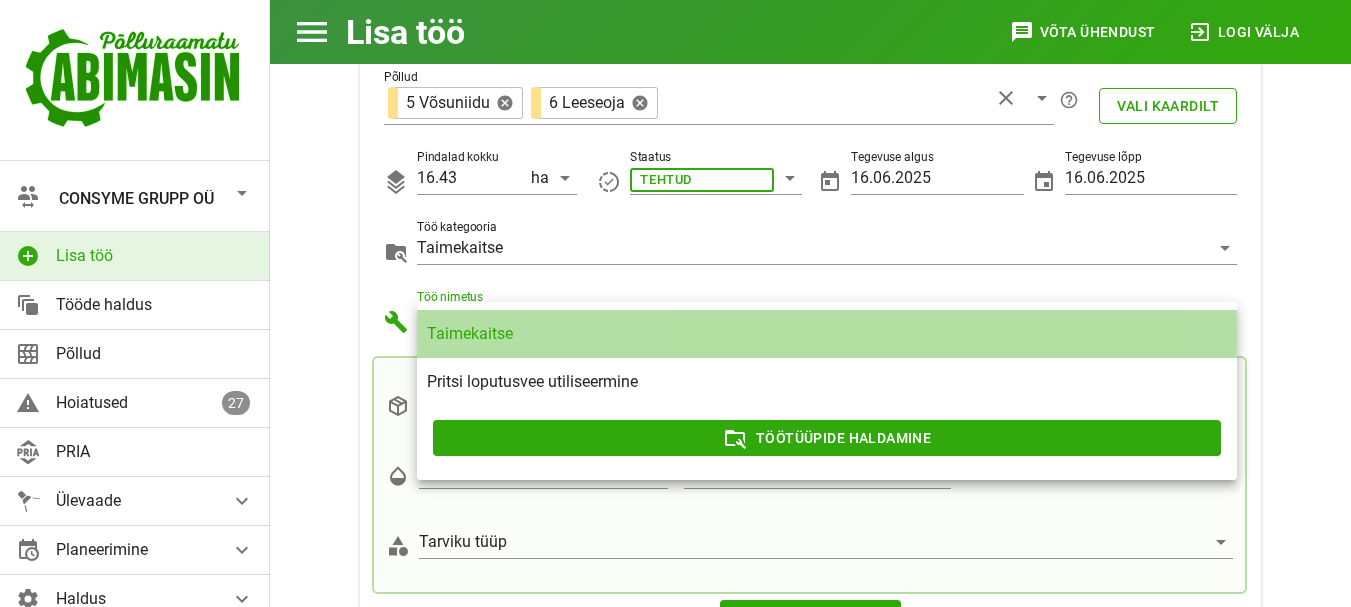 click on "Taimekaitse" at bounding box center [827, 333] 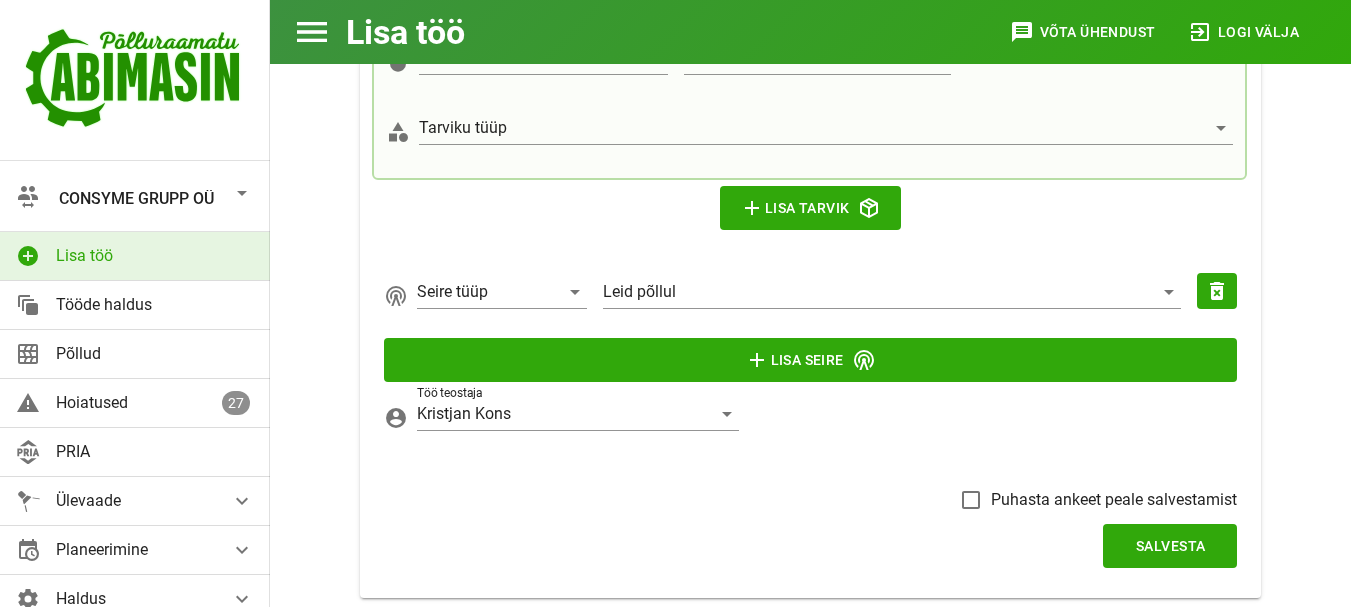 scroll, scrollTop: 744, scrollLeft: 0, axis: vertical 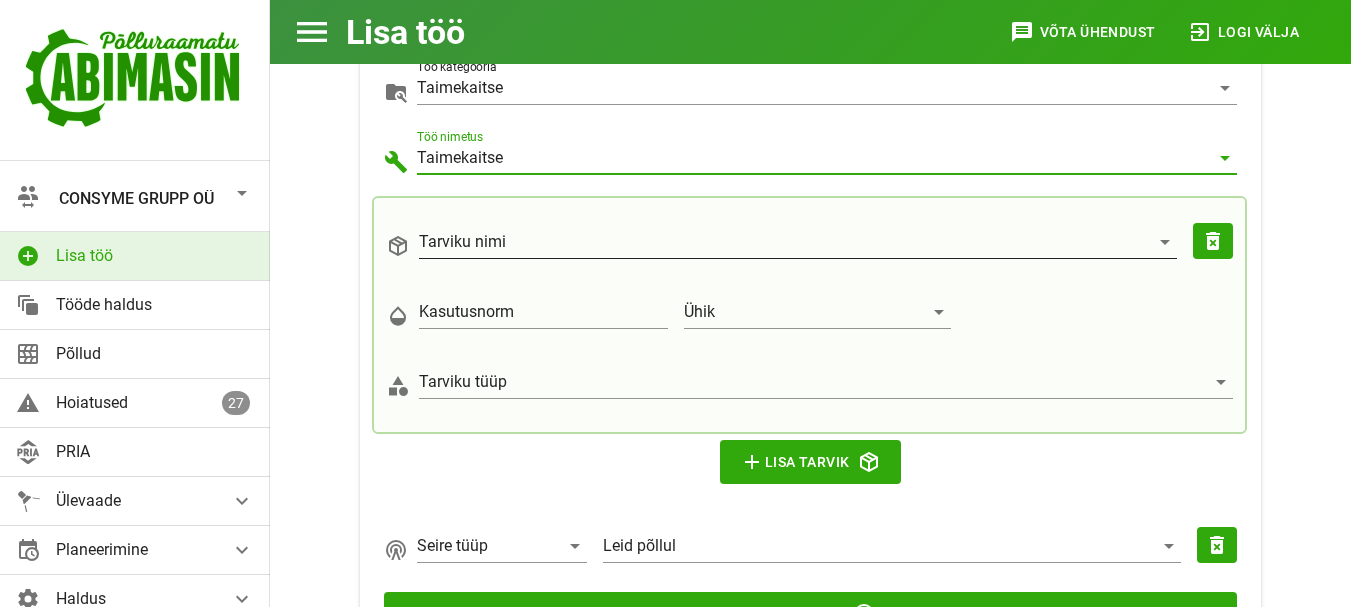 click on "Tarviku nimi" at bounding box center [784, 242] 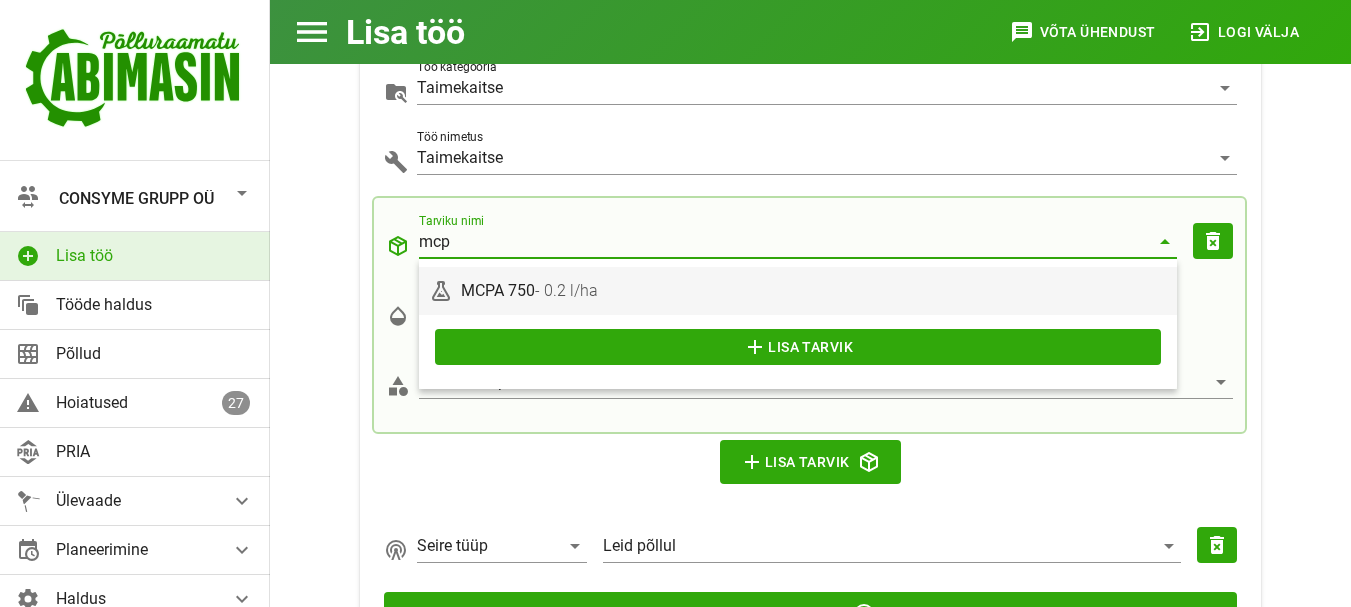 click on "MCPA 750   - 0.2 l/ha" at bounding box center [814, 290] 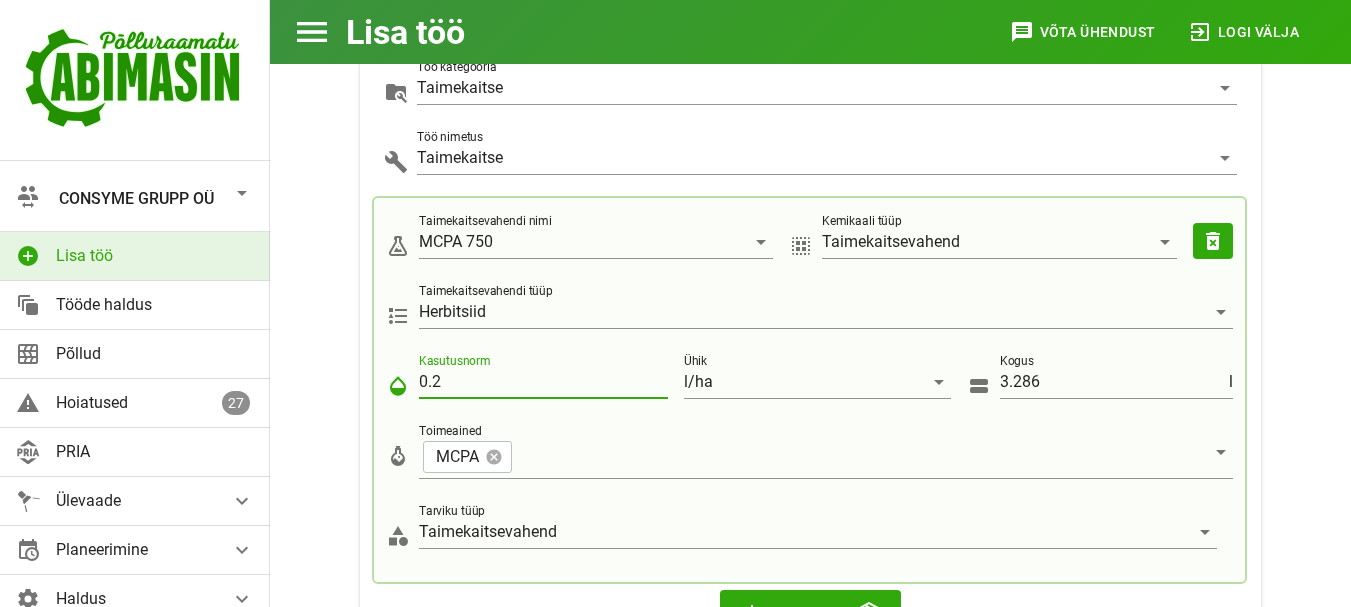click on "0.2" at bounding box center [543, 382] 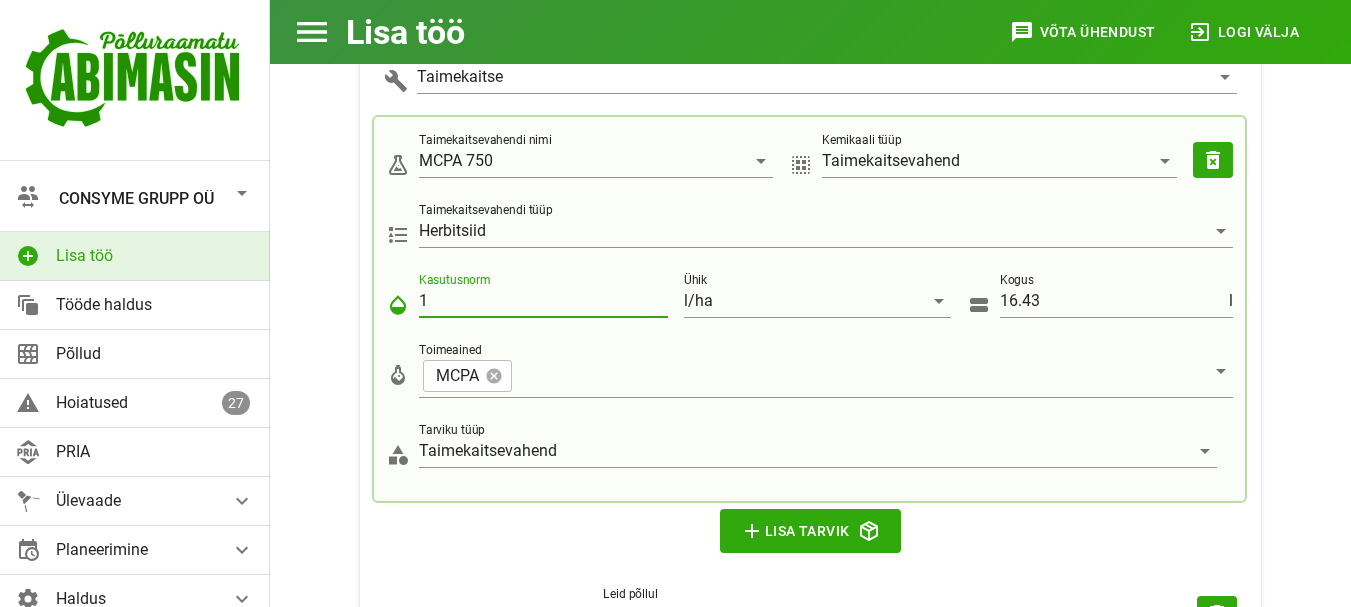 scroll, scrollTop: 584, scrollLeft: 0, axis: vertical 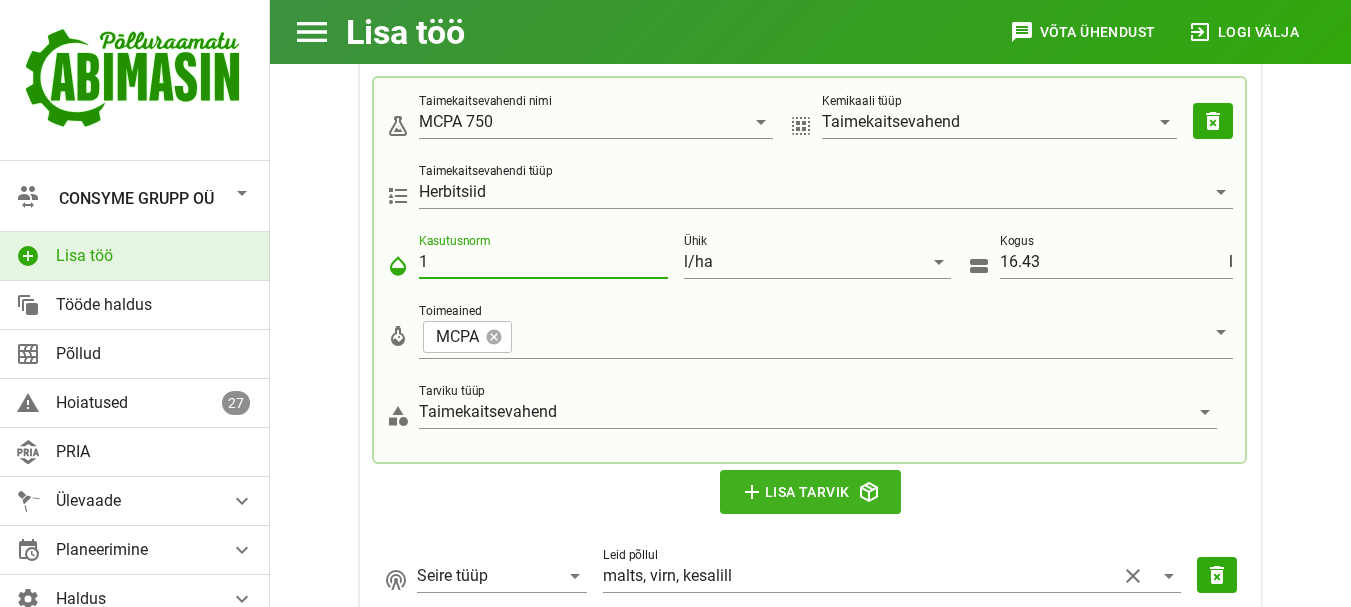 type on "1" 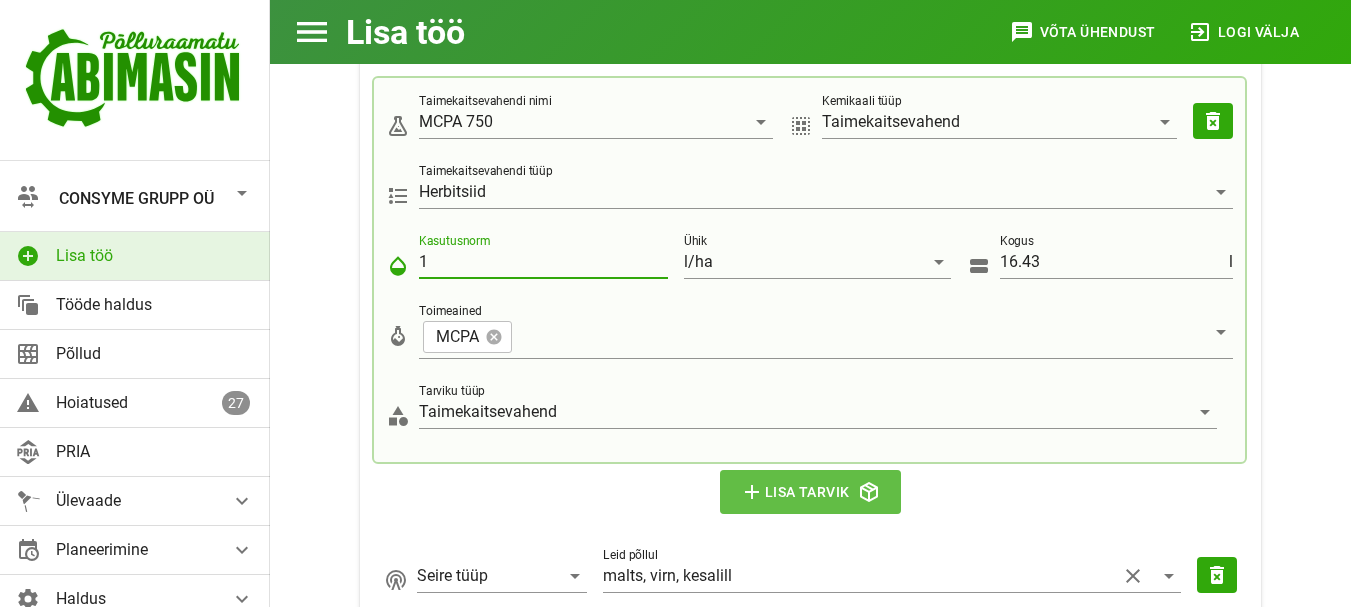 click on "add" at bounding box center [752, 492] 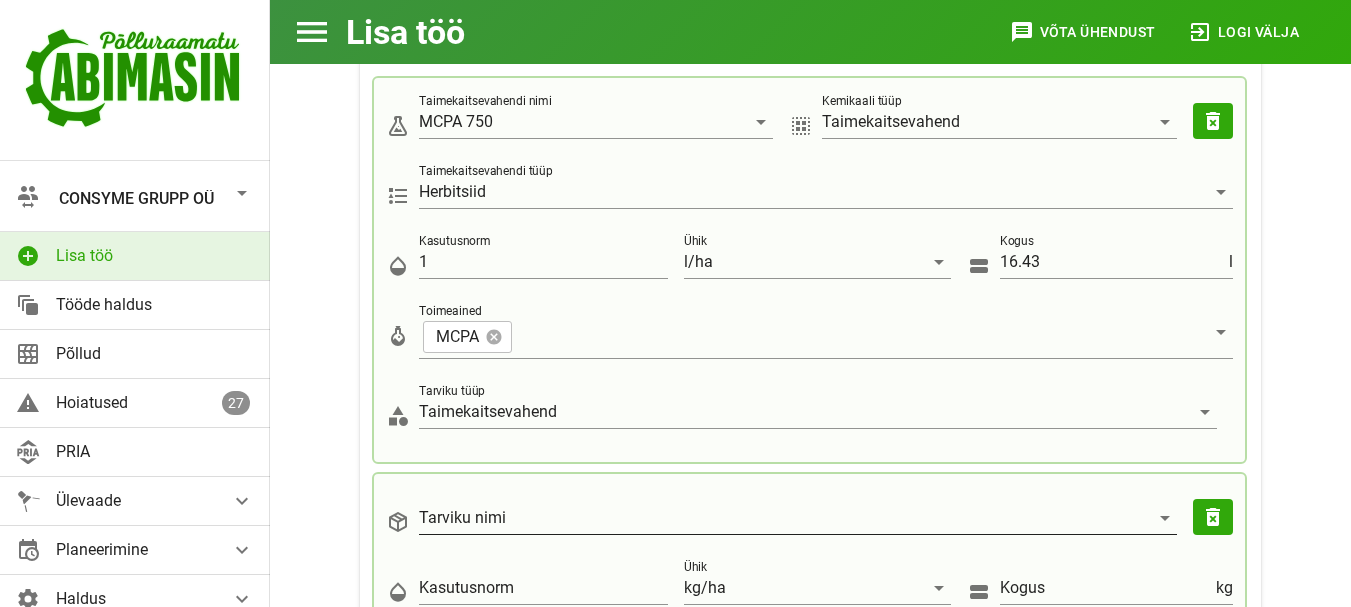 click on "Tarviku nimi" at bounding box center [784, 518] 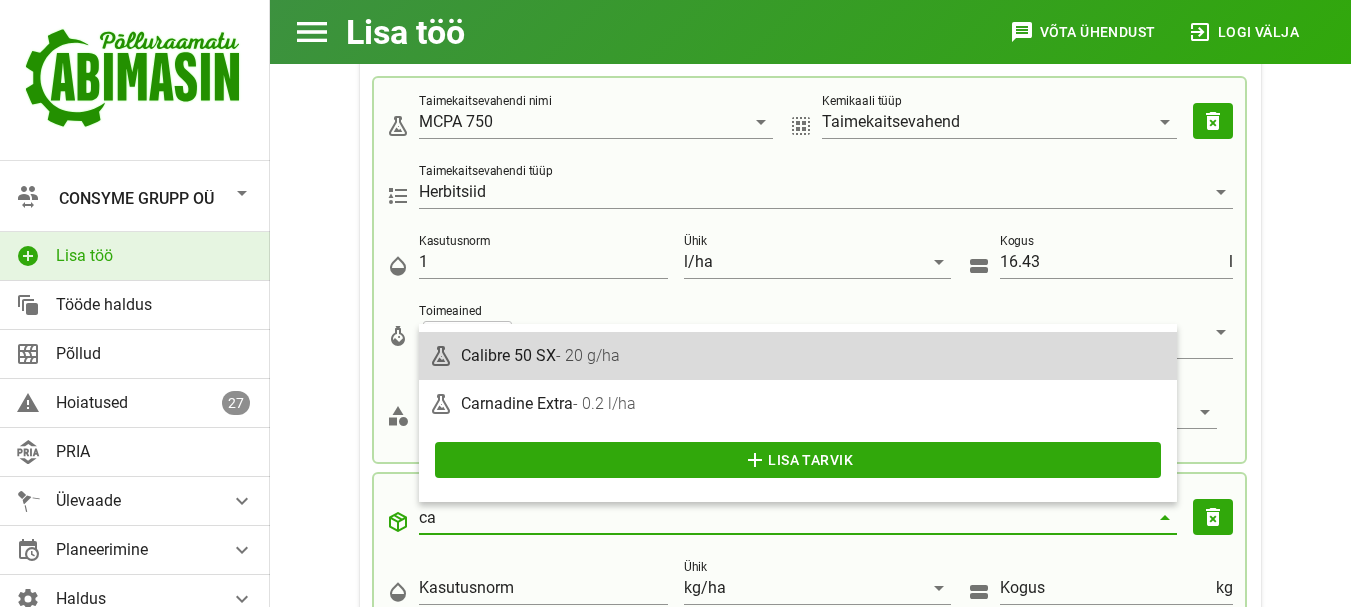 click on "Calibre 50 SX   - 20 g/ha" at bounding box center (814, 355) 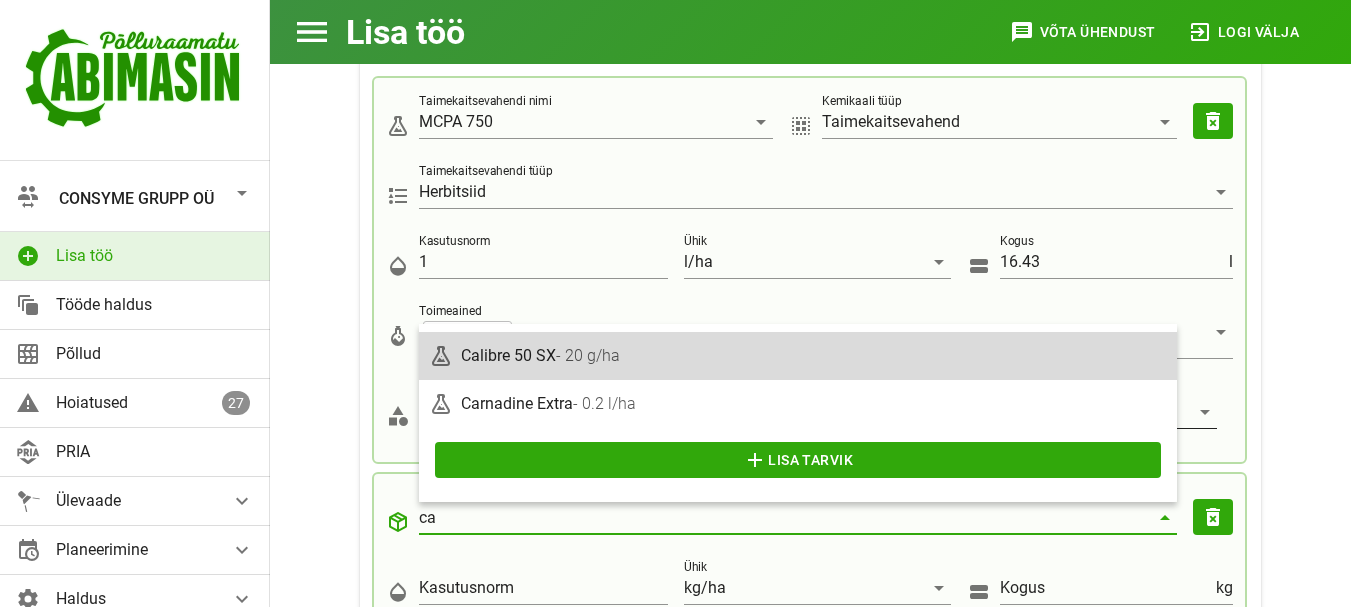 type on "Calibre 50 SX" 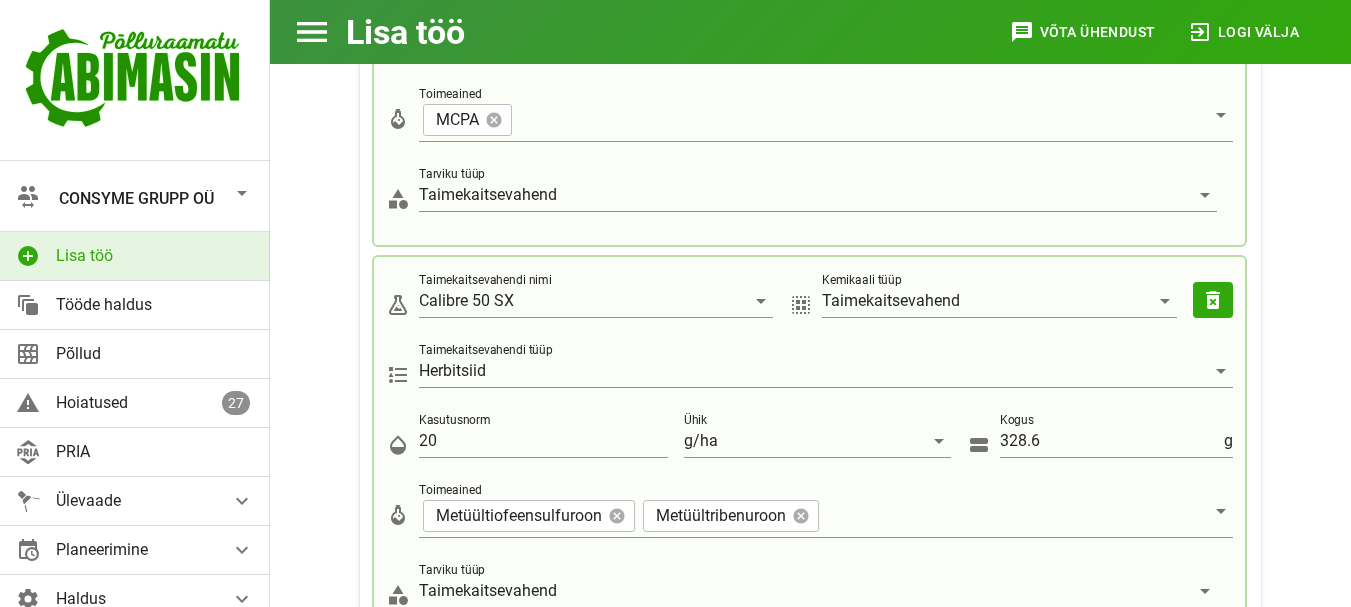 scroll, scrollTop: 824, scrollLeft: 0, axis: vertical 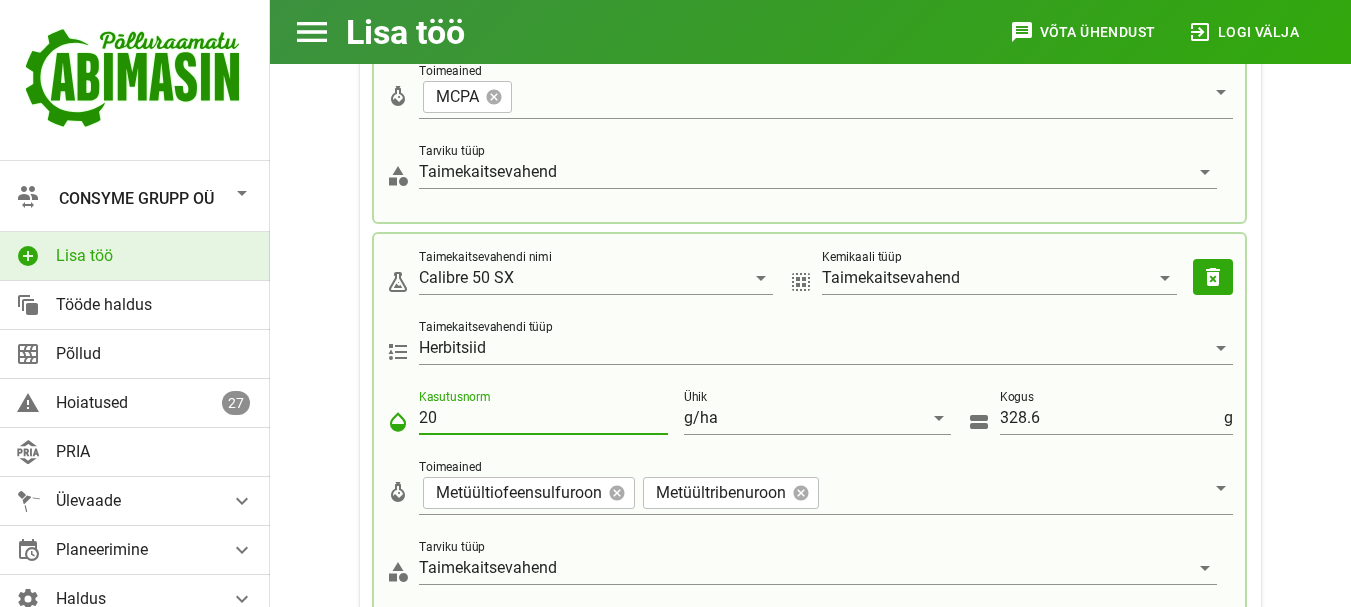 click on "20" at bounding box center (543, 418) 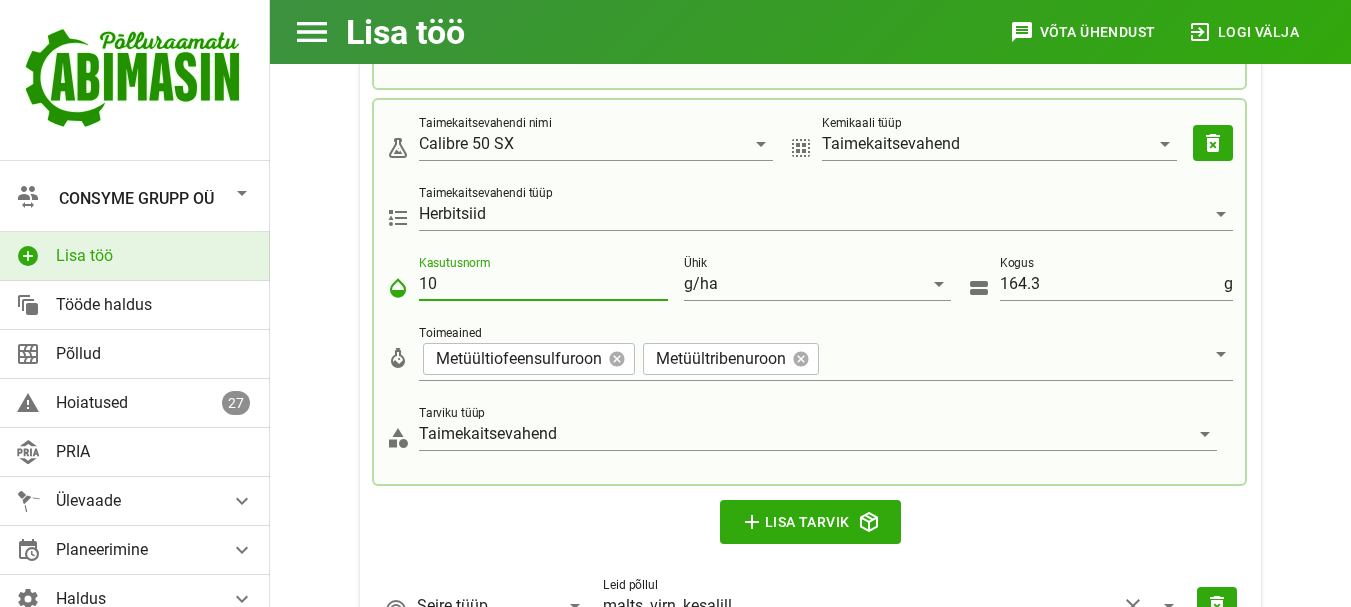 scroll, scrollTop: 984, scrollLeft: 0, axis: vertical 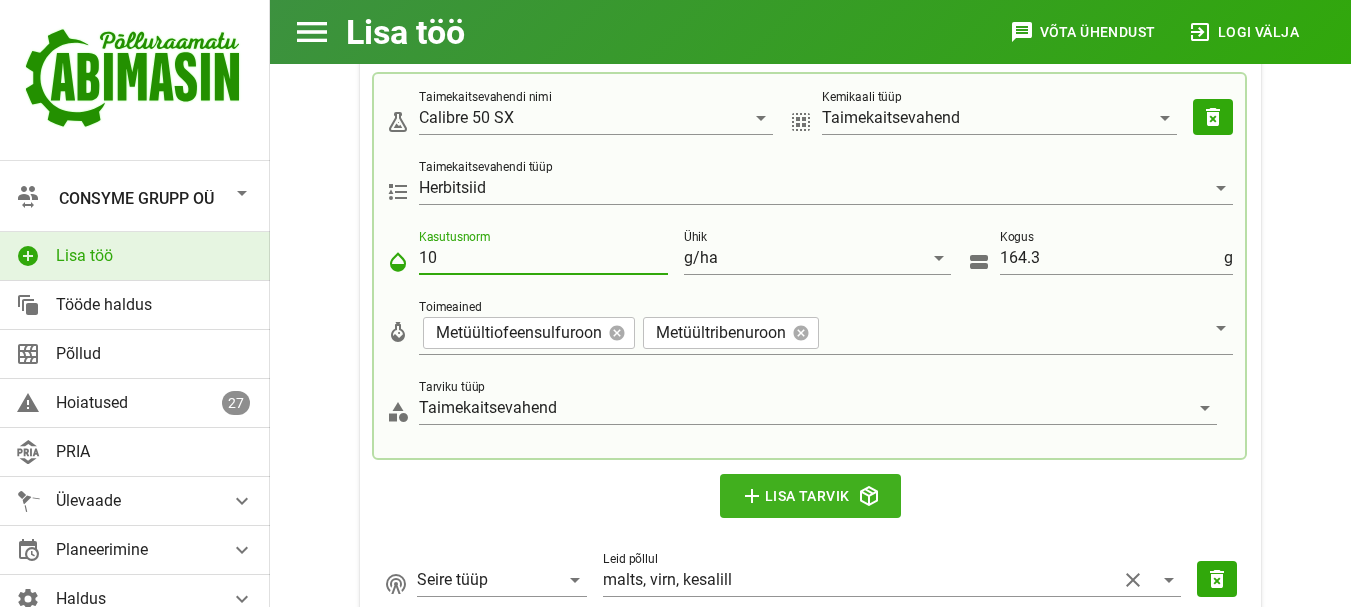 type on "10" 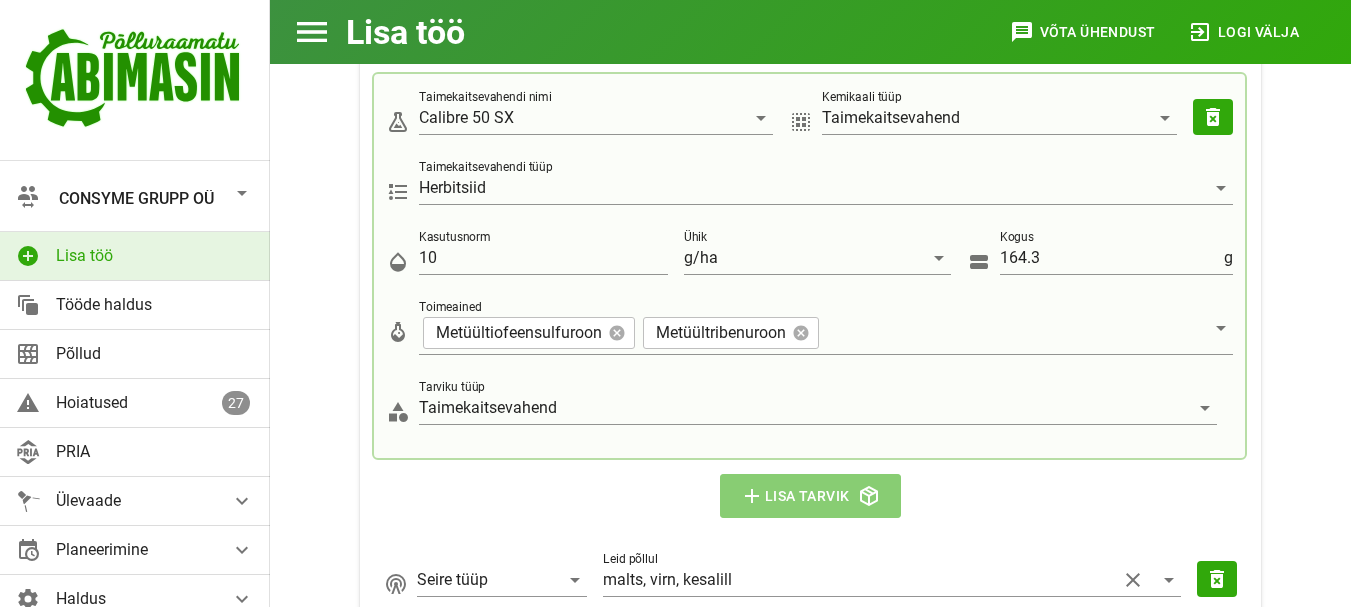 click on "add  Lisa tarvik" at bounding box center (811, 496) 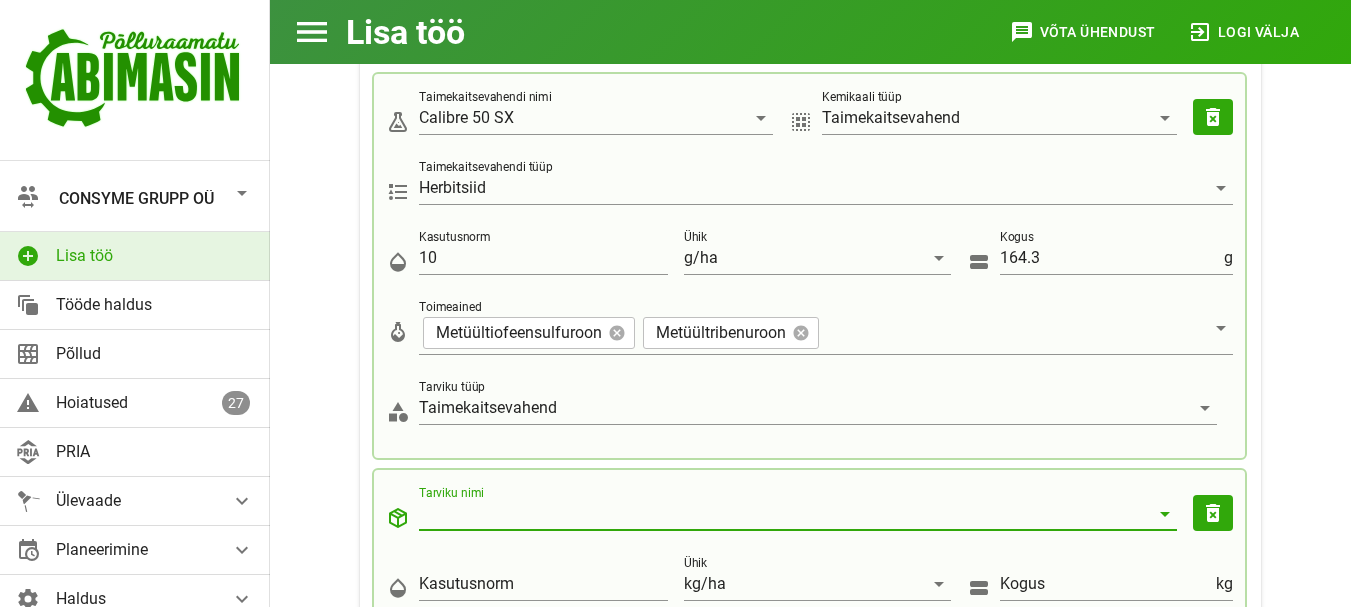 click on "Tarviku nimi" at bounding box center (784, 514) 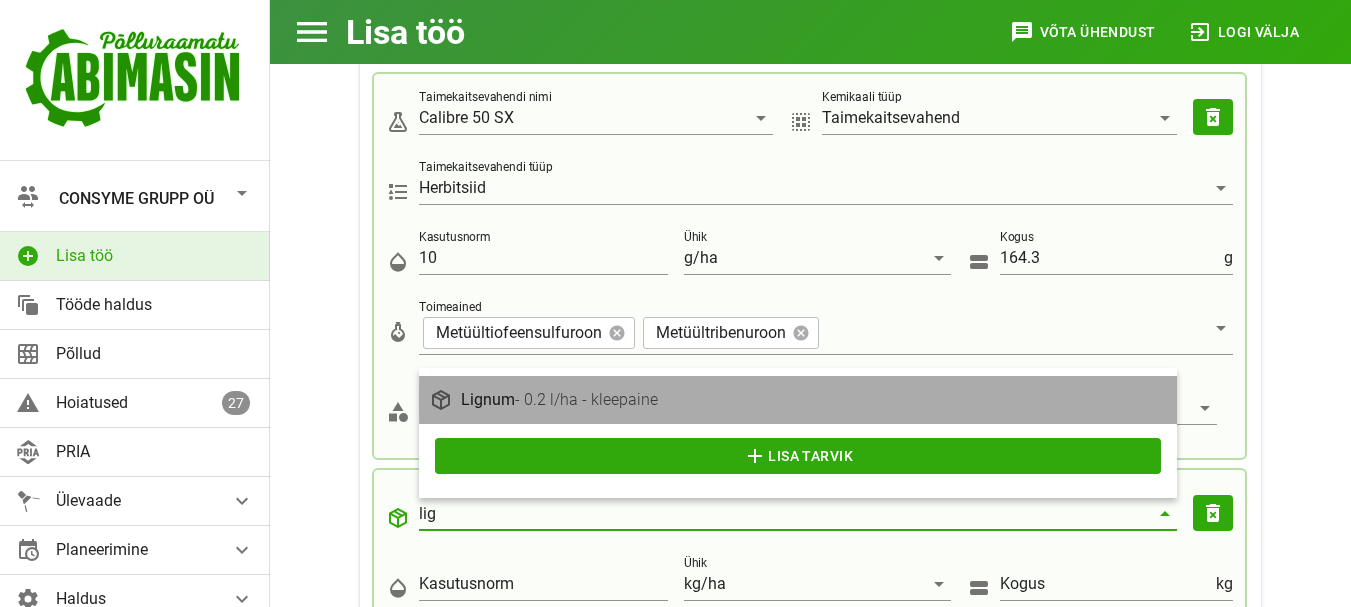 click on "Lignum   - 0.2 l/ha - kleepaine" at bounding box center (798, 400) 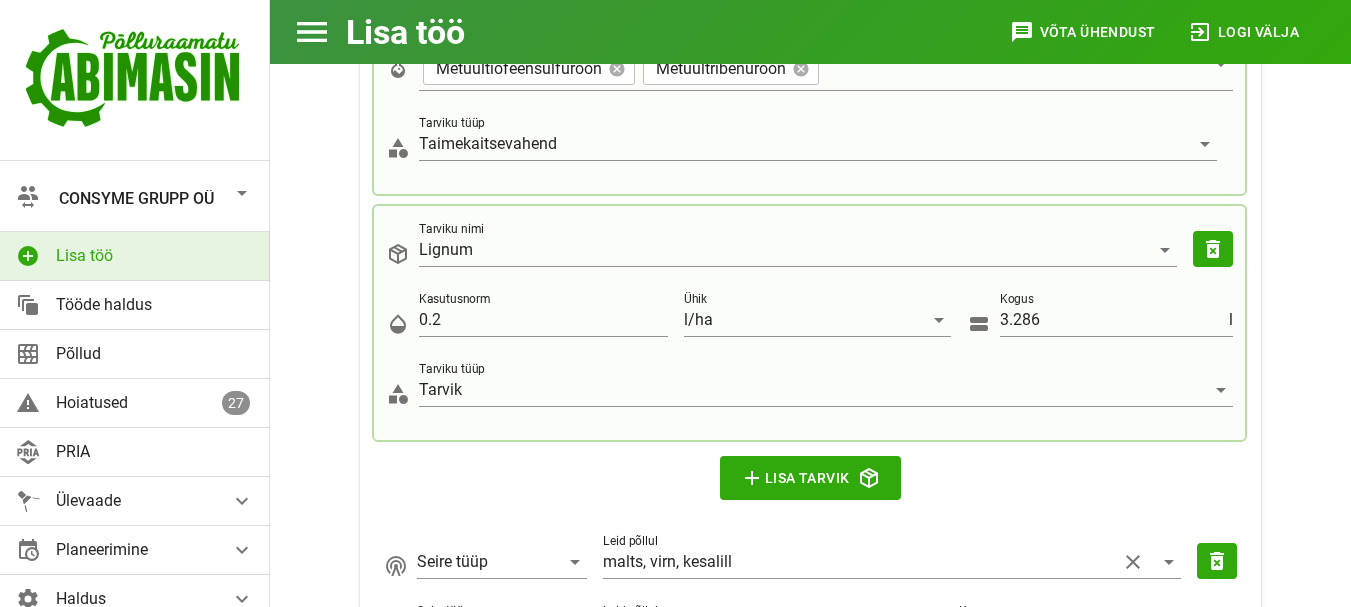 scroll, scrollTop: 1264, scrollLeft: 0, axis: vertical 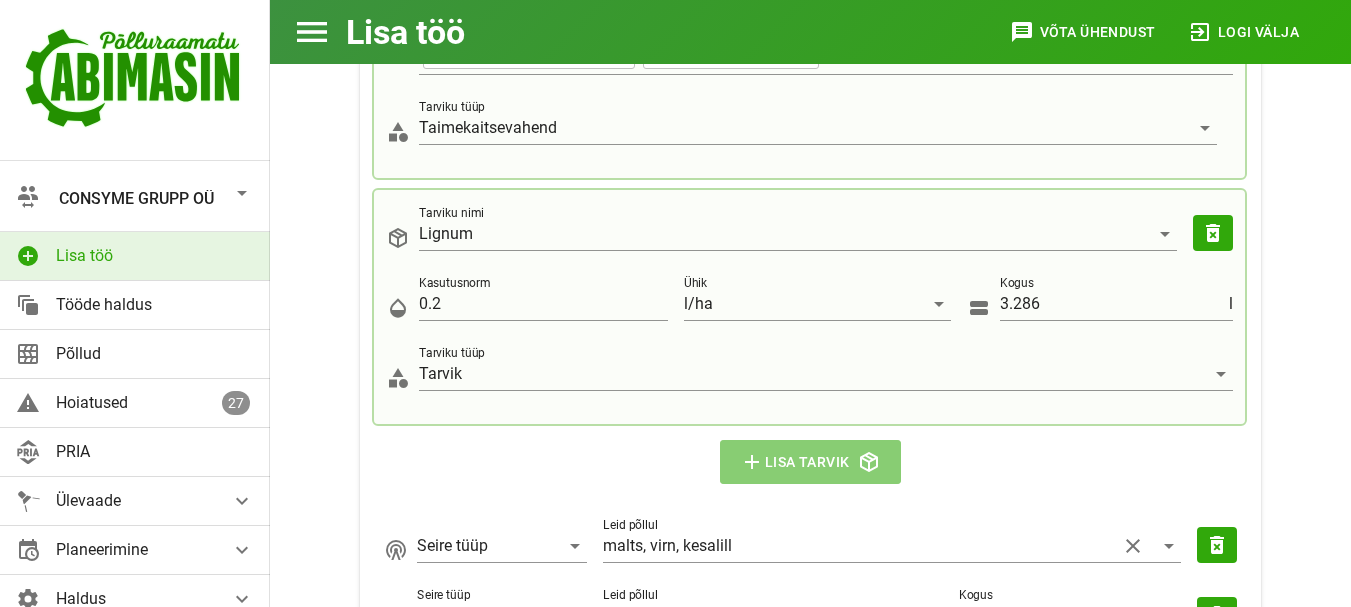 click on "add  Lisa tarvik" at bounding box center (811, 462) 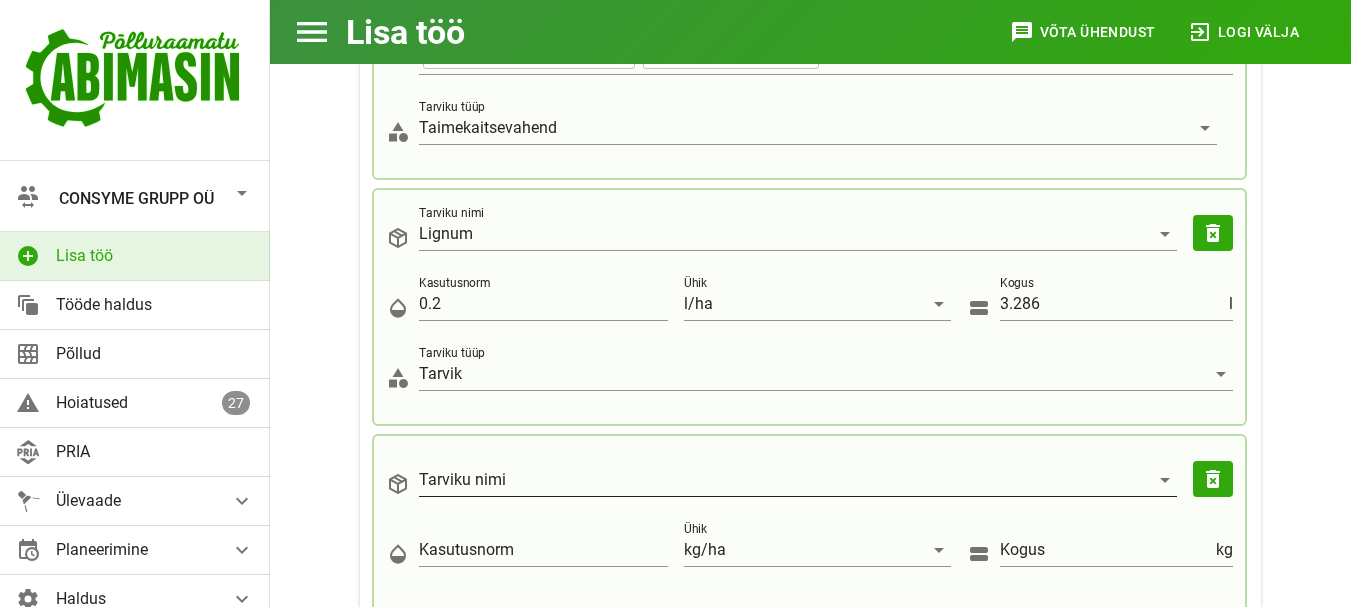 click on "Tarviku nimi" at bounding box center (784, 480) 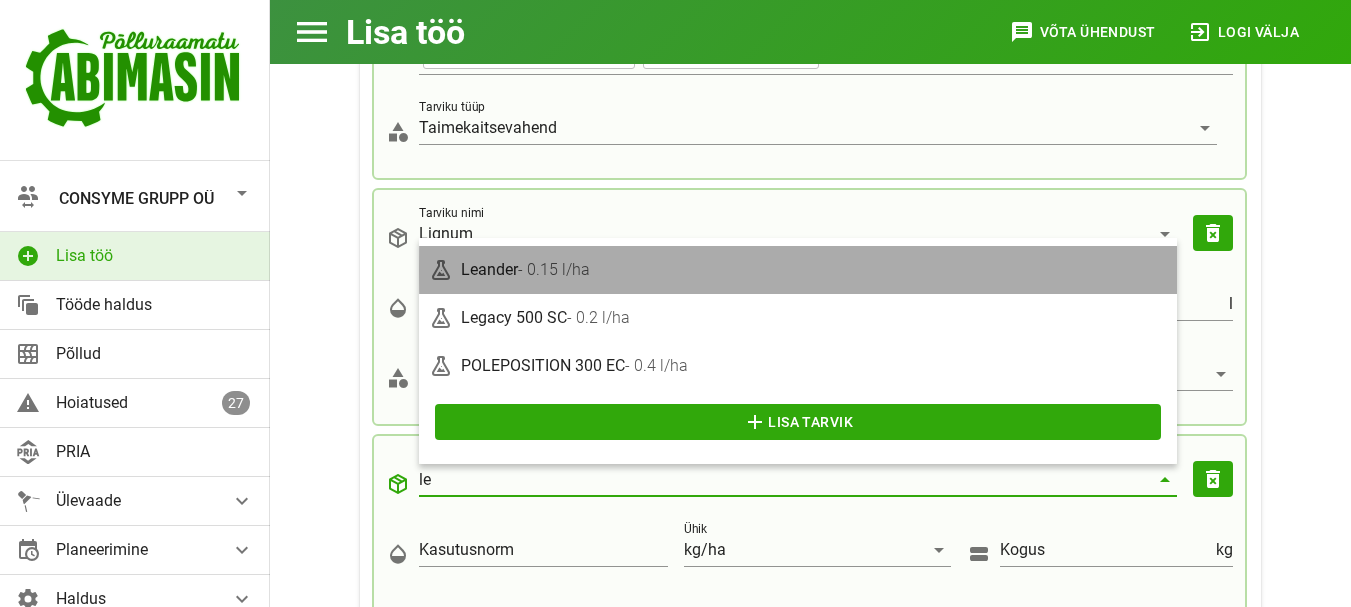 click on "Leander   - 0.15 l/ha" at bounding box center [798, 270] 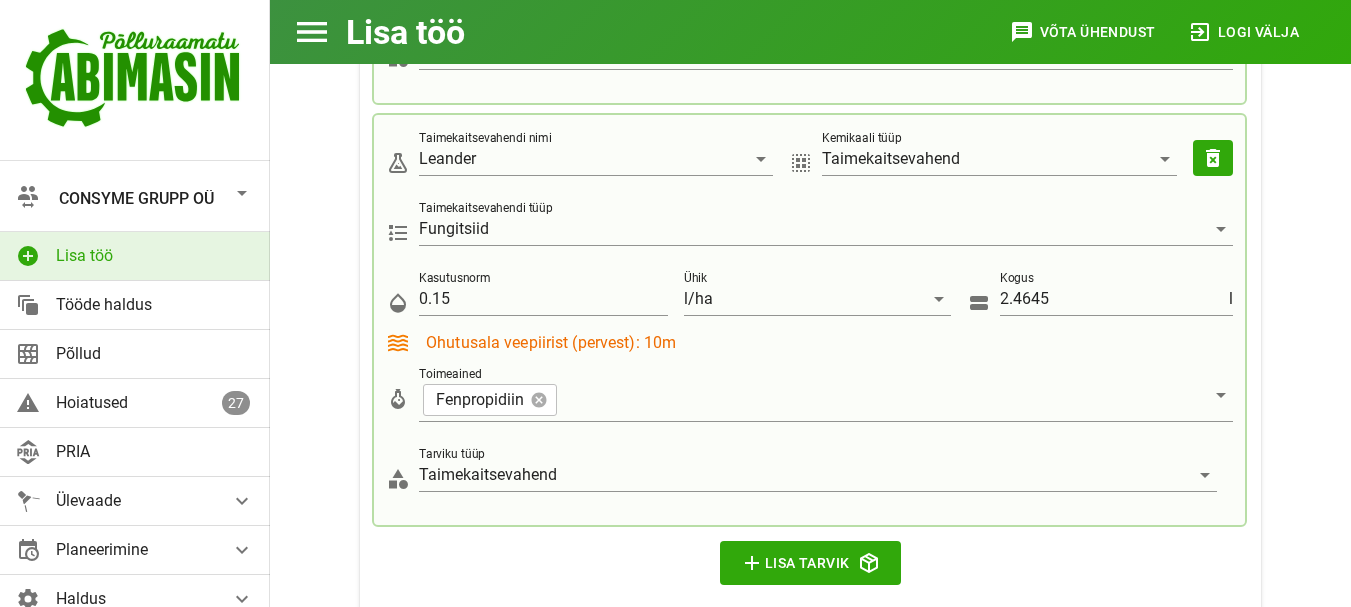 scroll, scrollTop: 1625, scrollLeft: 0, axis: vertical 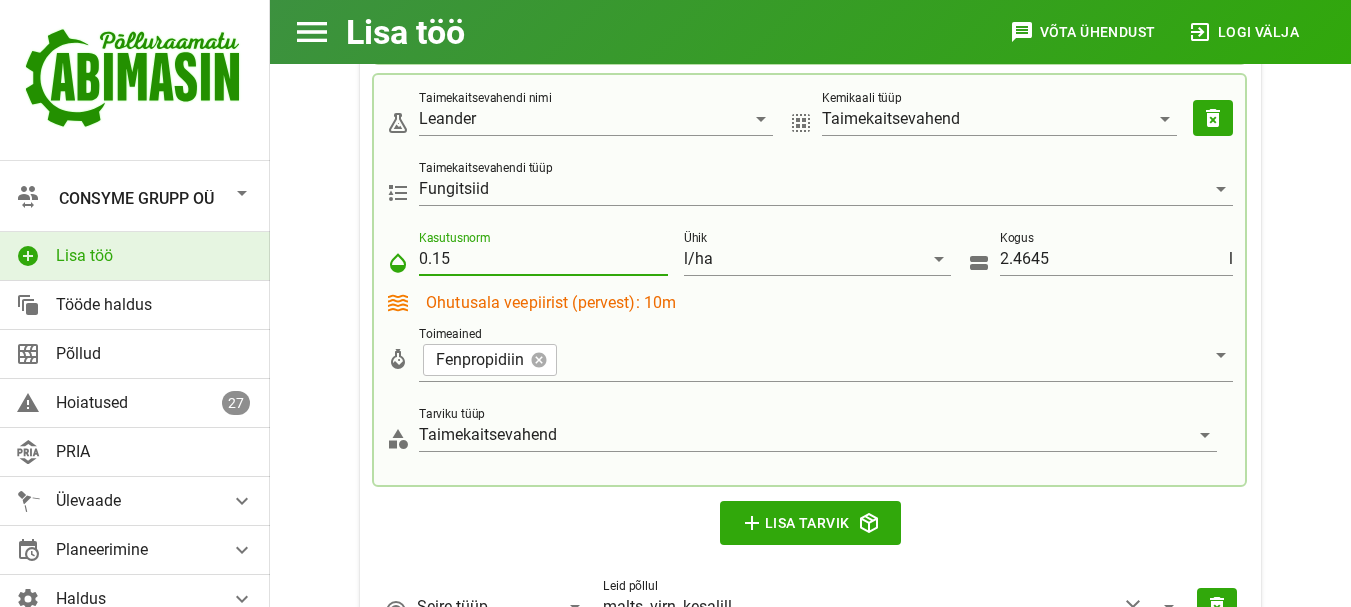 click on "0.15" at bounding box center (543, 259) 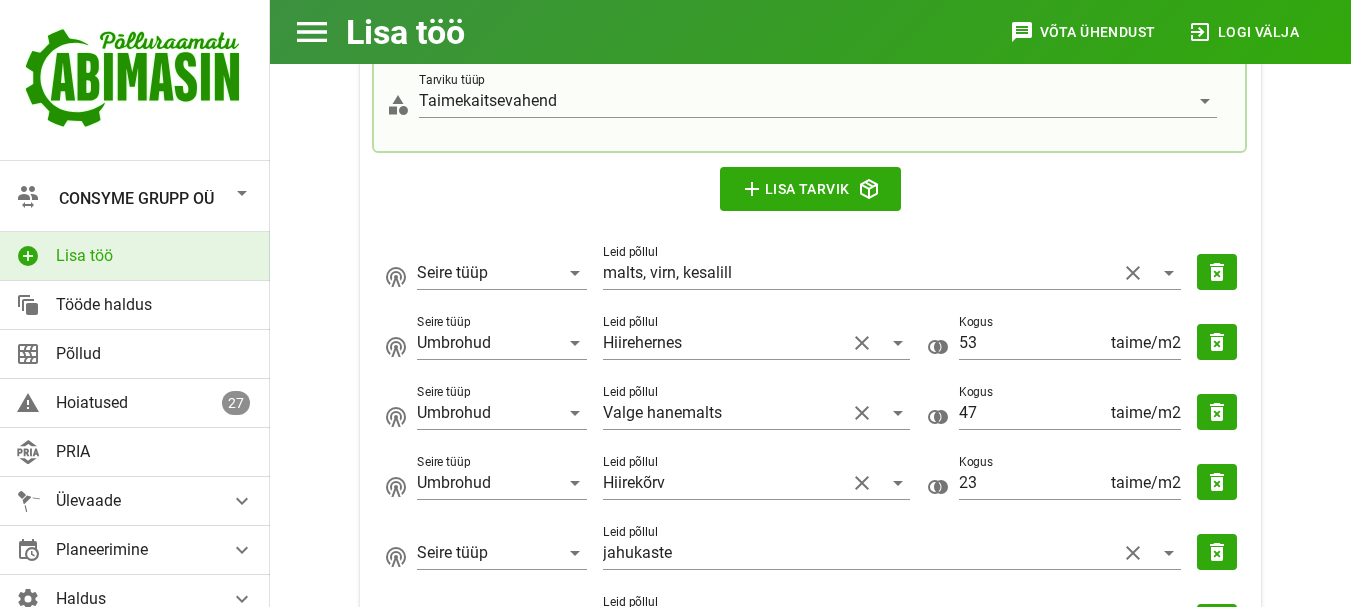 scroll, scrollTop: 2012, scrollLeft: 0, axis: vertical 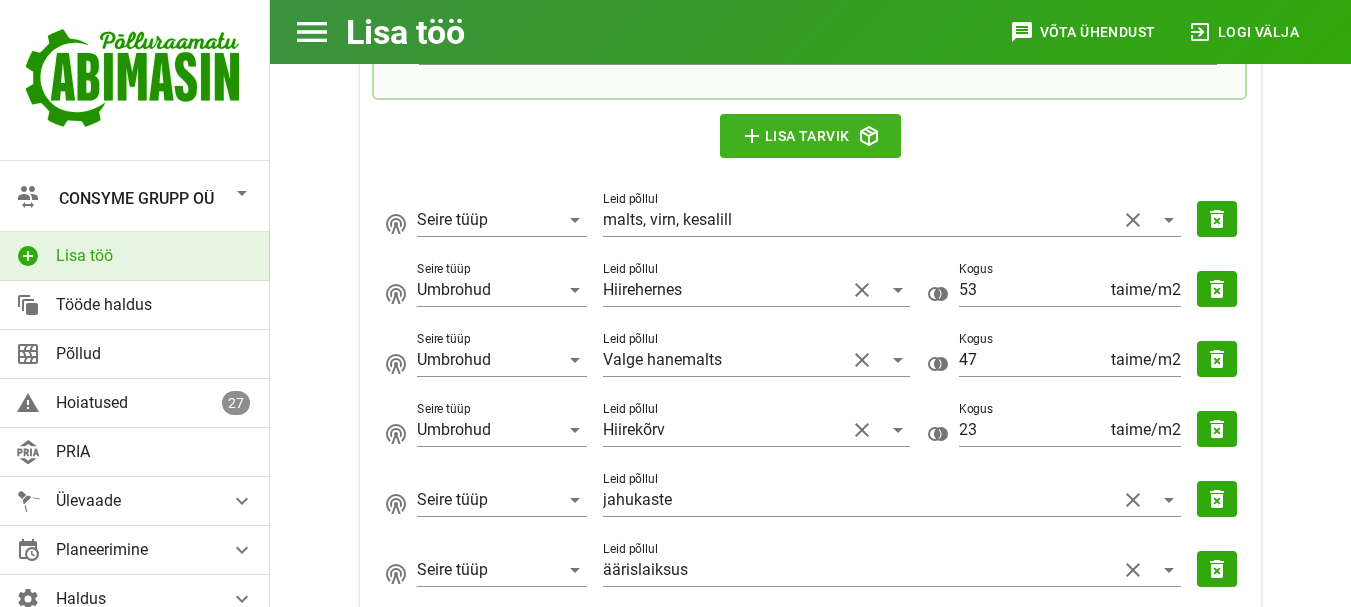 type on "0.2" 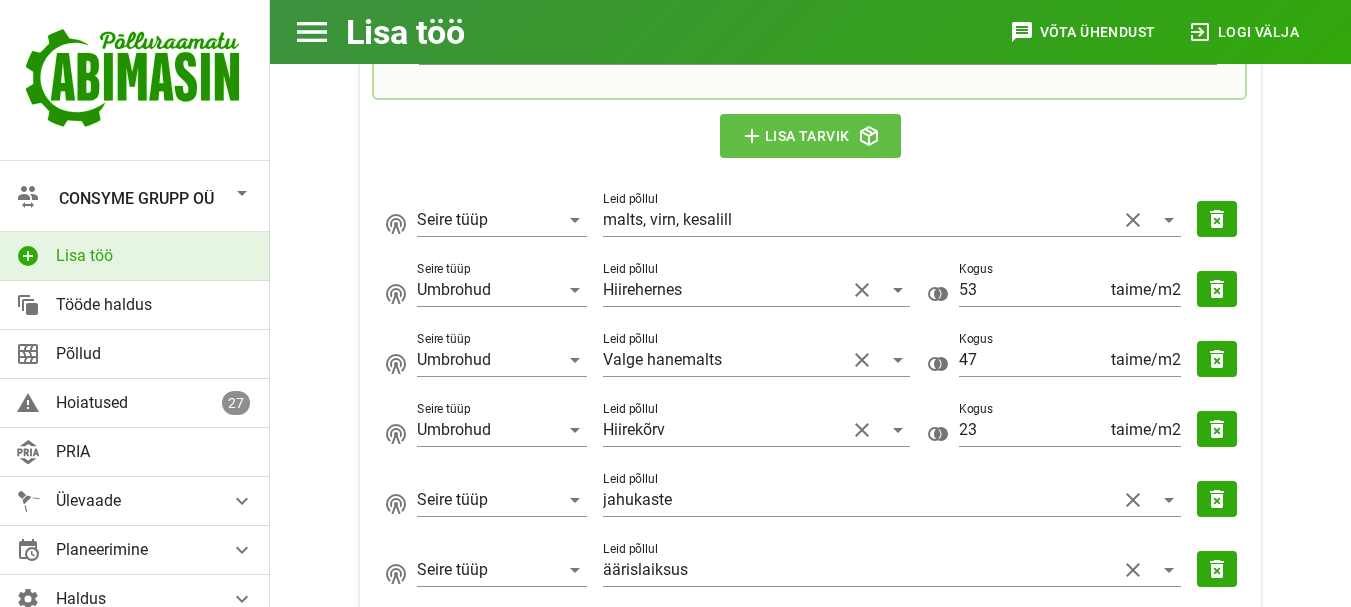 click on "add  Lisa tarvik" at bounding box center (811, 136) 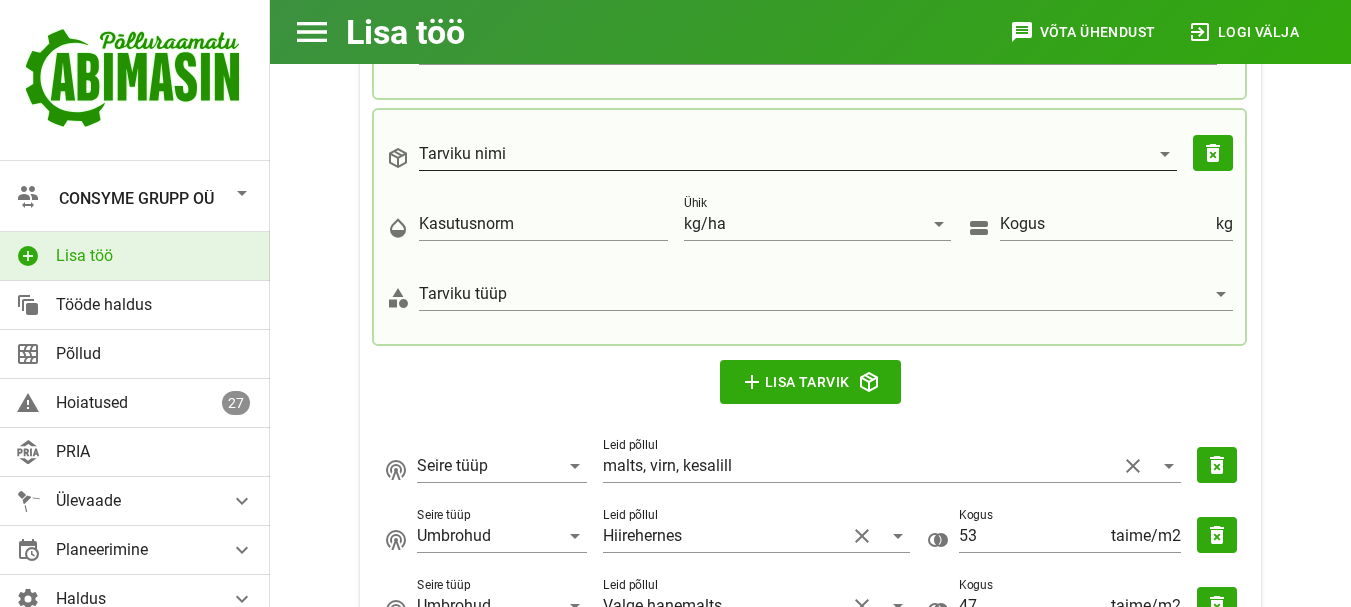 click on "Tarviku nimi" at bounding box center (784, 154) 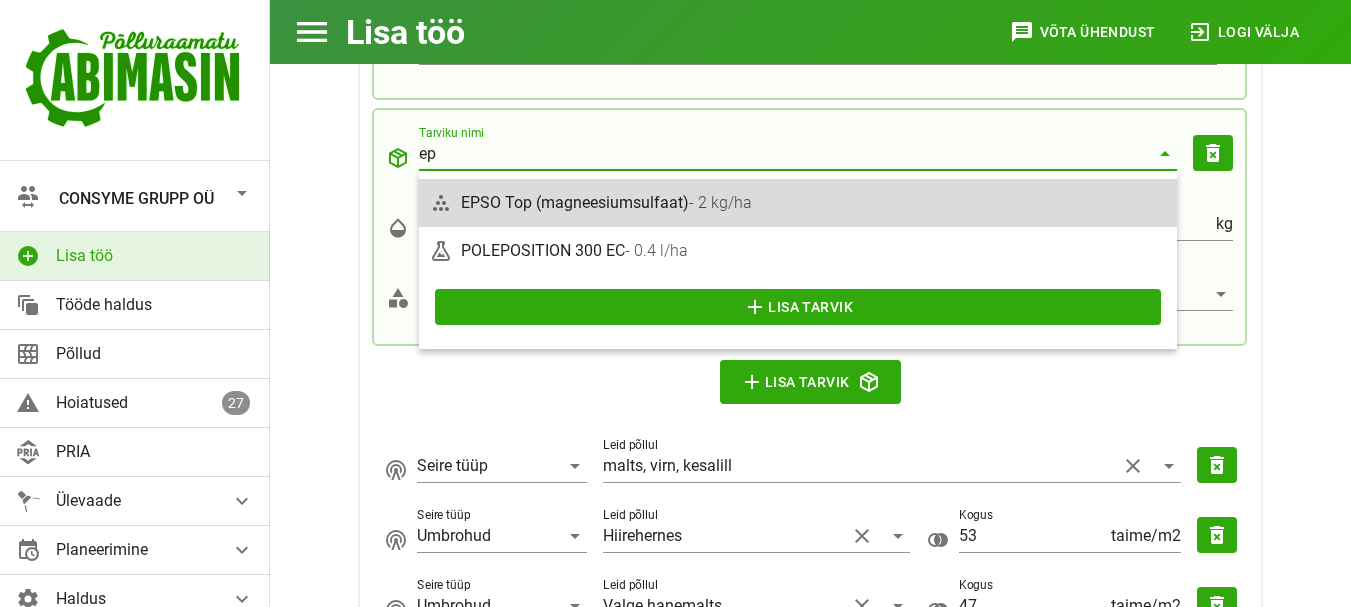 click on "EPSO Top (magneesiumsulfaat)   - 2 kg/ha" at bounding box center [814, 202] 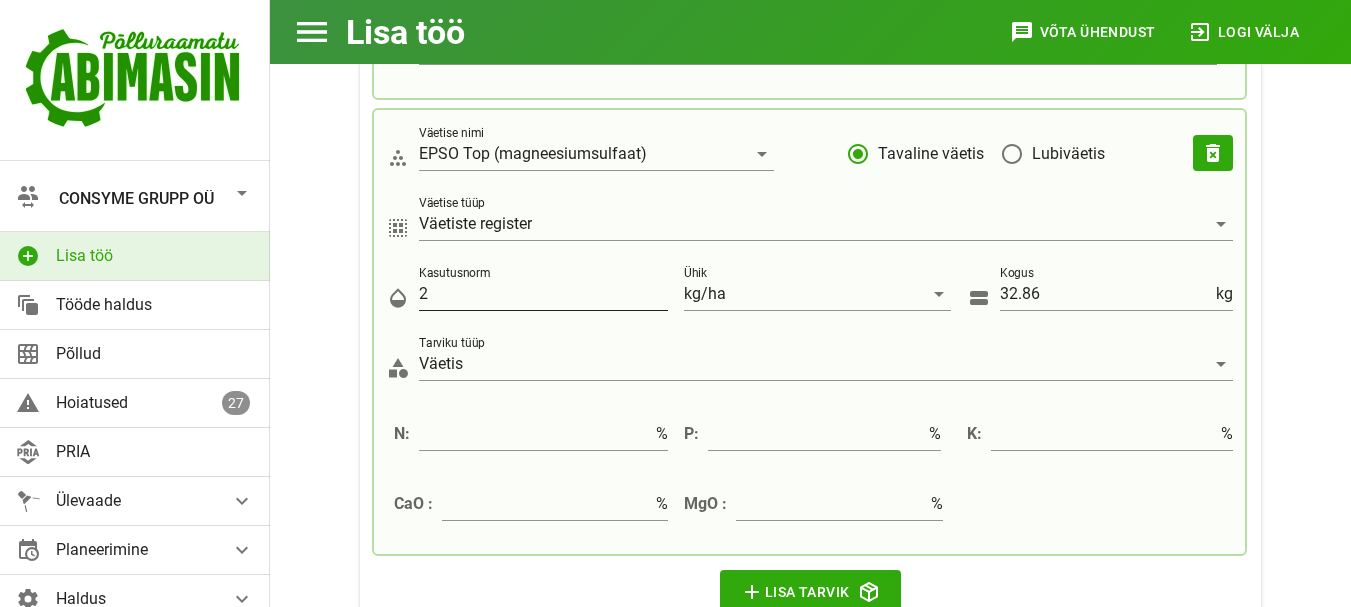 click on "2" at bounding box center [543, 294] 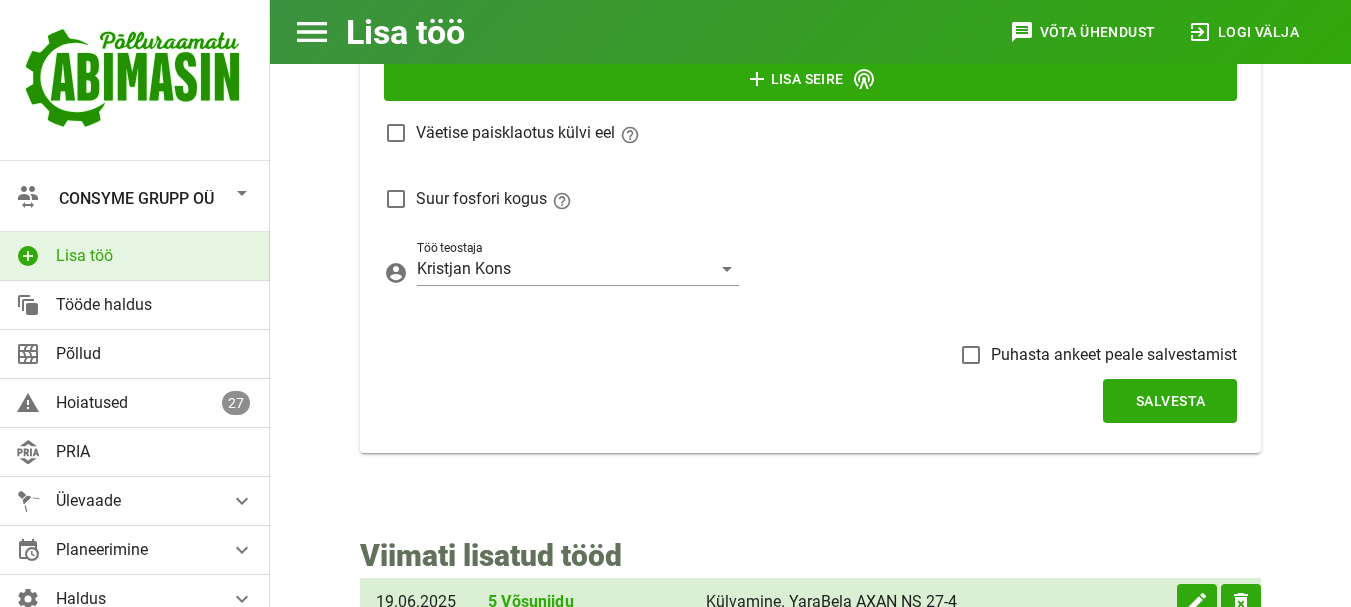 scroll, scrollTop: 3039, scrollLeft: 0, axis: vertical 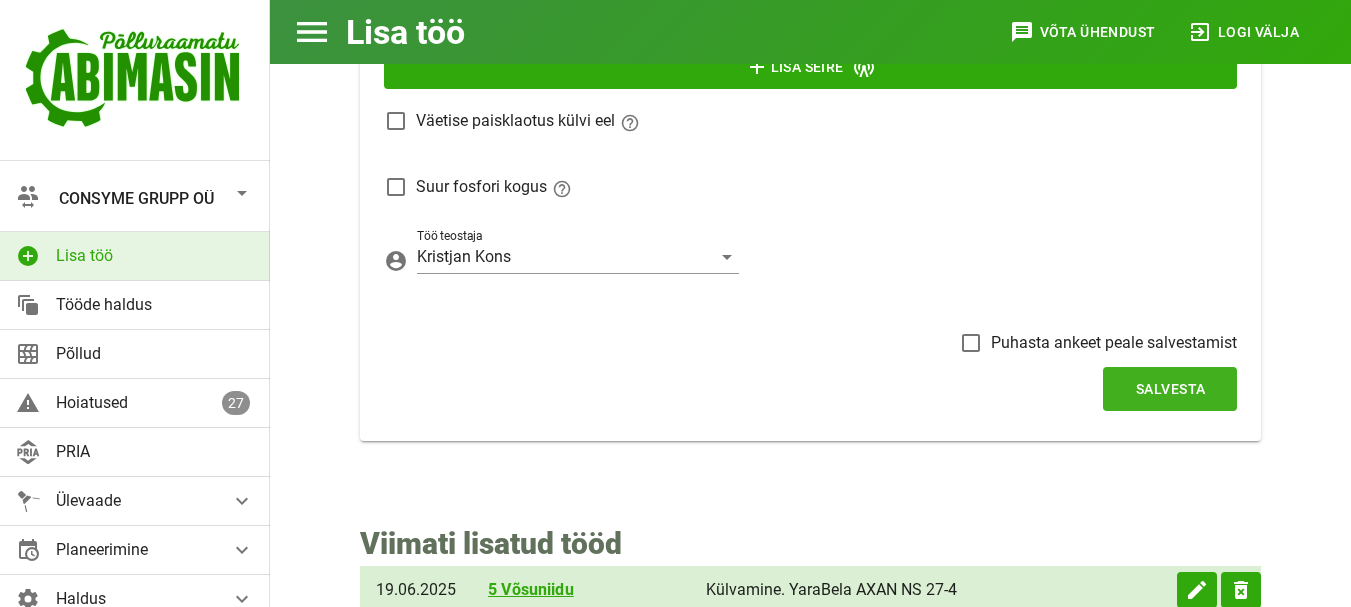 type on "4" 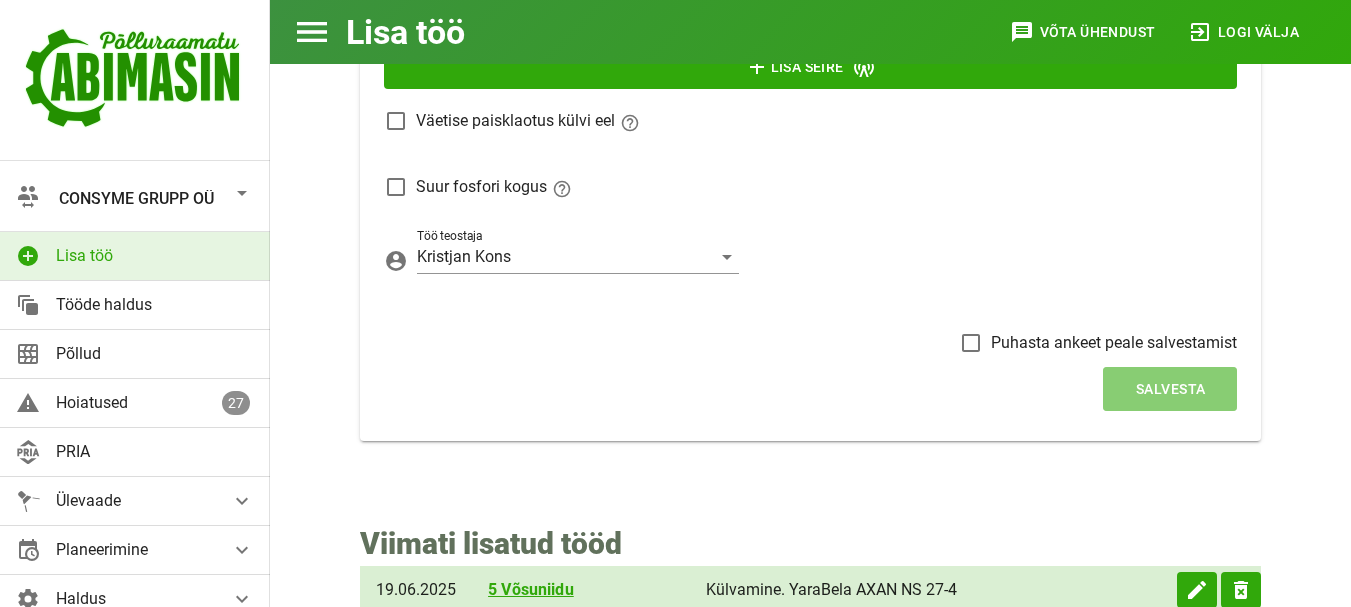 click on "Salvesta" at bounding box center [1170, 389] 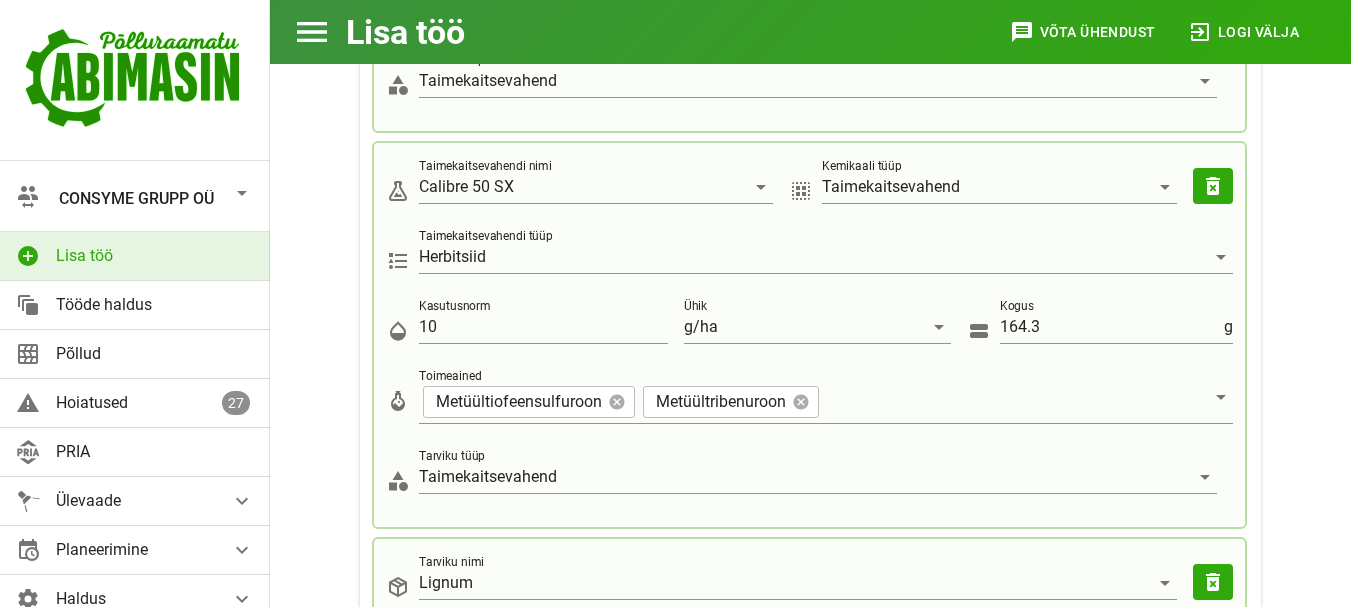 scroll, scrollTop: 384, scrollLeft: 0, axis: vertical 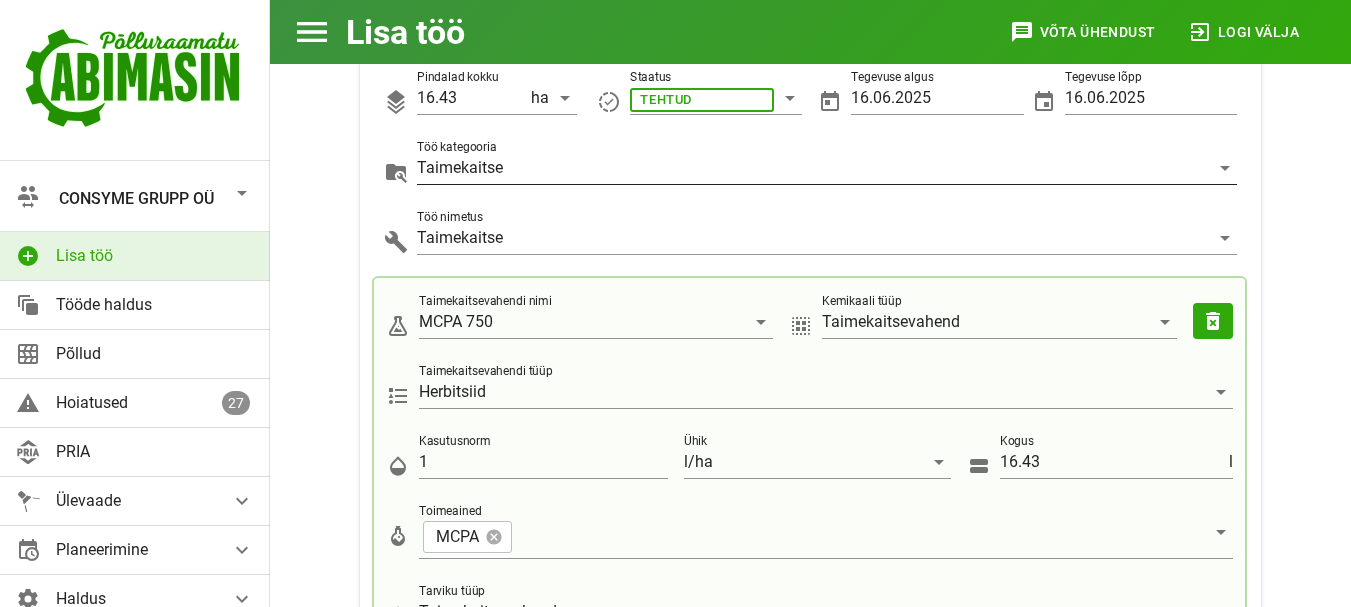 click on "Taimekaitse" at bounding box center [702, 98] 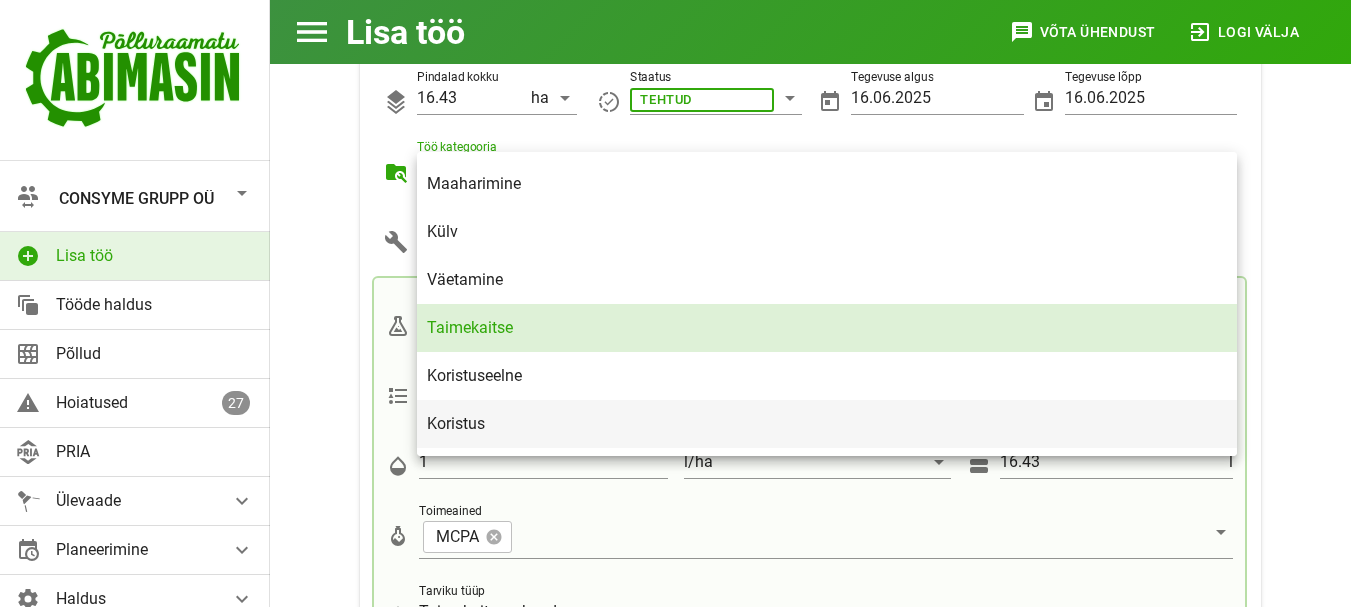 click on "Koristus" at bounding box center (827, 423) 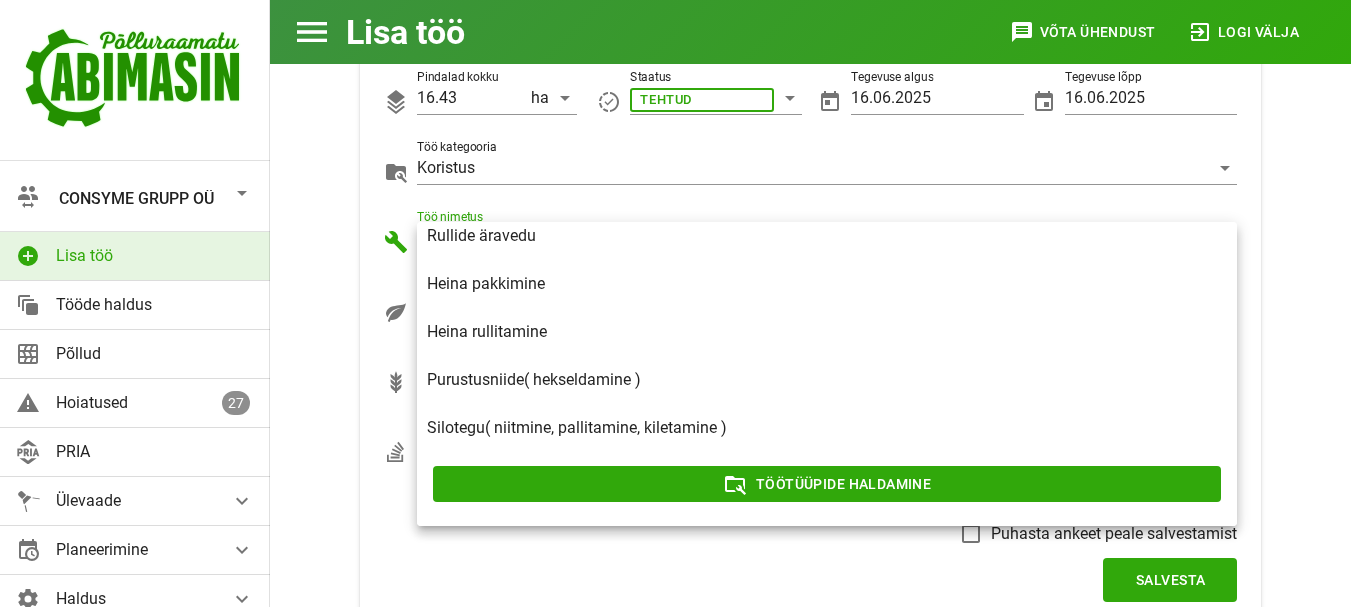 click on "Koristus" at bounding box center (827, -5) 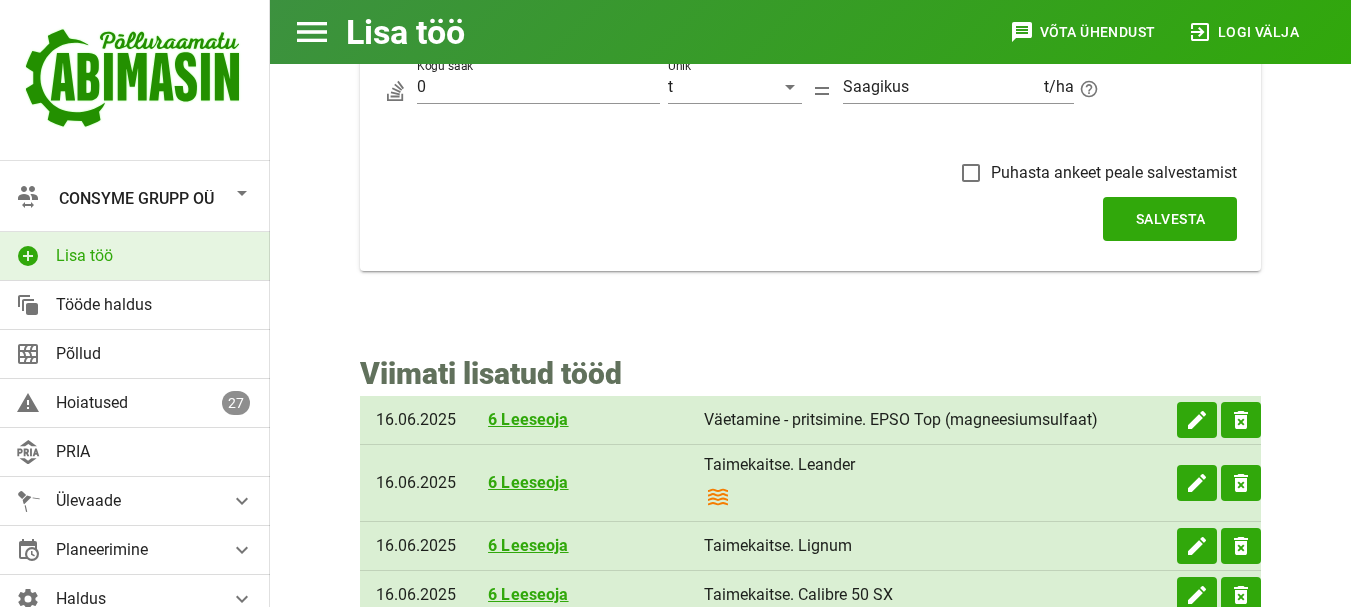 scroll, scrollTop: 214, scrollLeft: 0, axis: vertical 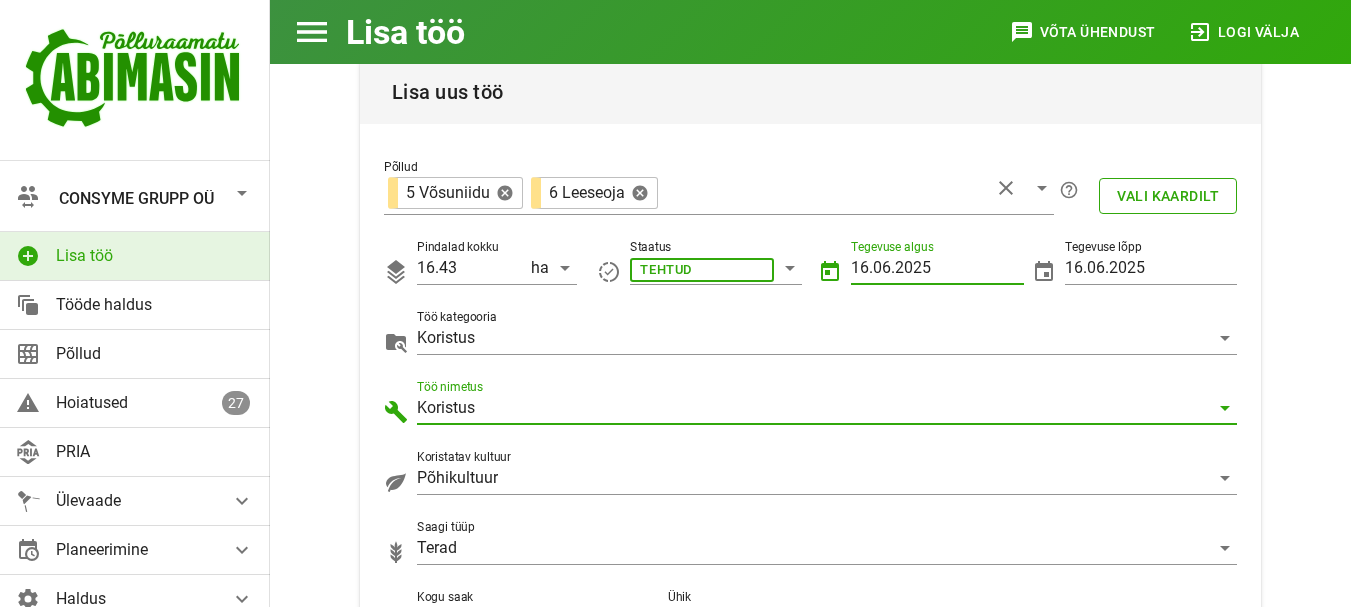 click on "16.06.2025" at bounding box center [937, 268] 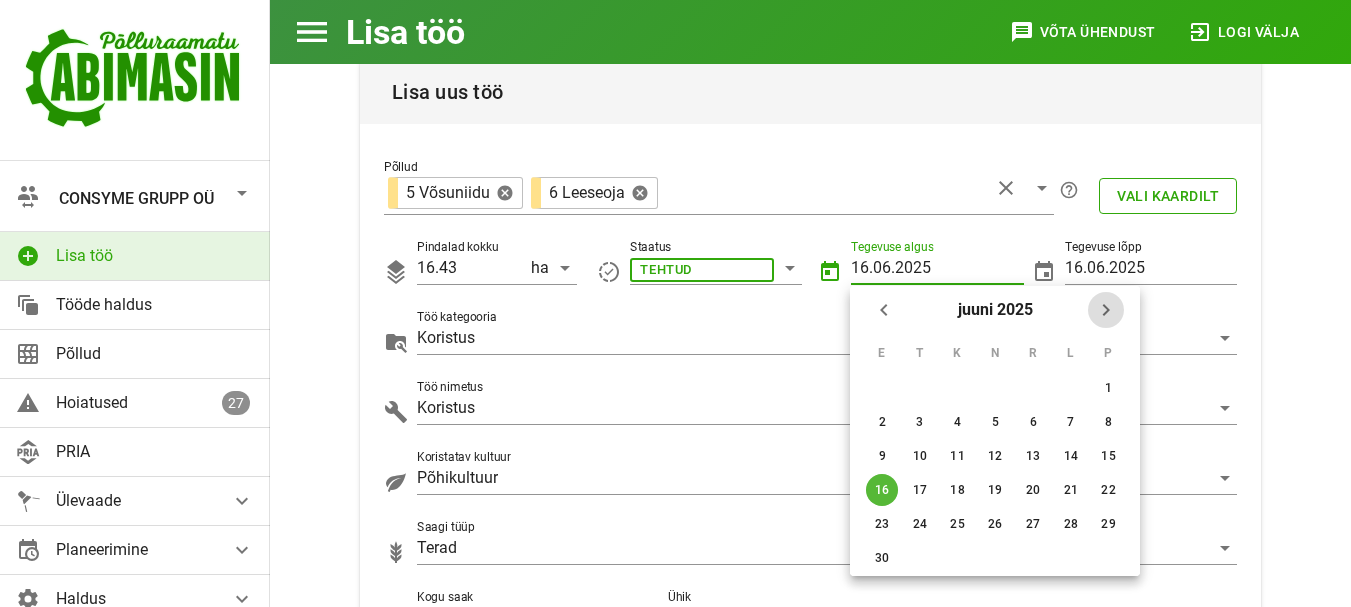 click at bounding box center [1106, 310] 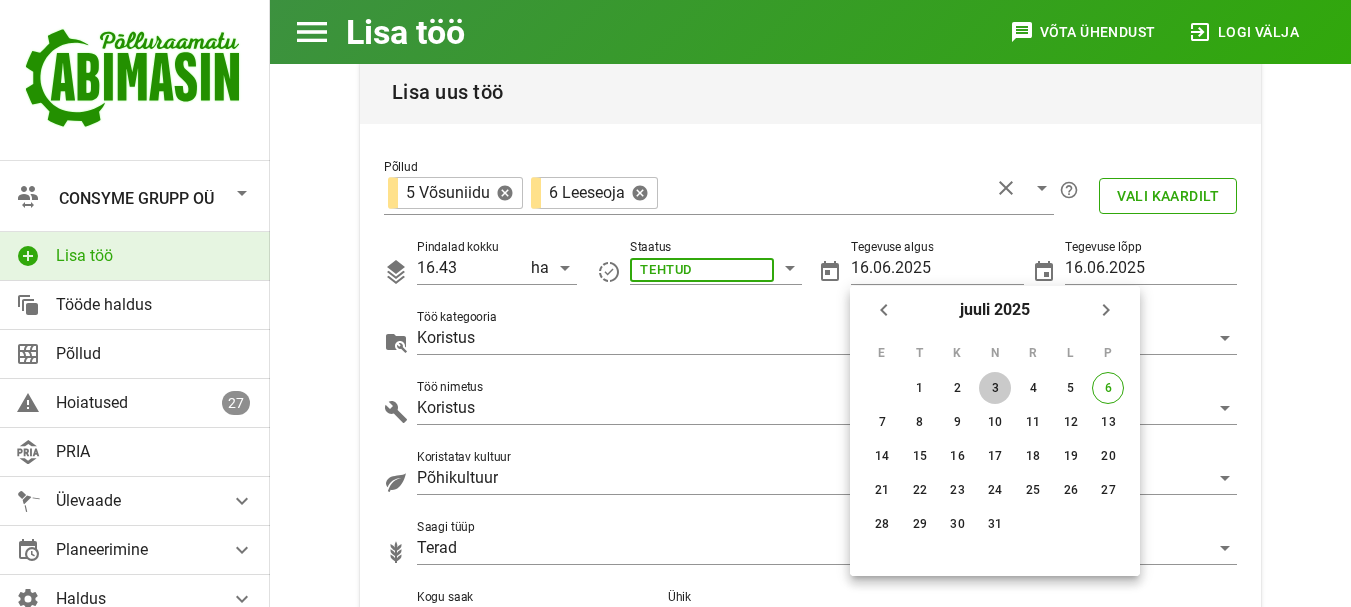 click on "3" at bounding box center (920, 388) 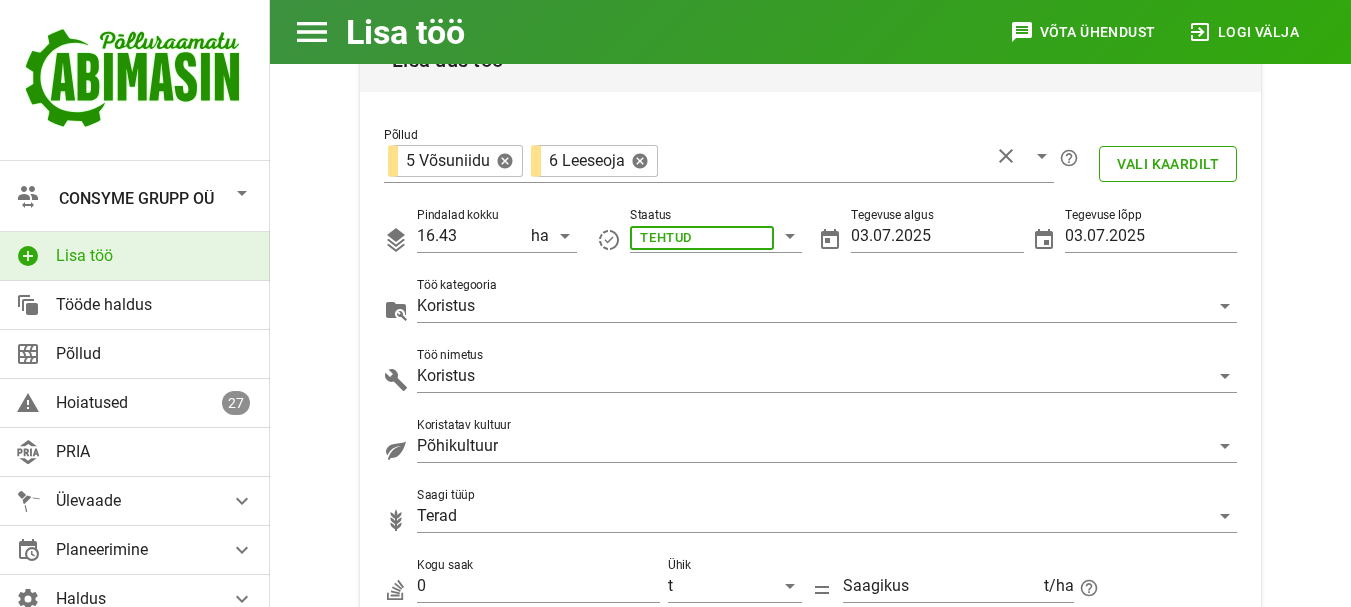 scroll, scrollTop: 254, scrollLeft: 0, axis: vertical 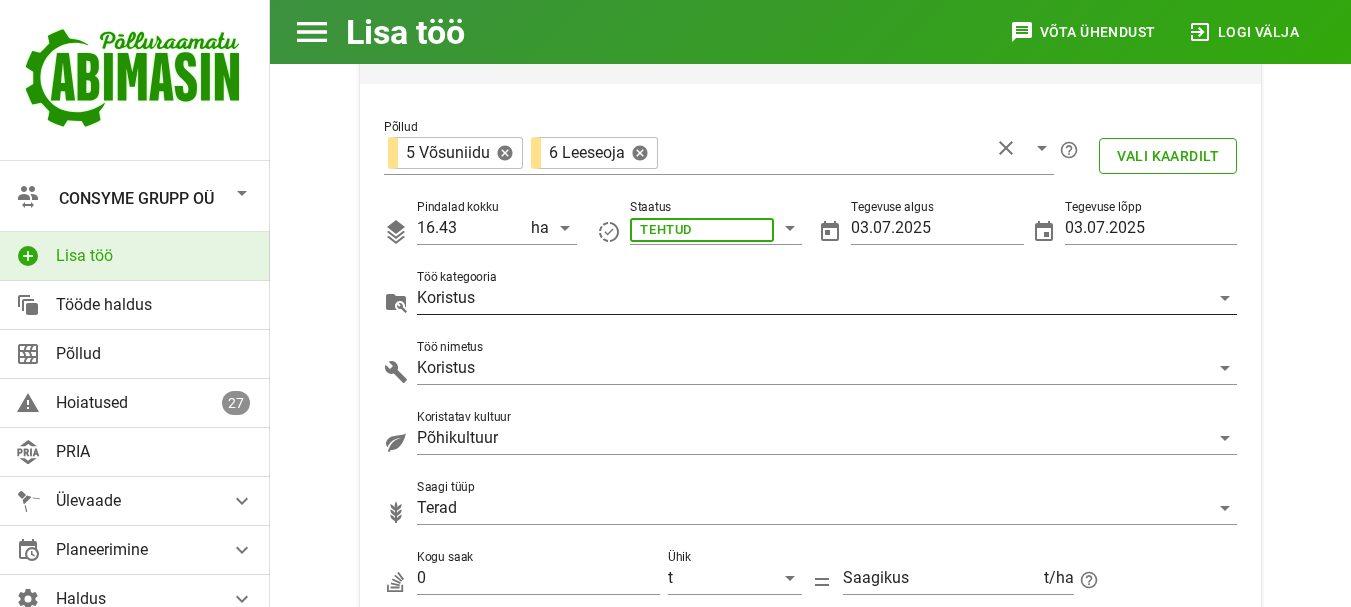 click on "Koristus" at bounding box center (702, 228) 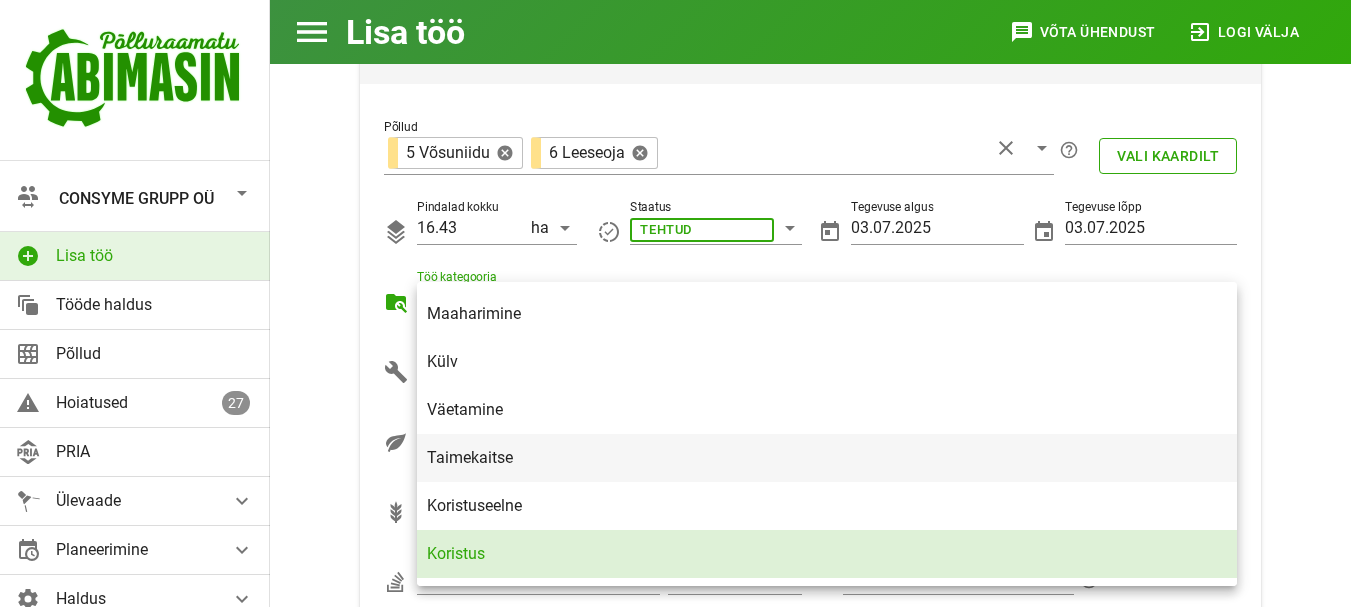 click on "Taimekaitse" at bounding box center (827, 457) 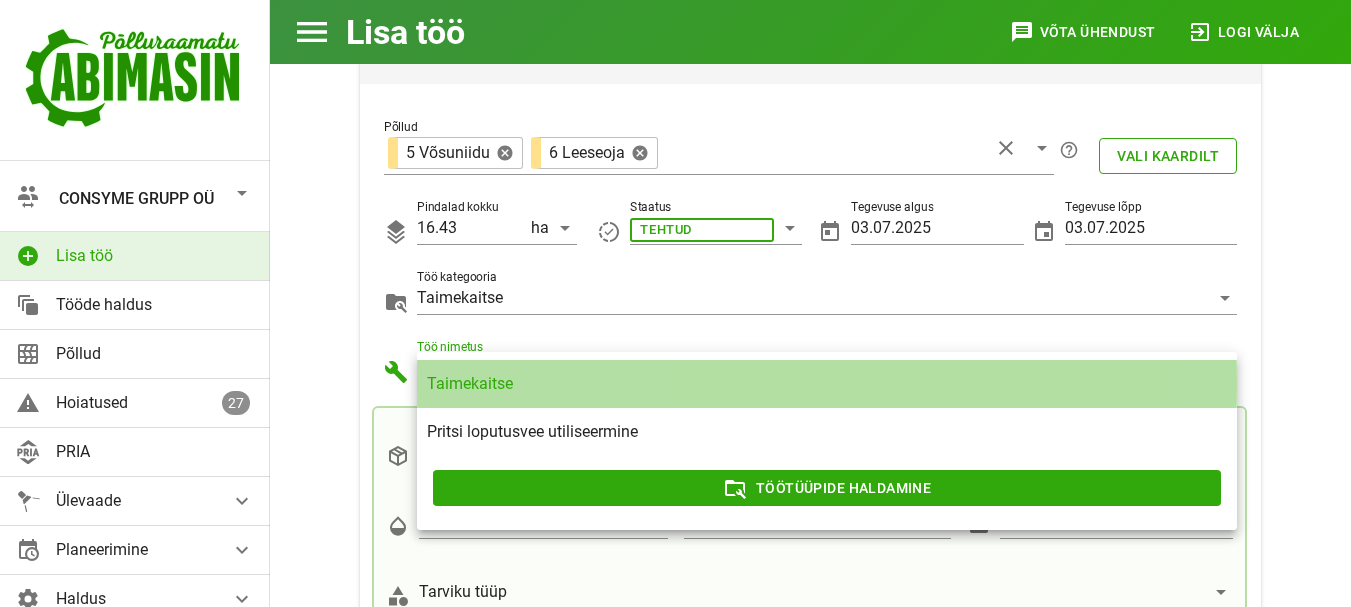click on "Taimekaitse" at bounding box center (827, 383) 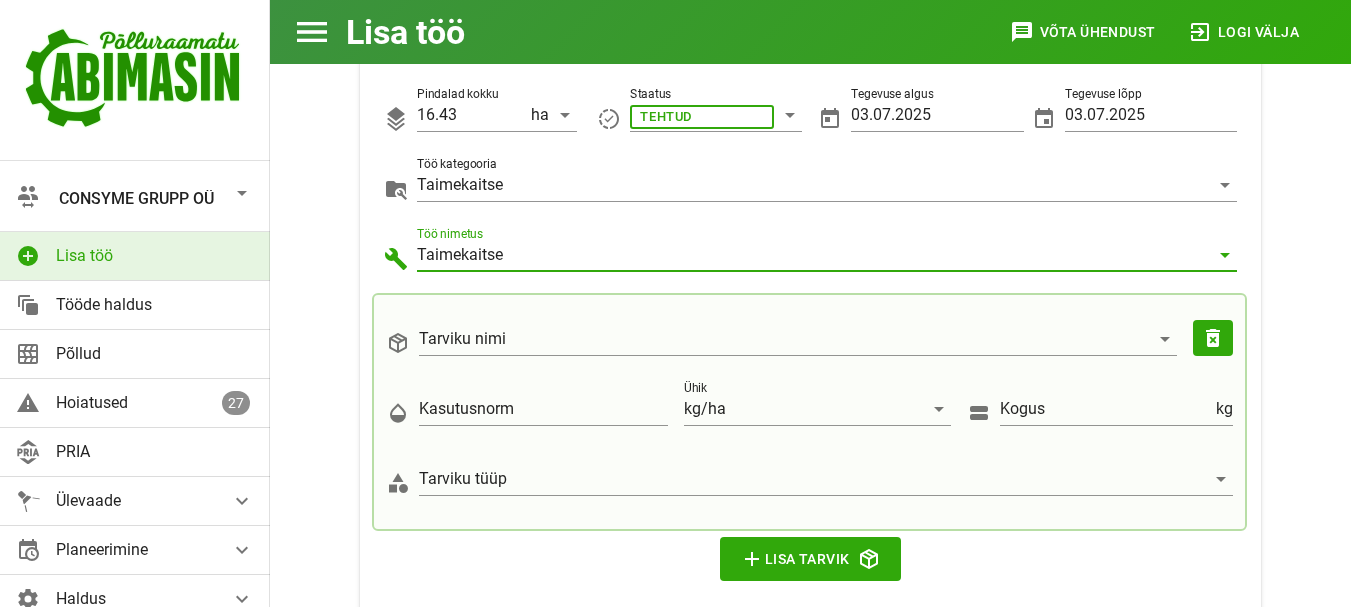scroll, scrollTop: 374, scrollLeft: 0, axis: vertical 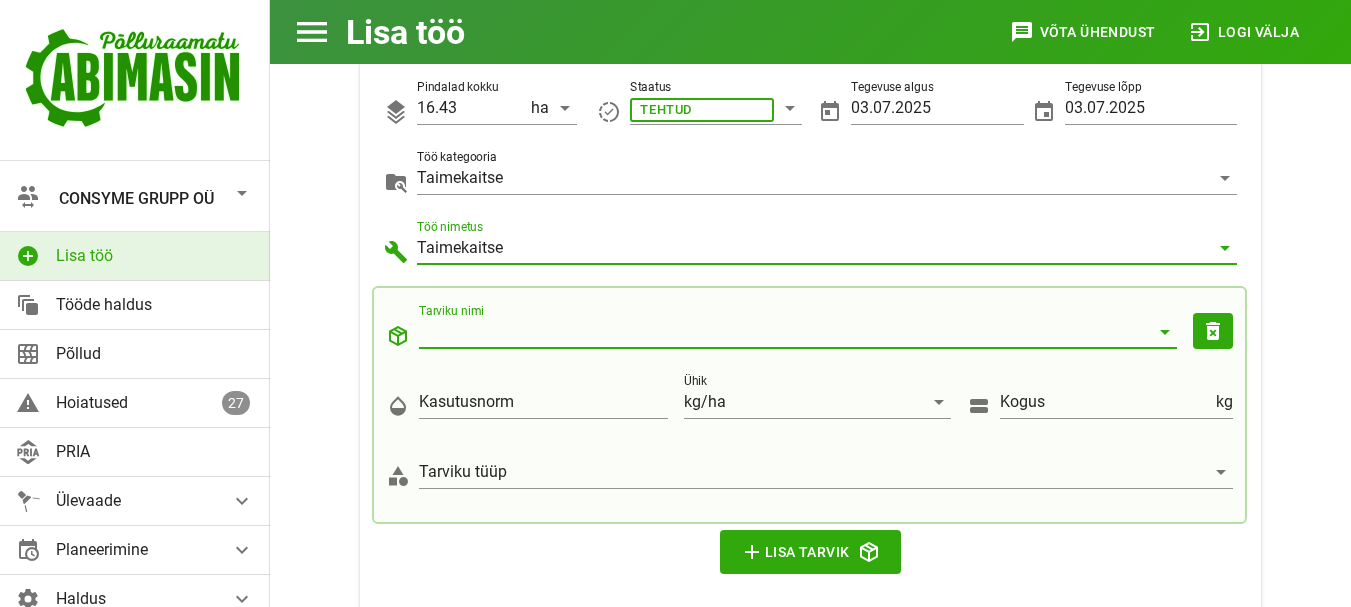 click on "Tarviku nimi" at bounding box center (784, 332) 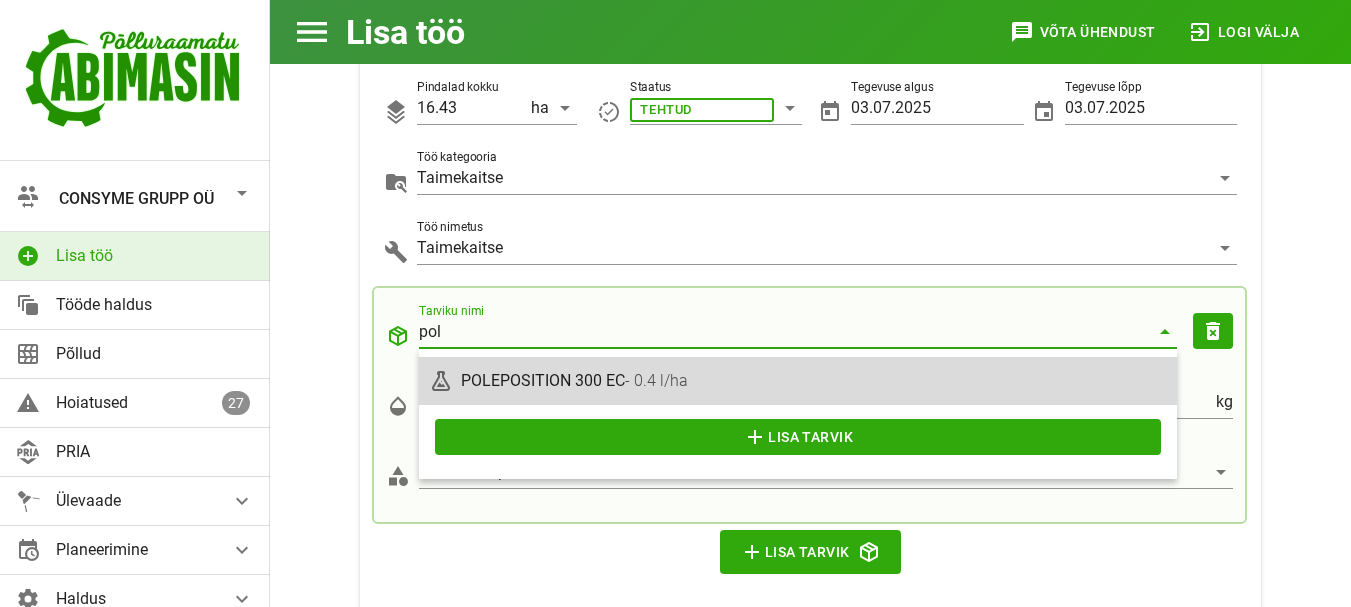 click on "POLEPOSITION 300 EC   - 0.4 l/ha" at bounding box center (814, 380) 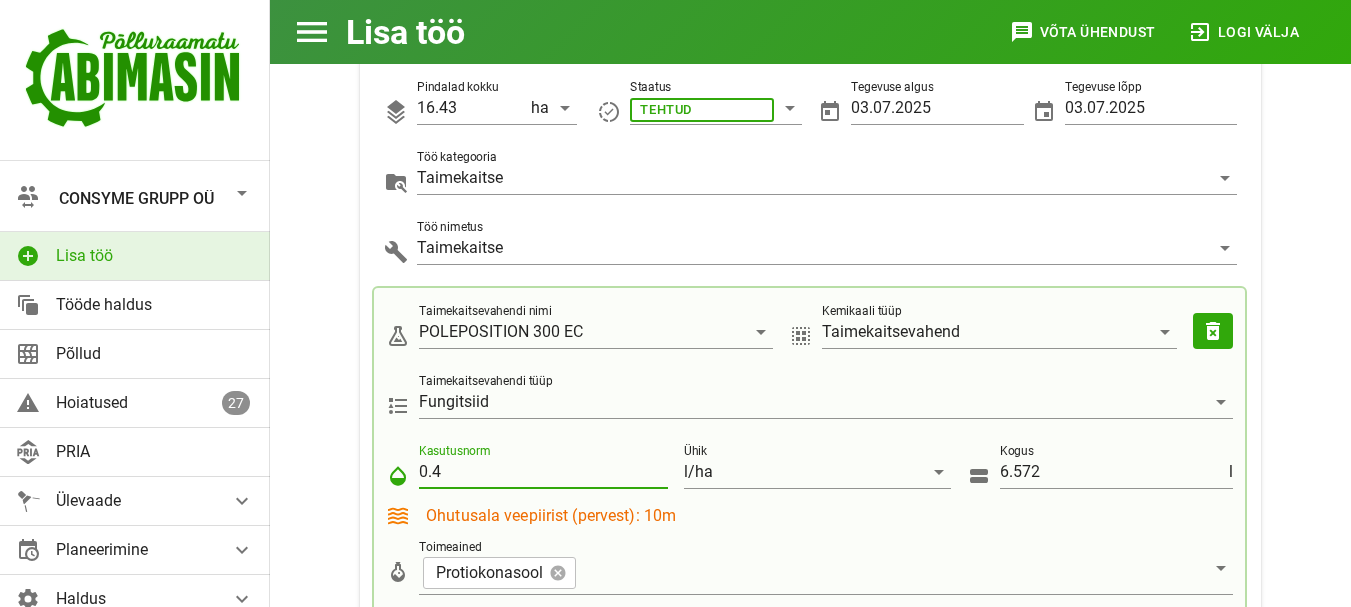 click on "0.4" at bounding box center [543, 472] 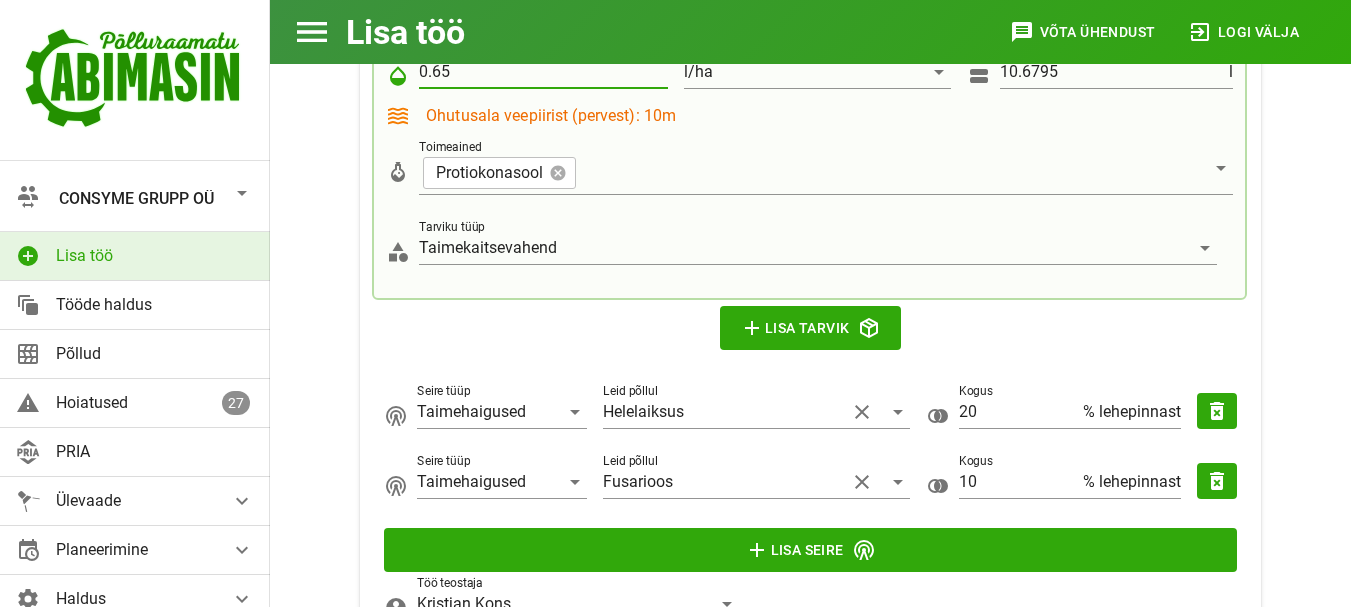 scroll, scrollTop: 827, scrollLeft: 0, axis: vertical 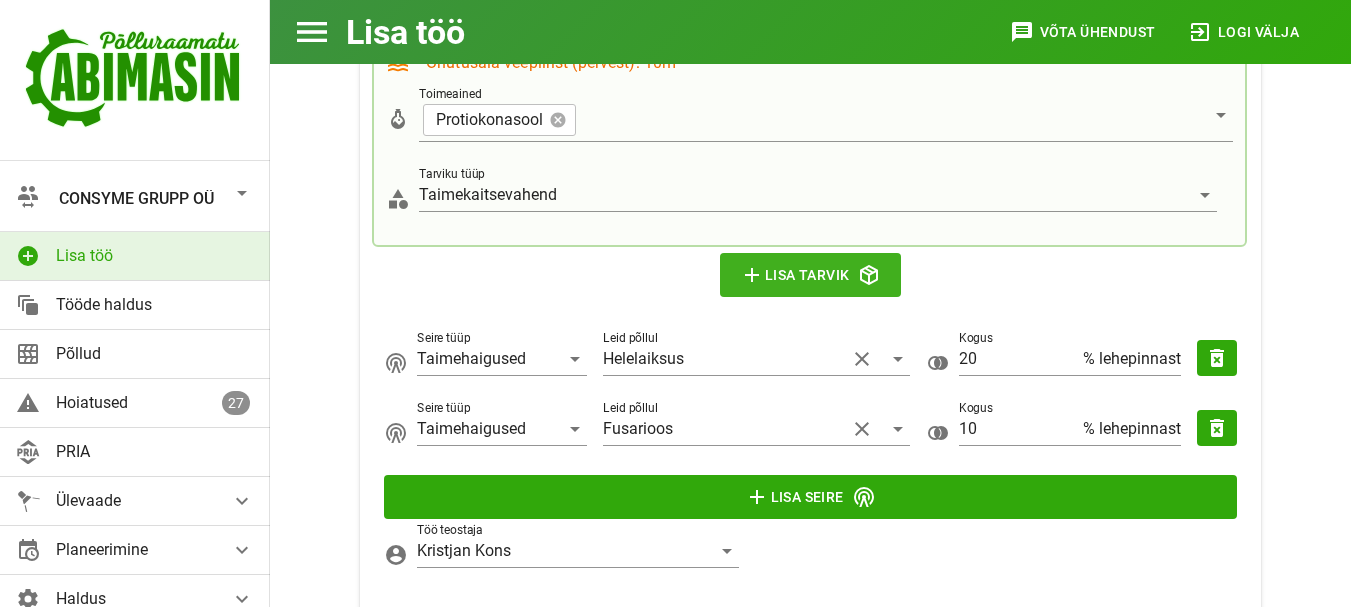 type on "0.65" 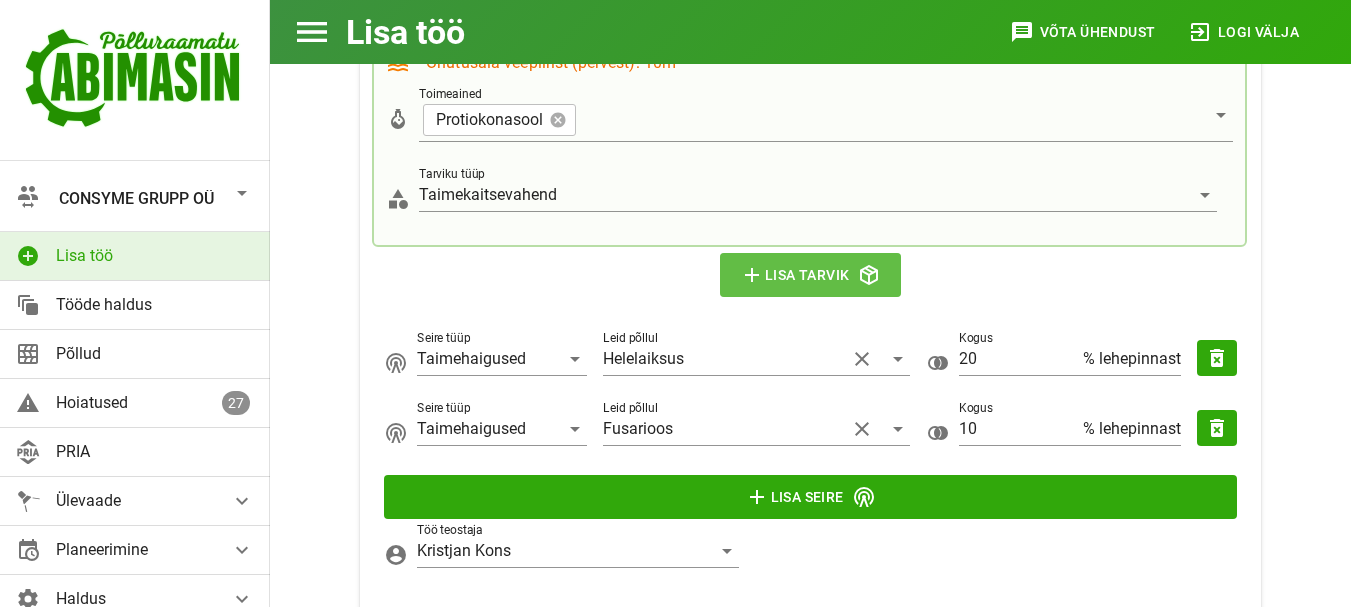 click on "add  Lisa tarvik" at bounding box center [811, 275] 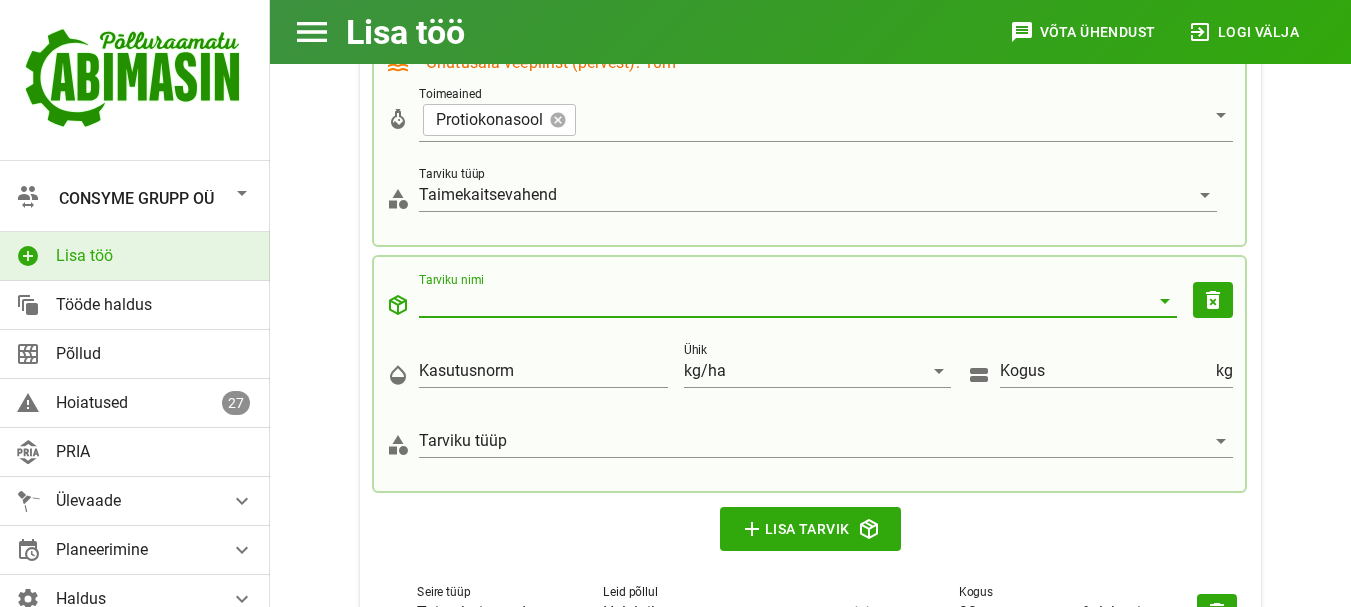 click on "Tarviku nimi" at bounding box center [784, 301] 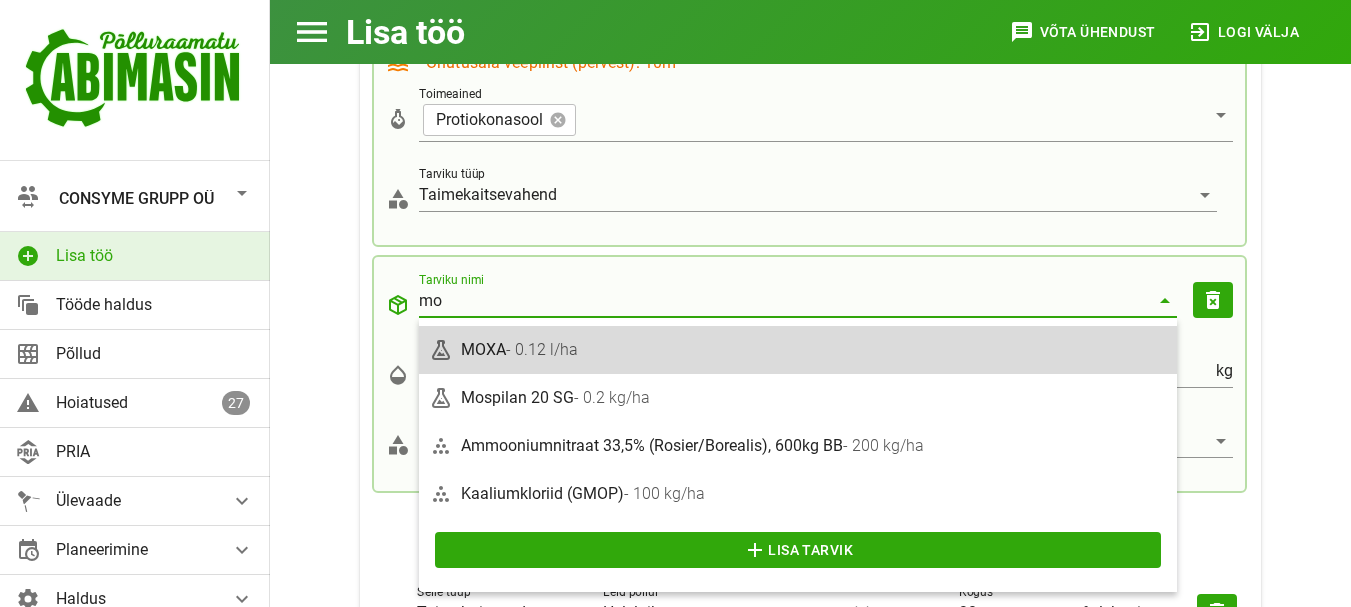 click on "- 0.12 l/ha" at bounding box center (542, 349) 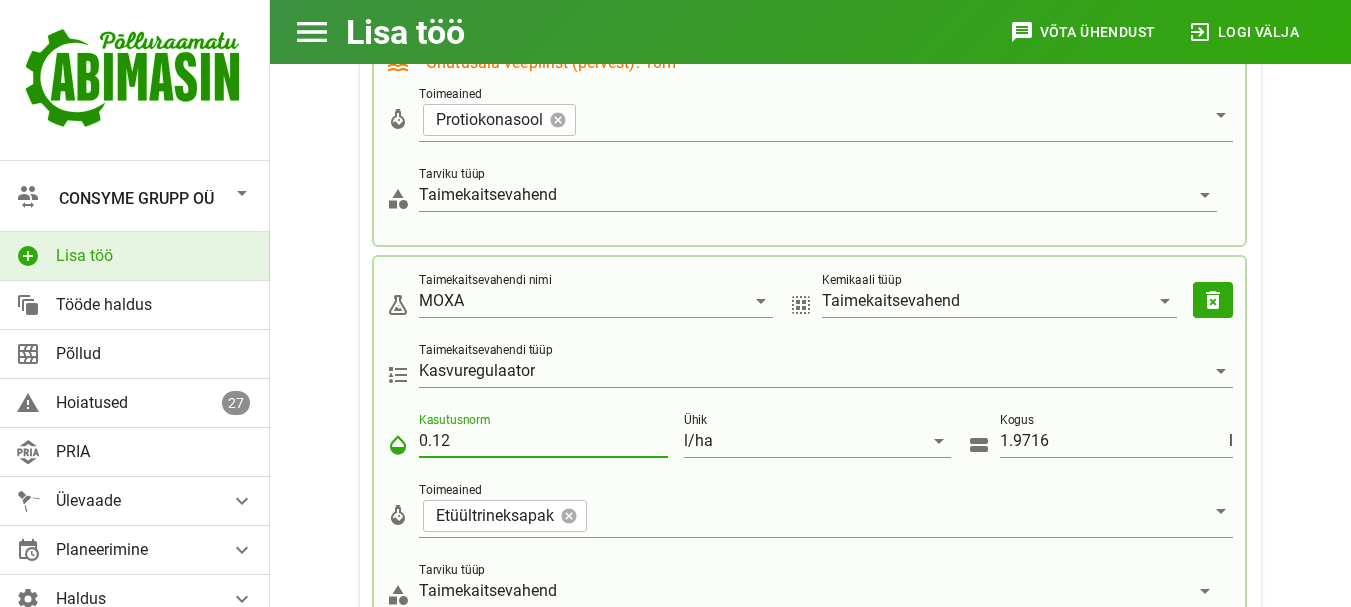 click on "0.12" at bounding box center [543, 441] 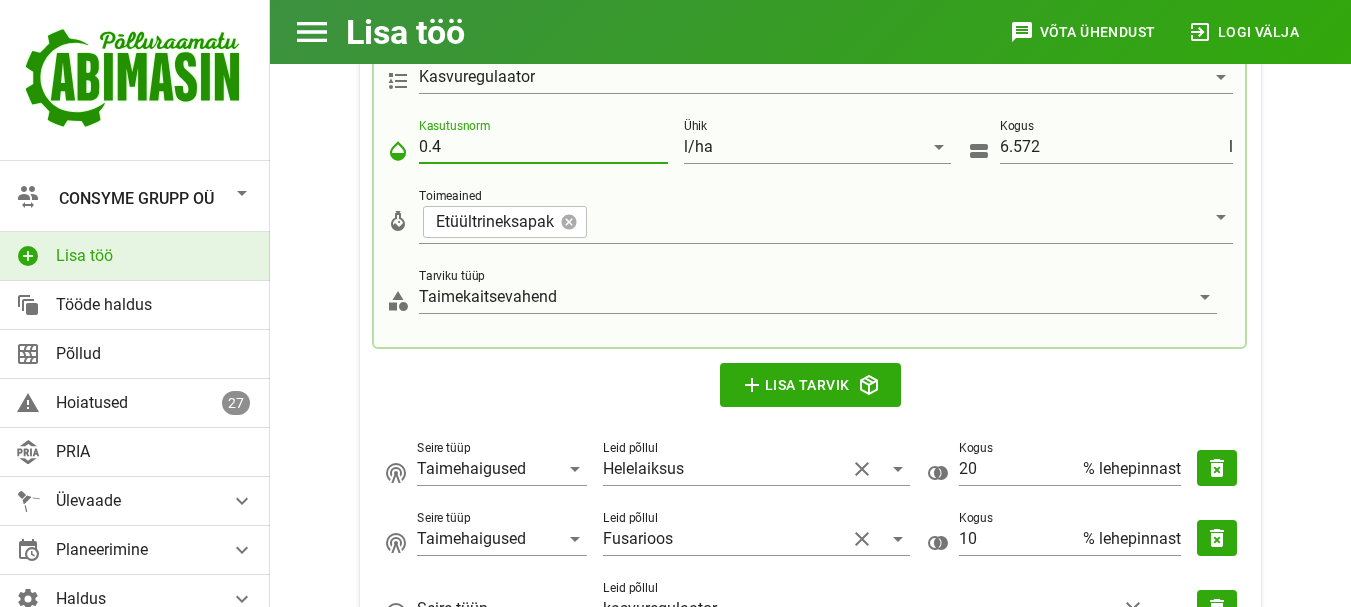 scroll, scrollTop: 1147, scrollLeft: 0, axis: vertical 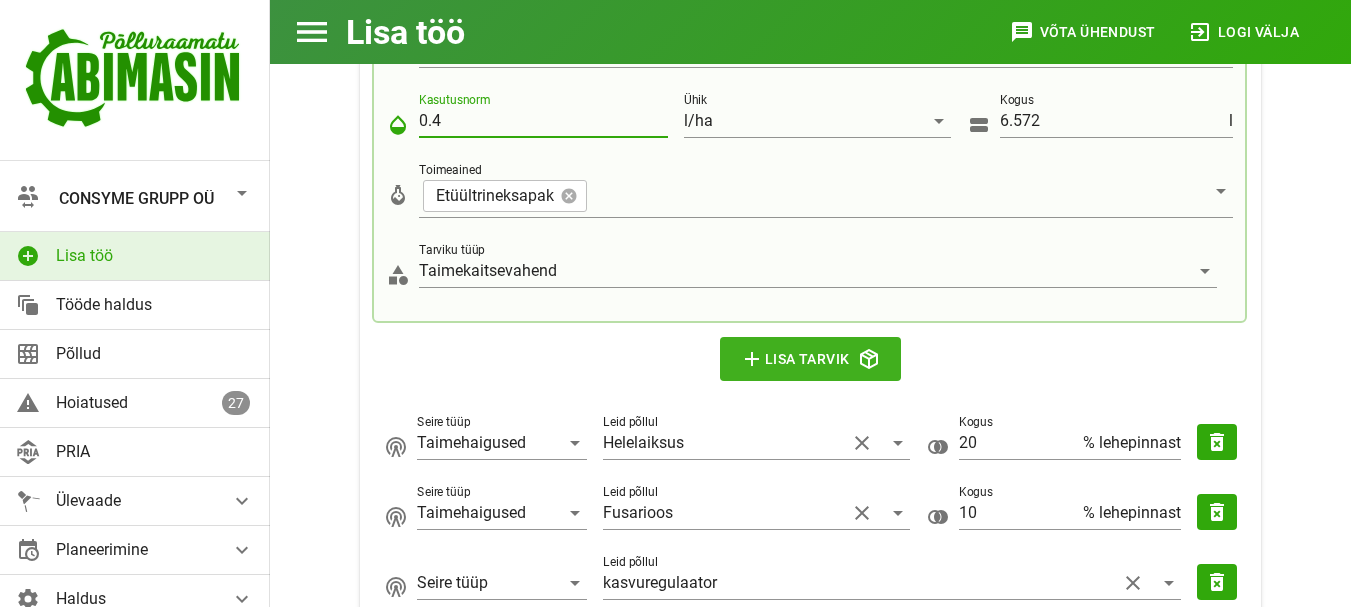 type on "0.4" 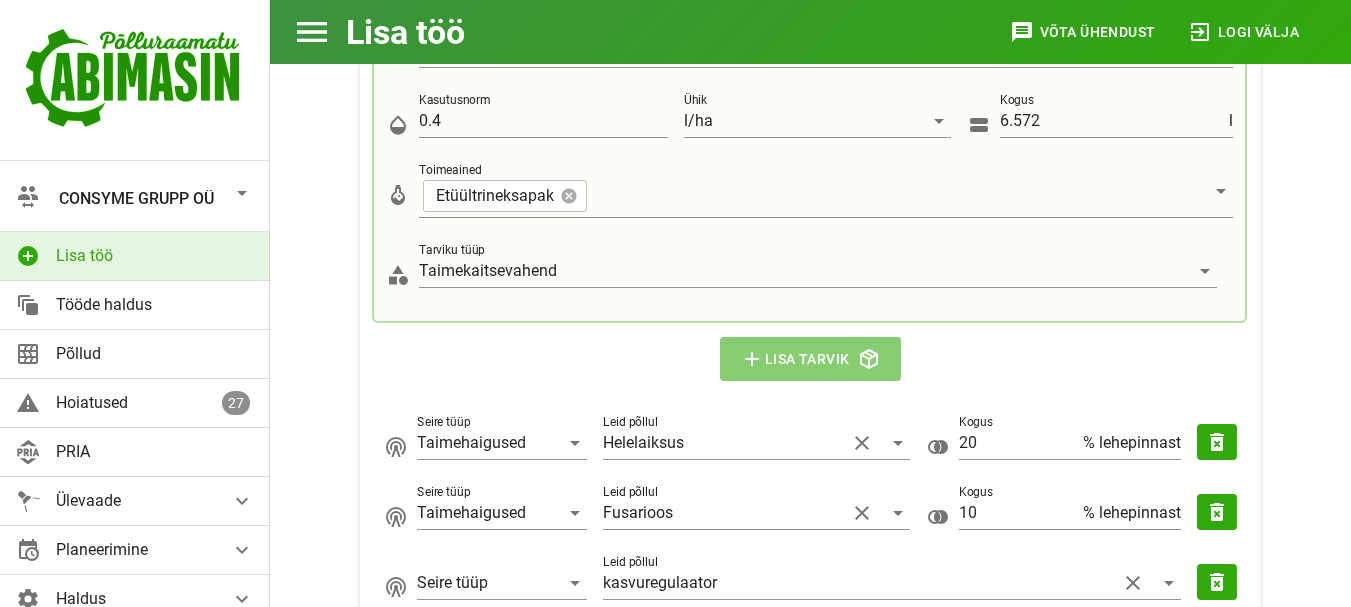 click on "add  Lisa tarvik" at bounding box center (811, 359) 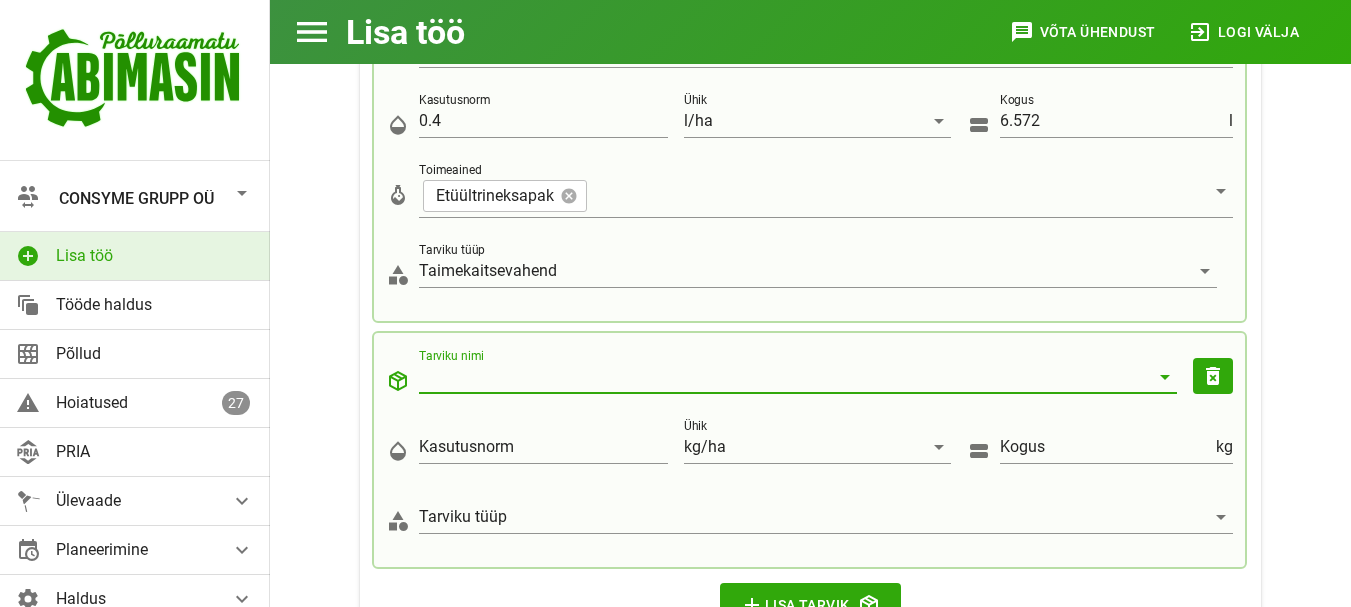 click on "Tarviku nimi" at bounding box center (784, 377) 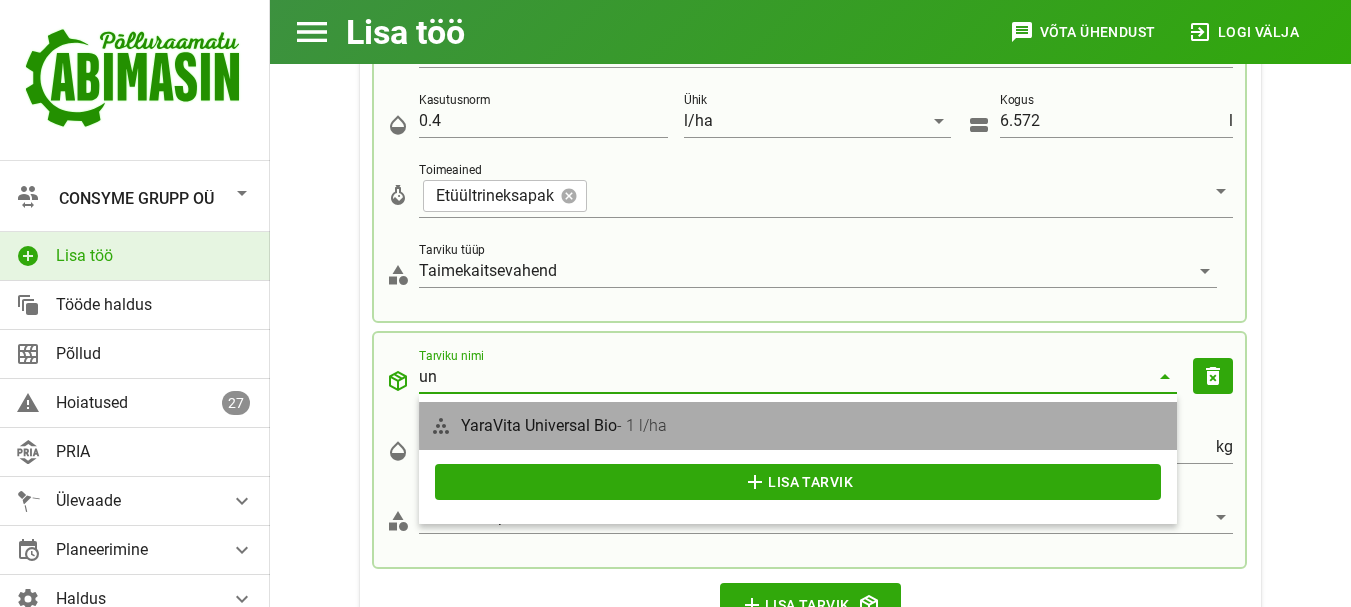 click on "YaraVita Universal Bio   - 1 l/ha" at bounding box center (814, 425) 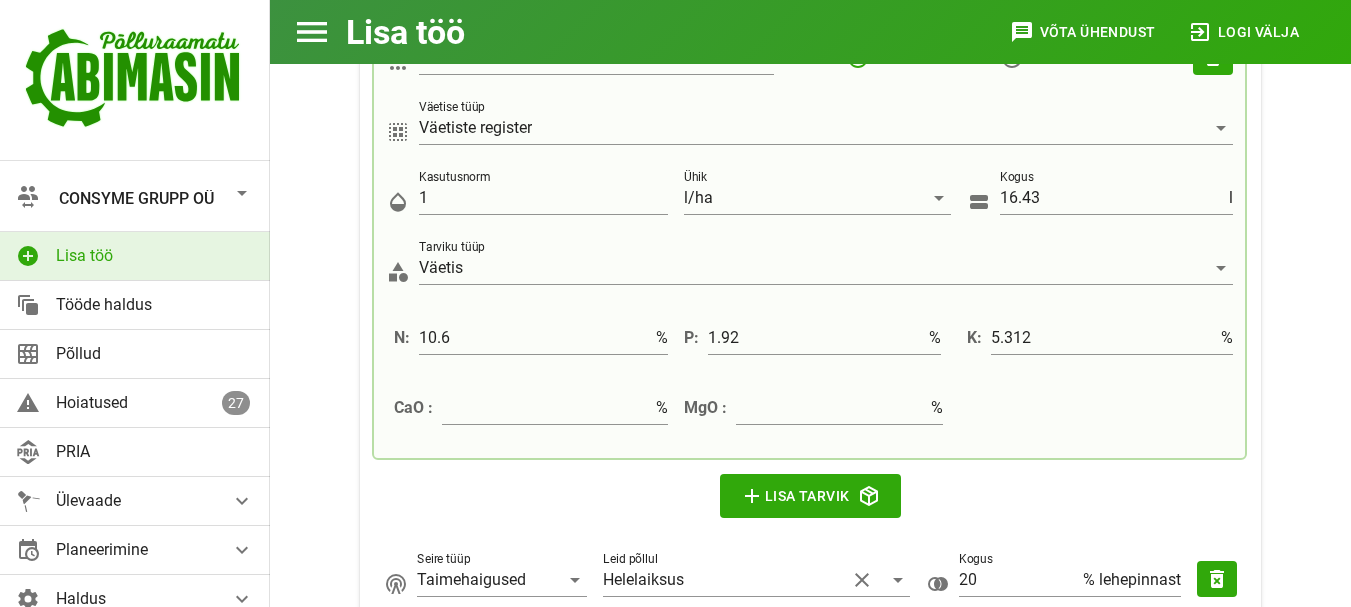 scroll, scrollTop: 1467, scrollLeft: 0, axis: vertical 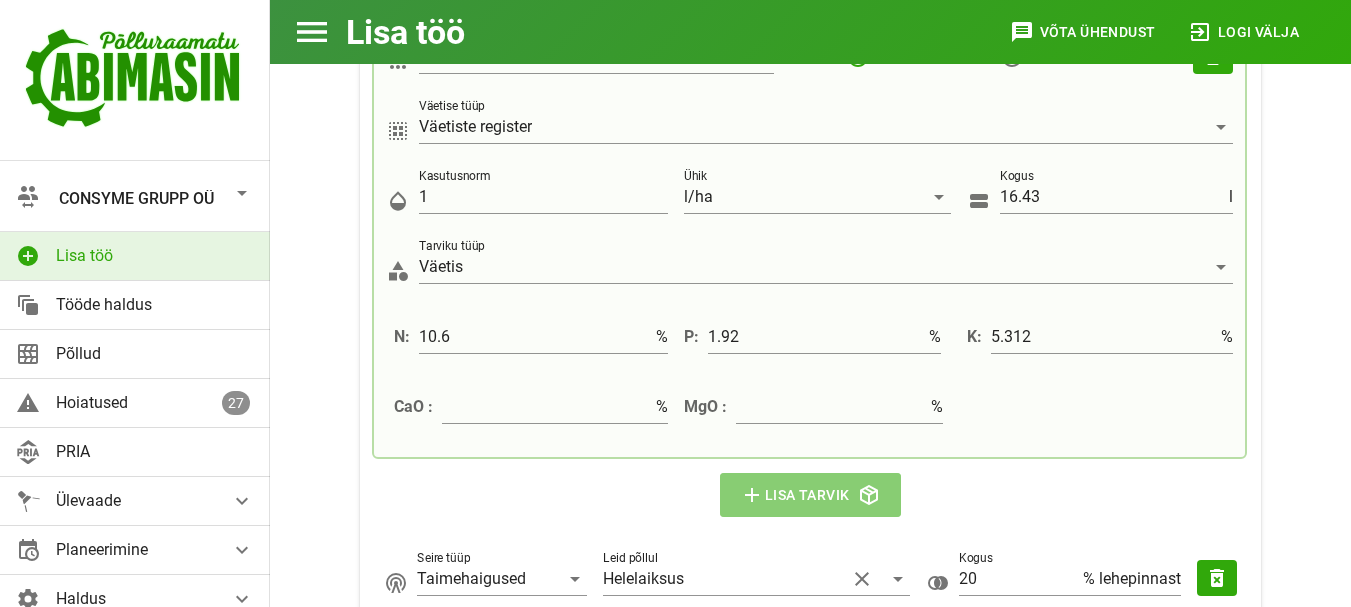 click on "add  Lisa tarvik" at bounding box center (811, 495) 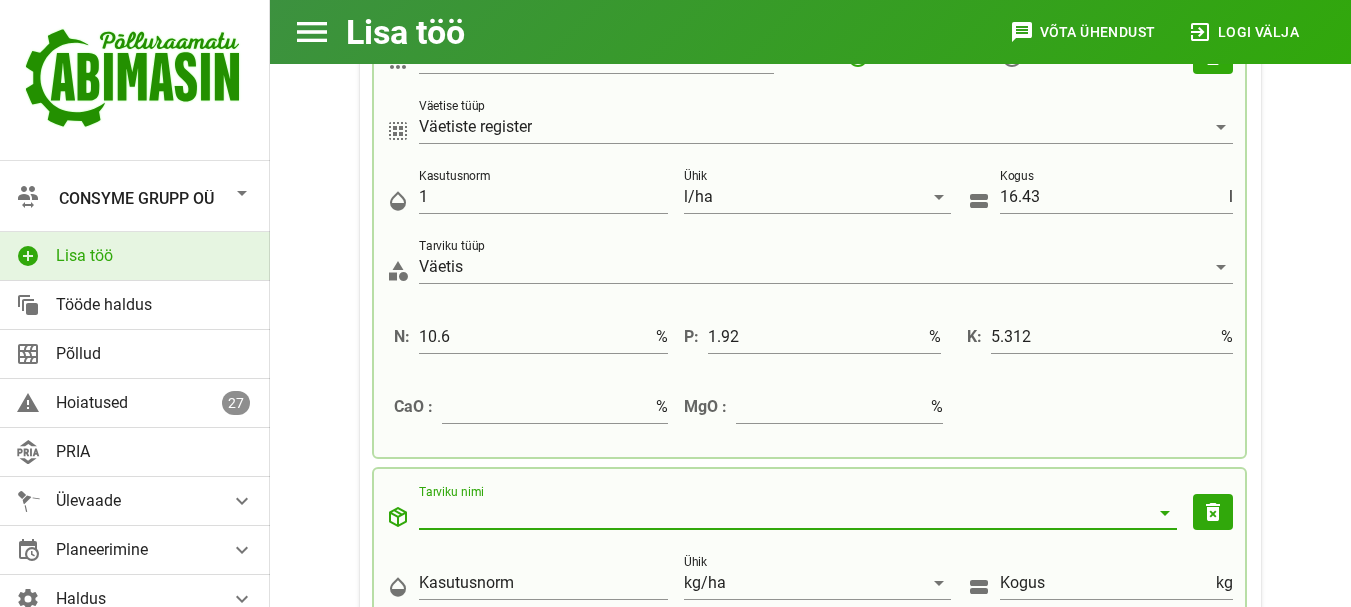click on "Tarviku nimi" at bounding box center (784, 513) 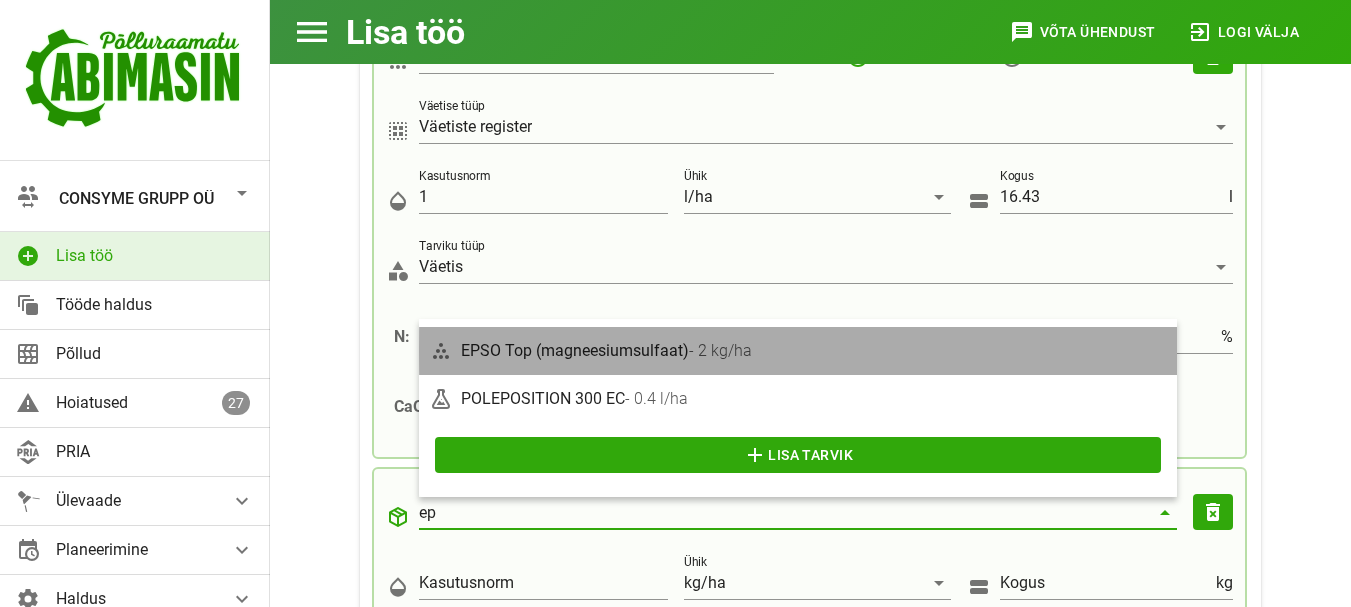 click on "EPSO Top (magneesiumsulfaat)   - 2 kg/ha" at bounding box center (814, 350) 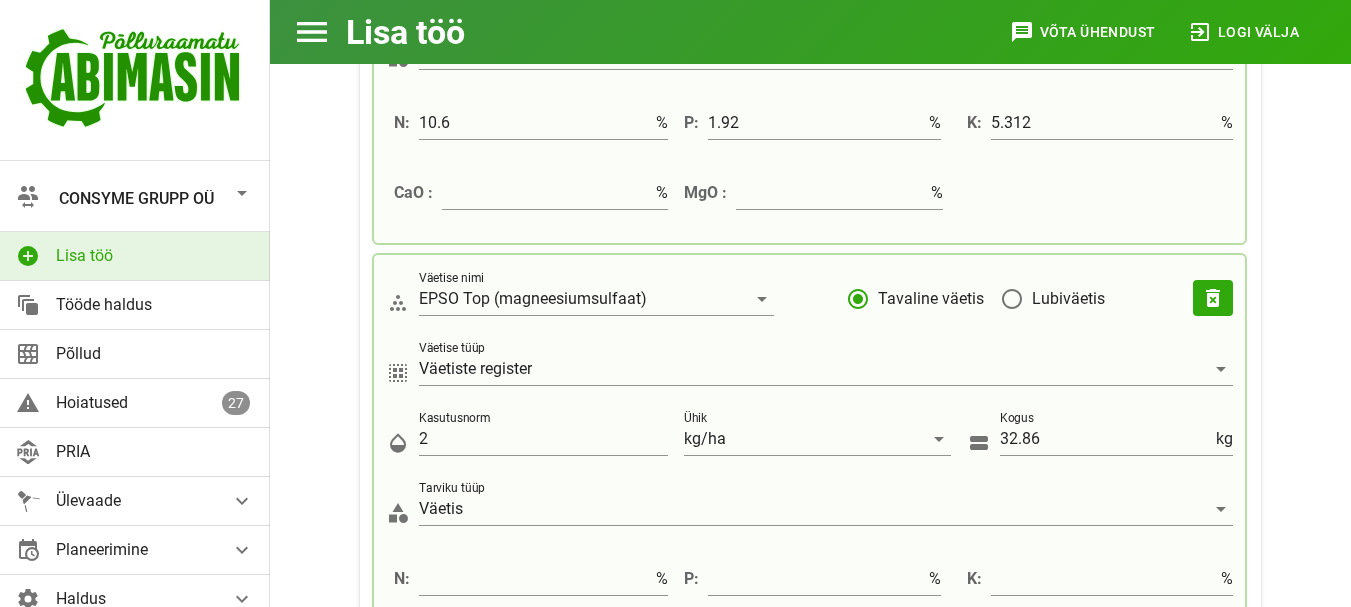 scroll, scrollTop: 1828, scrollLeft: 0, axis: vertical 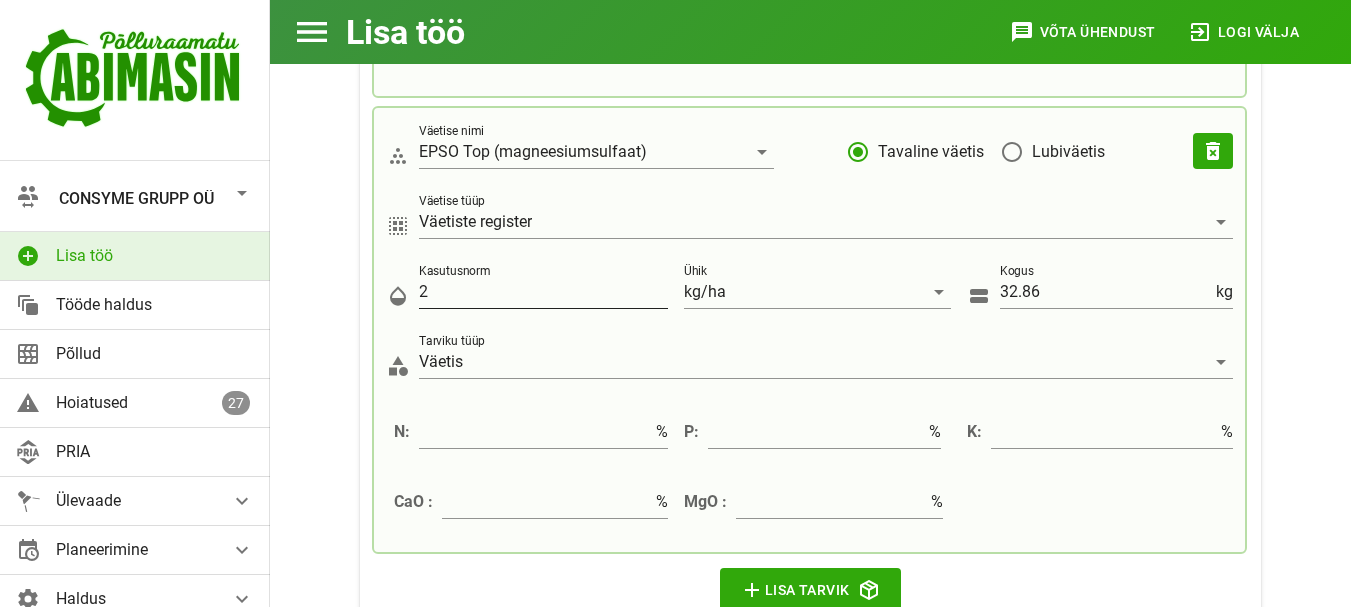 click on "2" at bounding box center (543, 292) 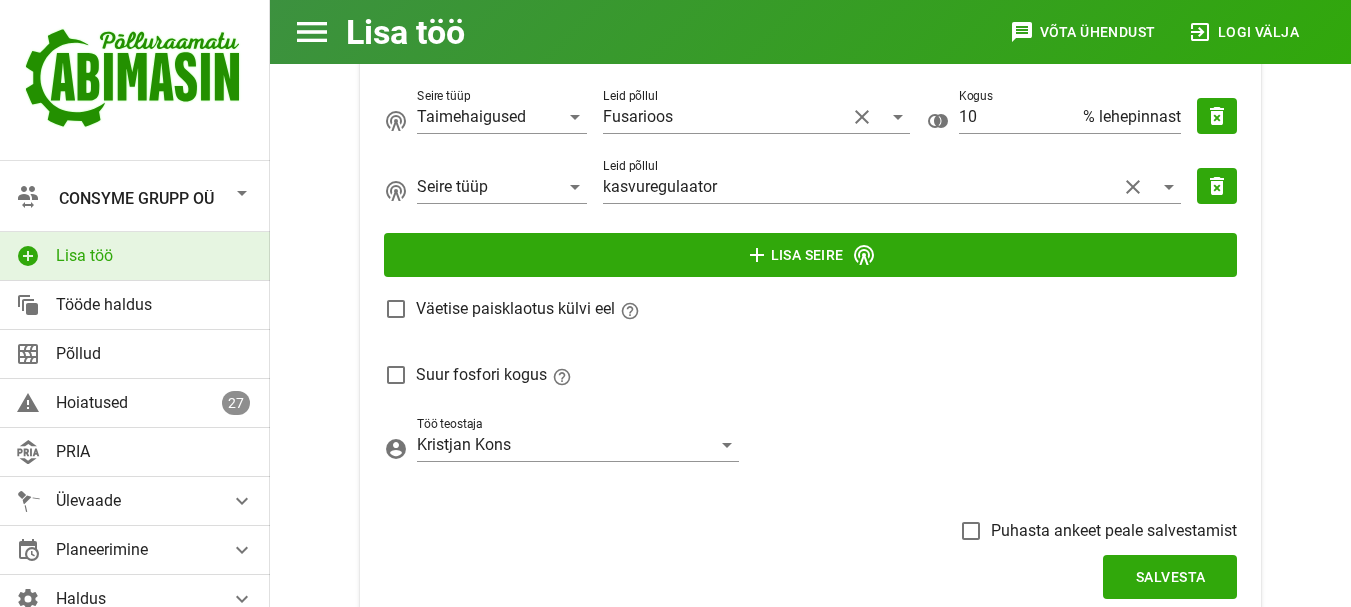 scroll, scrollTop: 2441, scrollLeft: 0, axis: vertical 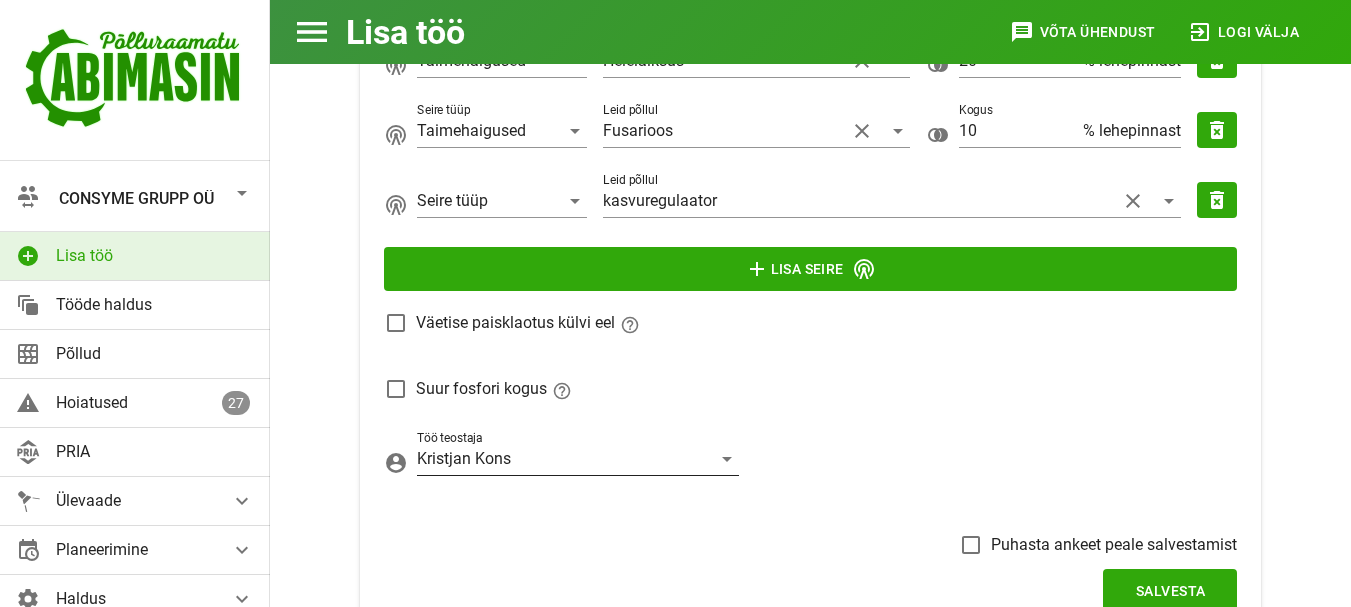 type on "4" 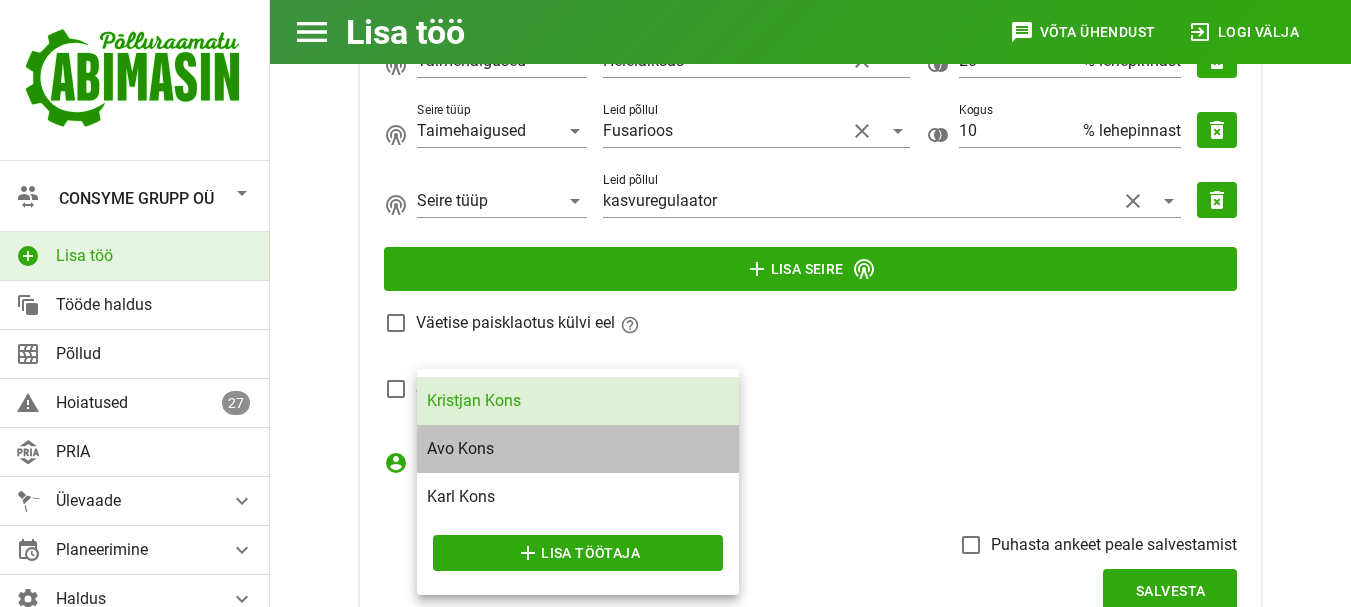 click on "Avo Kons" at bounding box center (578, 448) 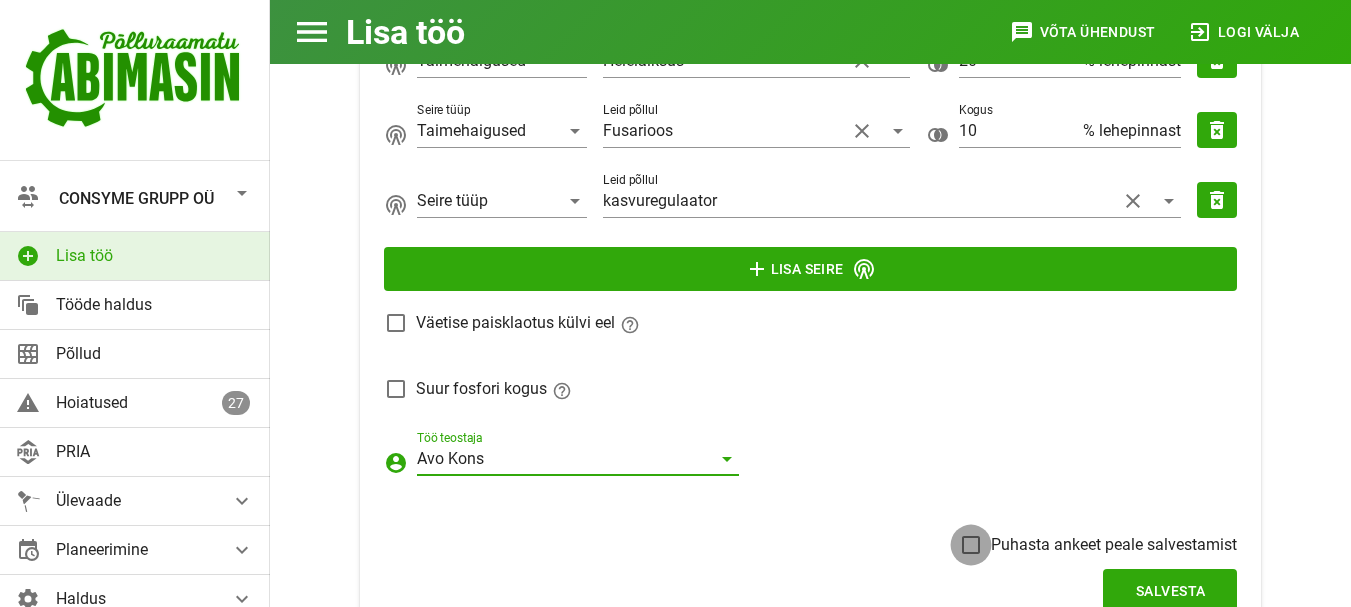 click at bounding box center [971, 545] 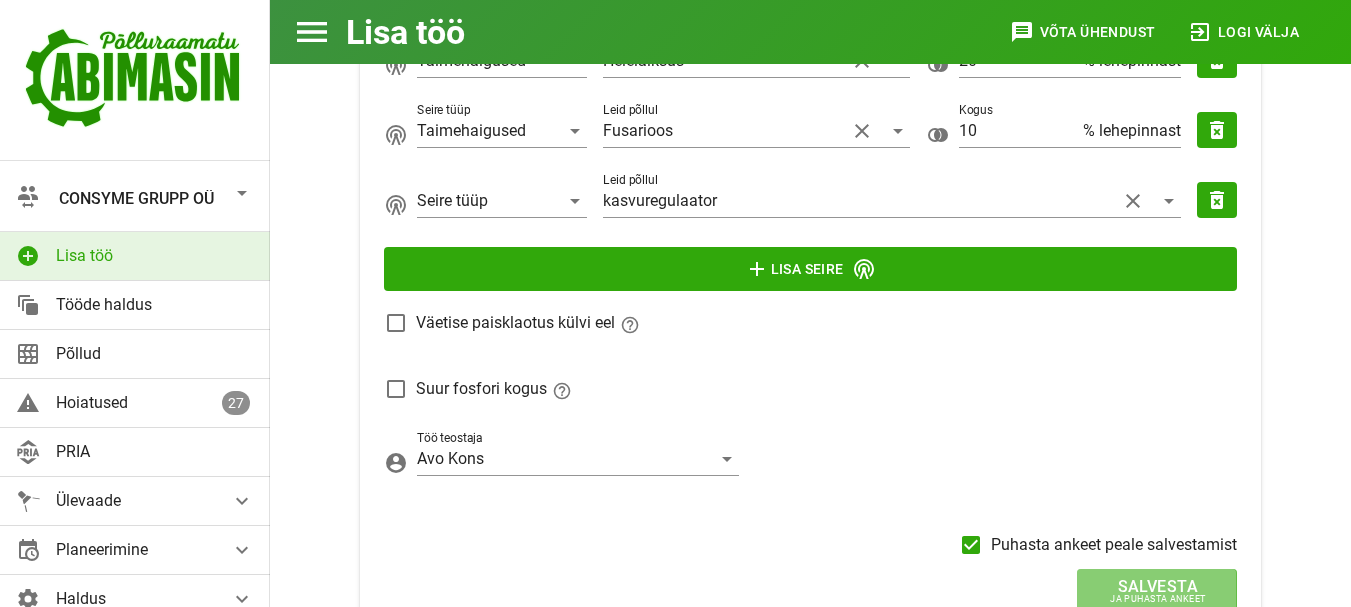 click on "Salvesta" at bounding box center (1157, 586) 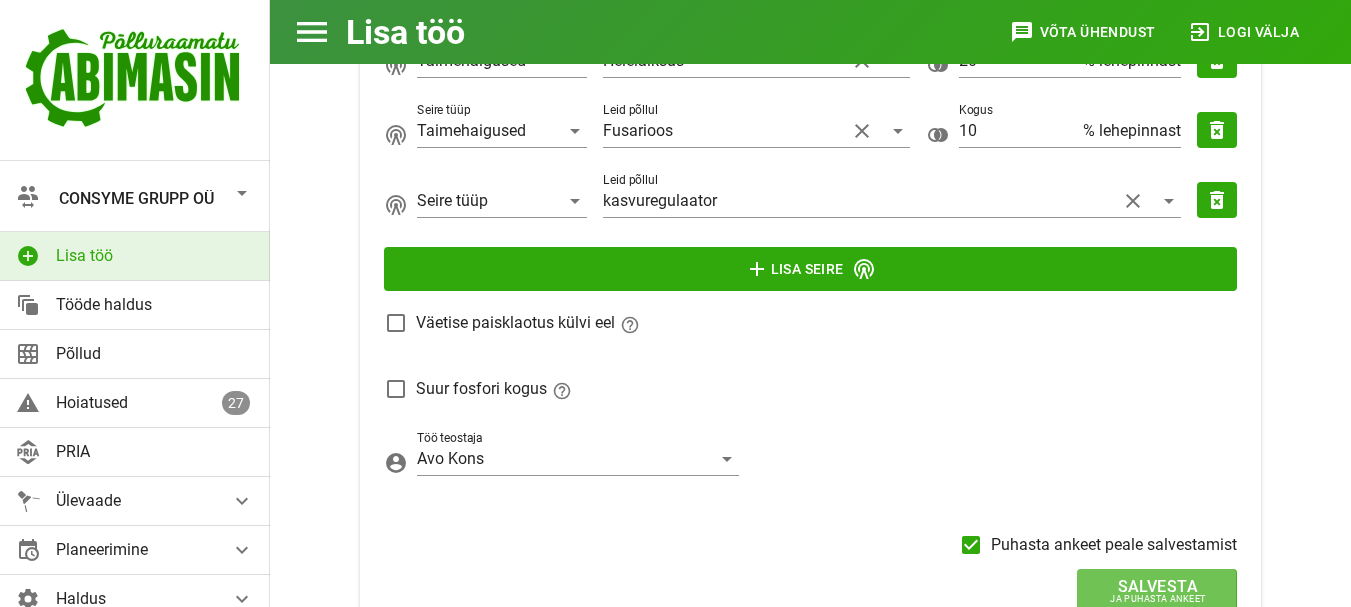 scroll, scrollTop: 163, scrollLeft: 0, axis: vertical 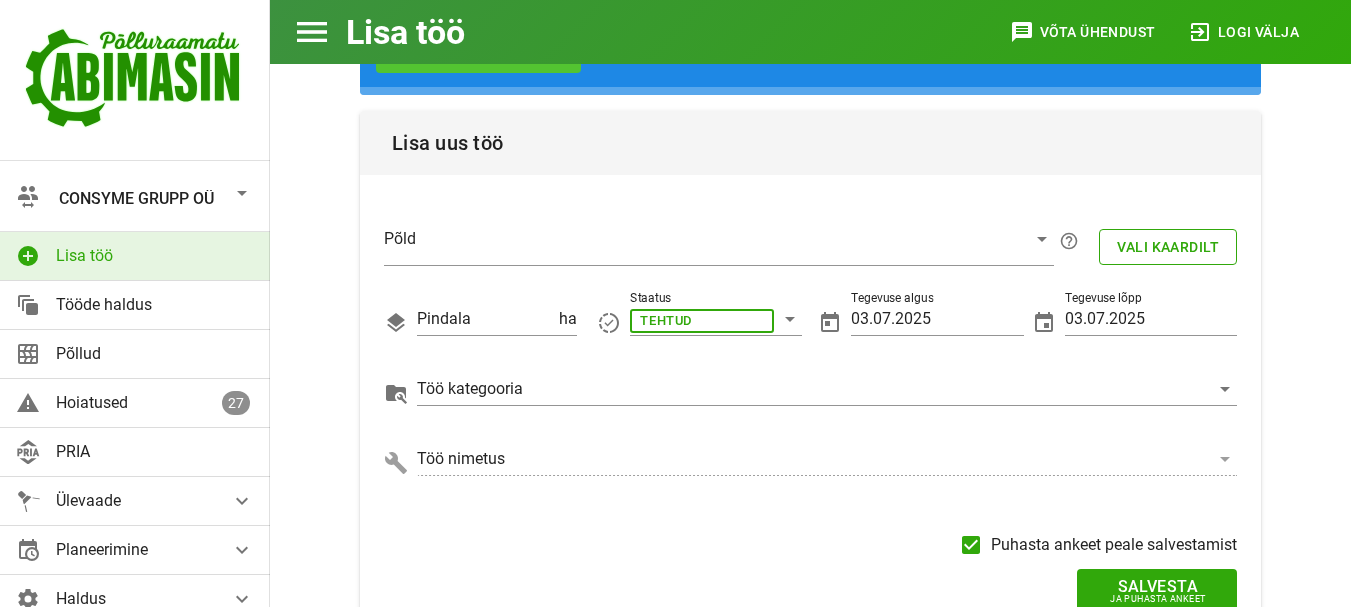 click at bounding box center (242, 193) 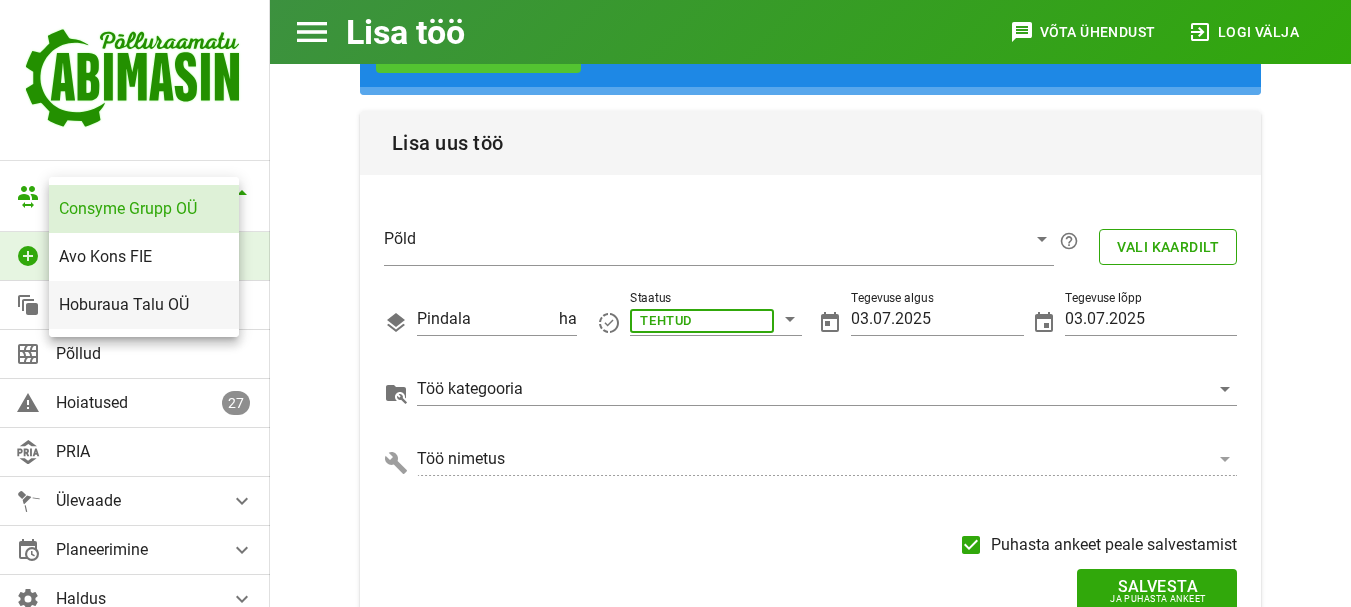 click on "Hoburaua Talu OÜ" at bounding box center (144, 304) 